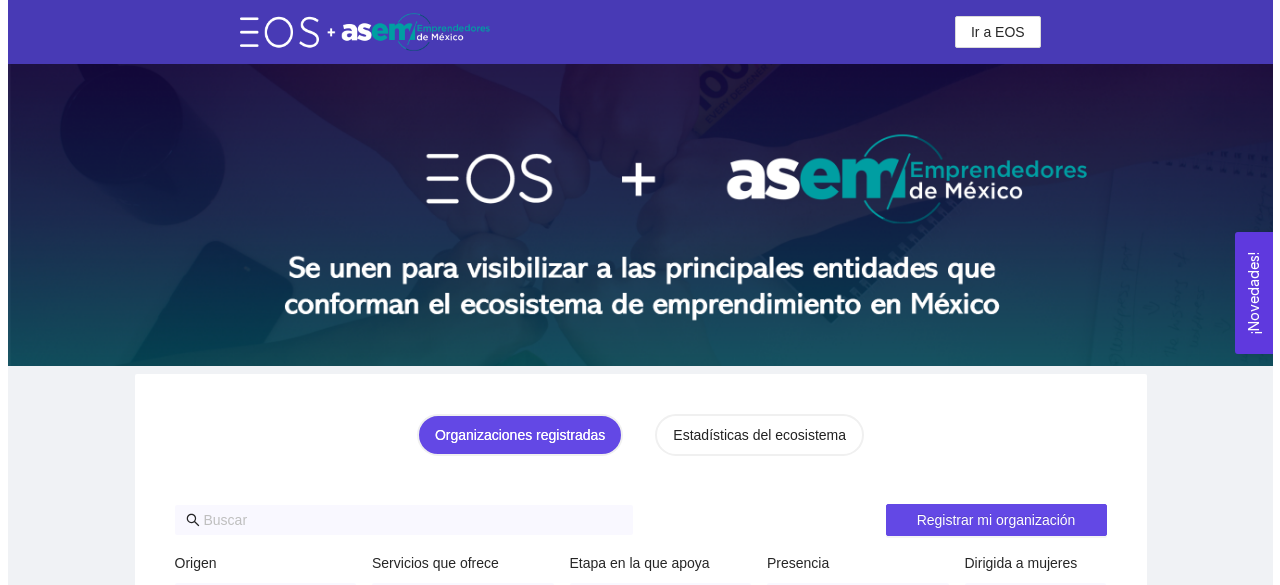 scroll, scrollTop: 0, scrollLeft: 0, axis: both 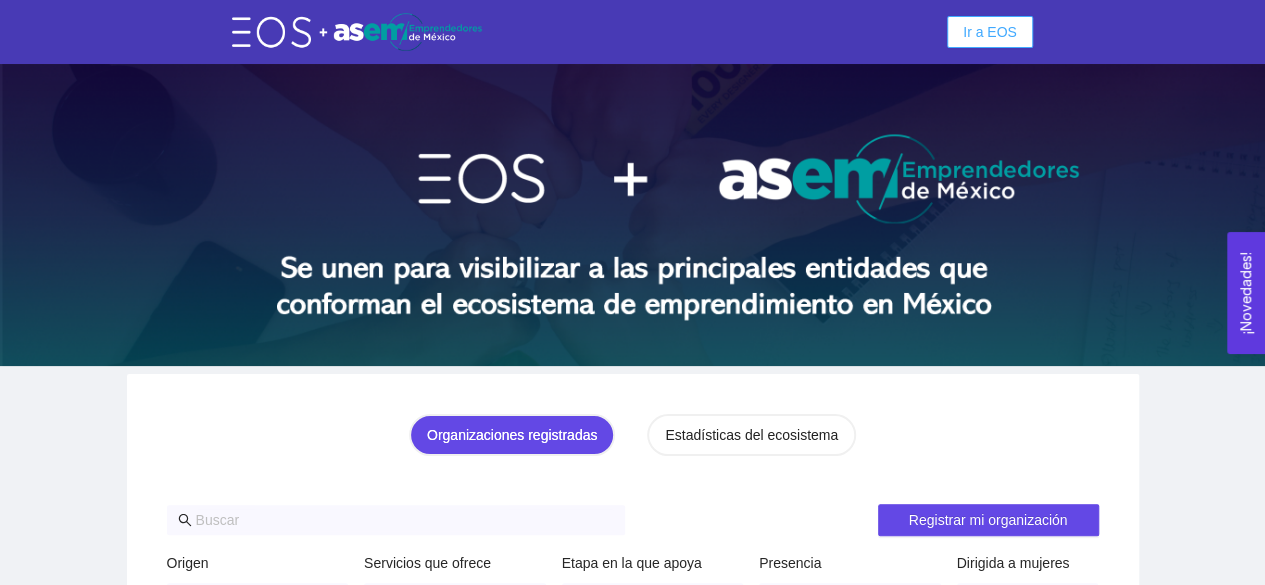 click on "Ir a EOS" at bounding box center (990, 32) 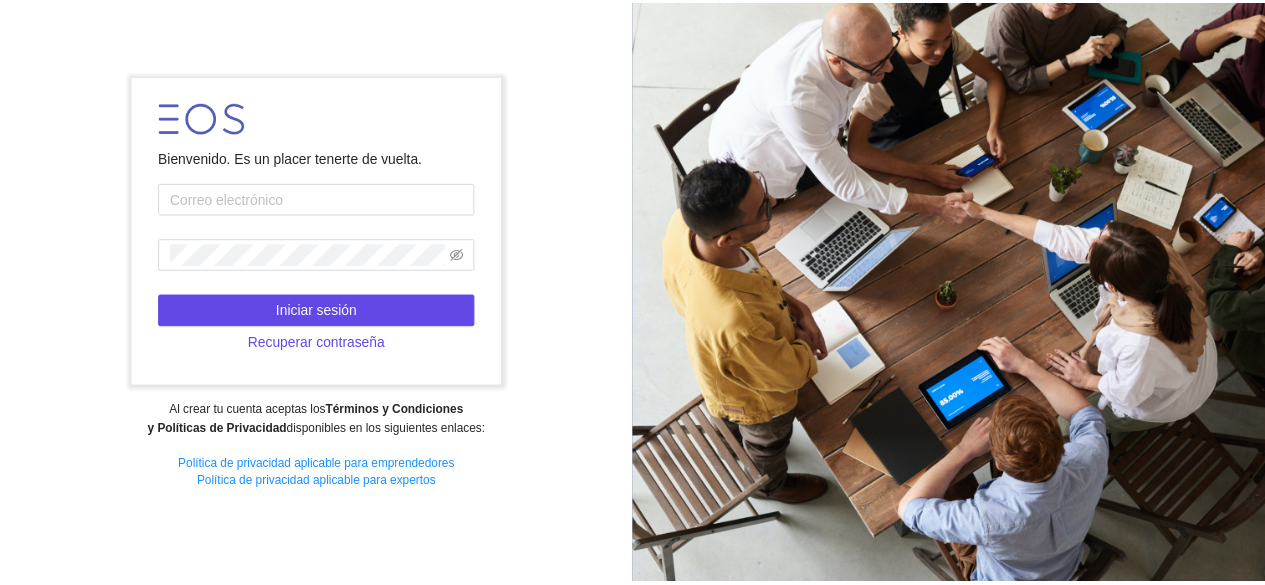 scroll, scrollTop: 0, scrollLeft: 0, axis: both 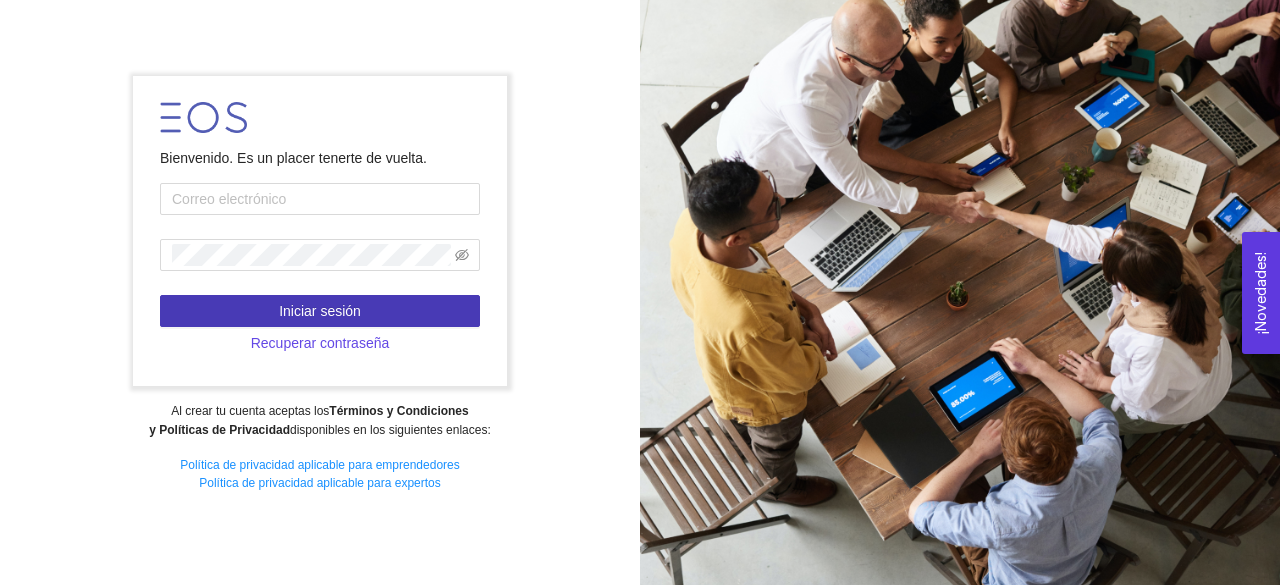type on "[PERSON_NAME][EMAIL_ADDRESS][PERSON_NAME][DOMAIN_NAME]" 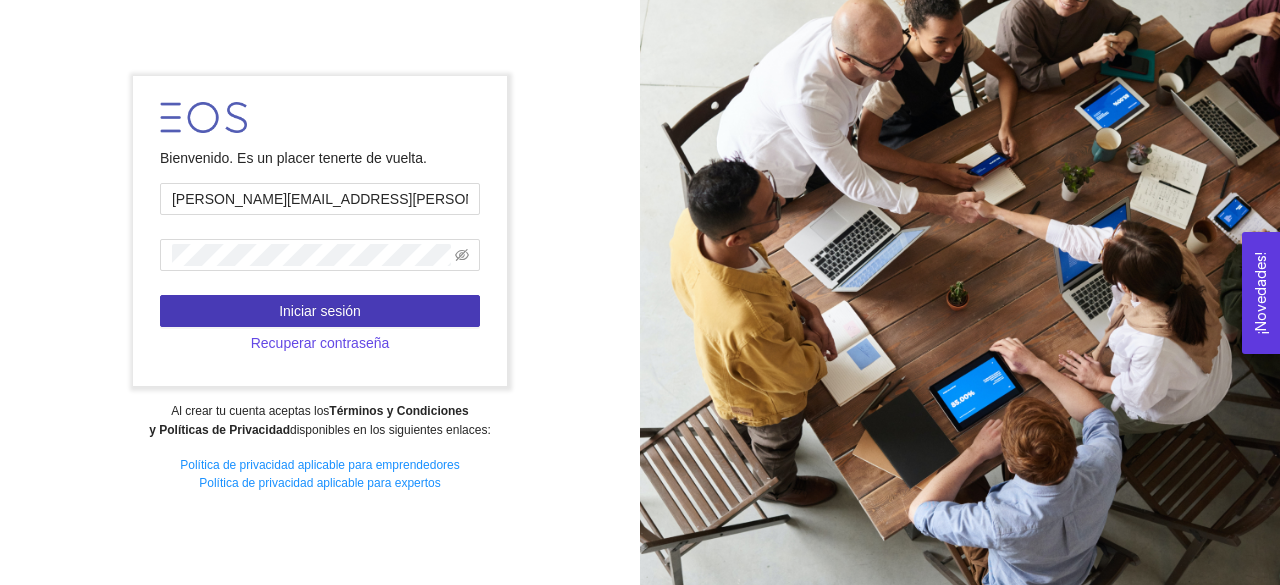 click on "Iniciar sesión" at bounding box center [320, 311] 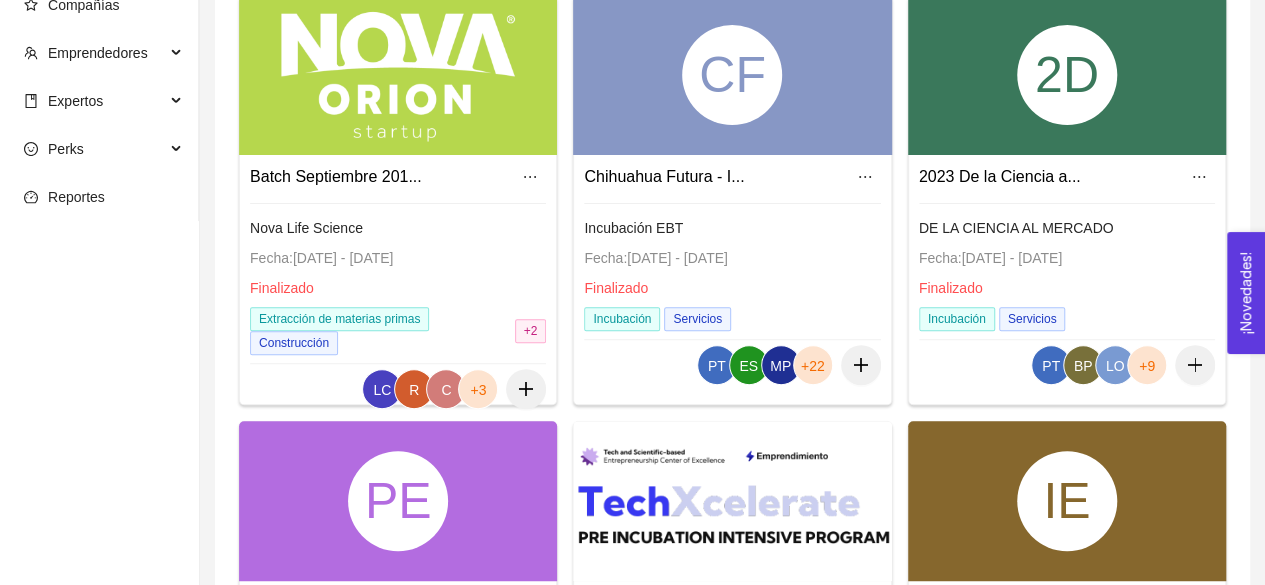 scroll, scrollTop: 227, scrollLeft: 0, axis: vertical 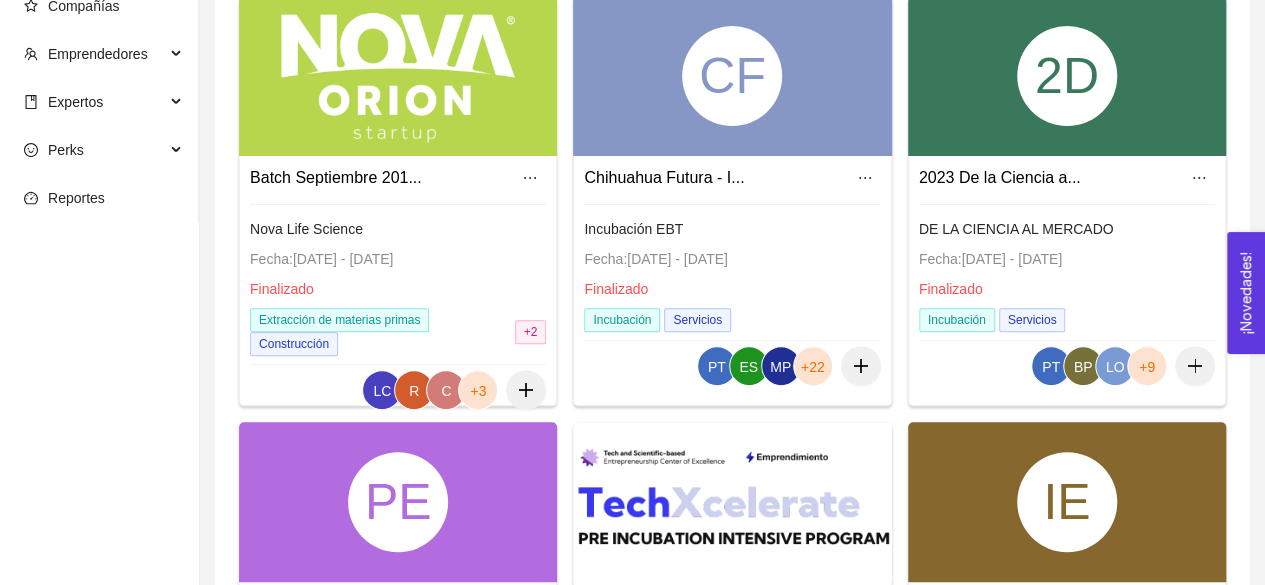 click on "DE LA CIENCIA AL MERCADO Fecha:  31/07/2023 - 31/08/2024 Finalizado Incubación Servicios" at bounding box center [1067, 205] 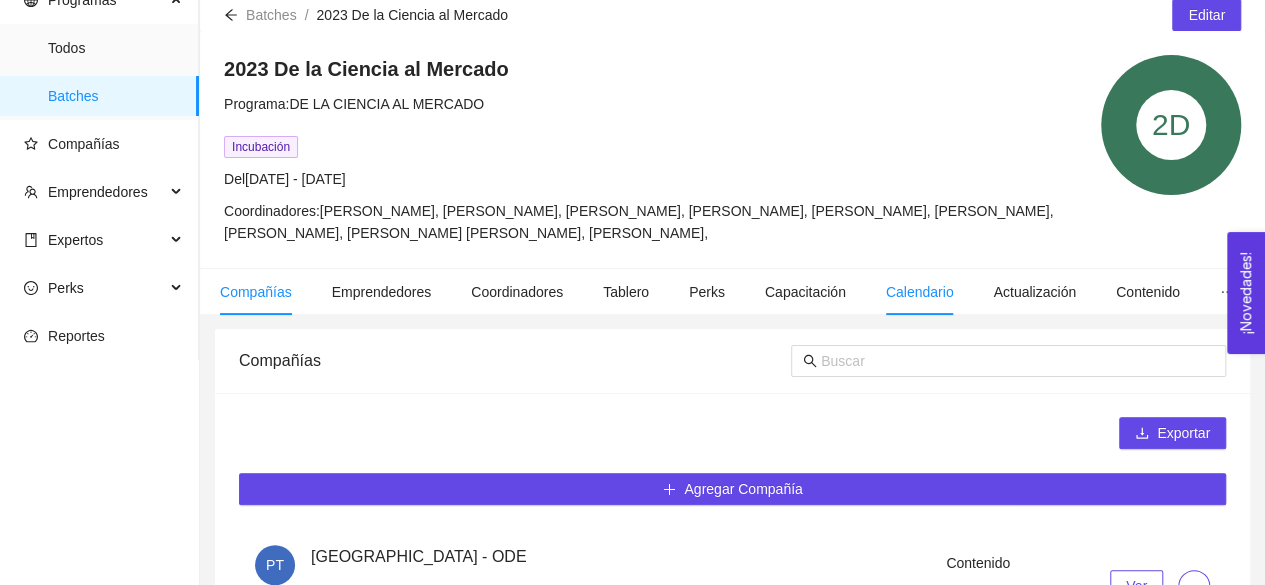 scroll, scrollTop: 88, scrollLeft: 0, axis: vertical 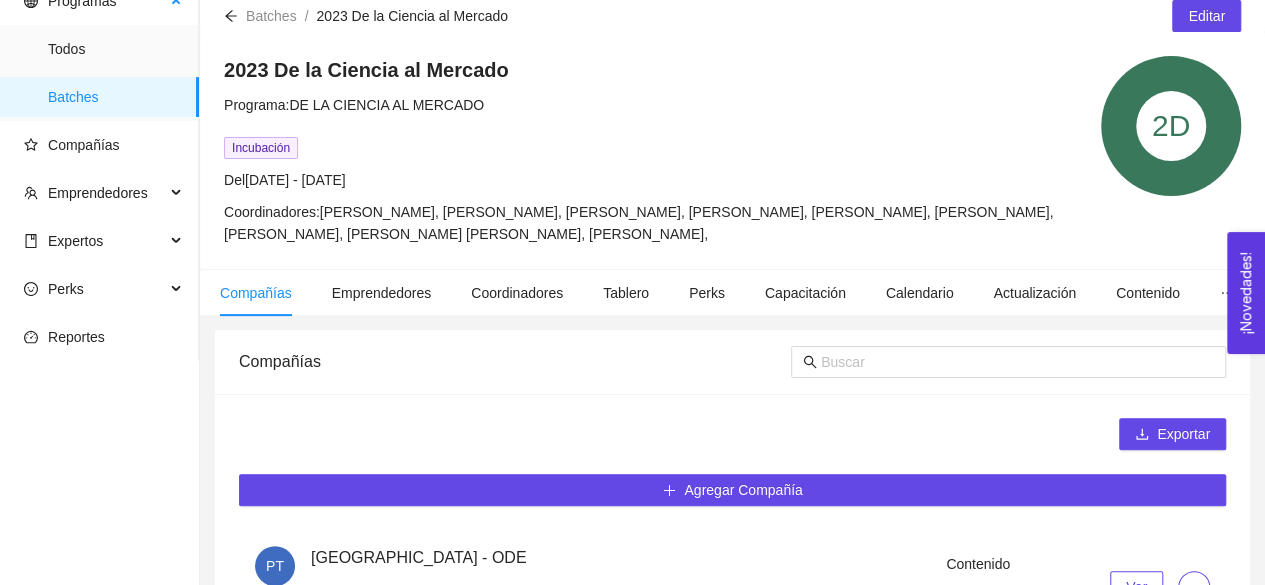 click on "Batches" at bounding box center (115, 97) 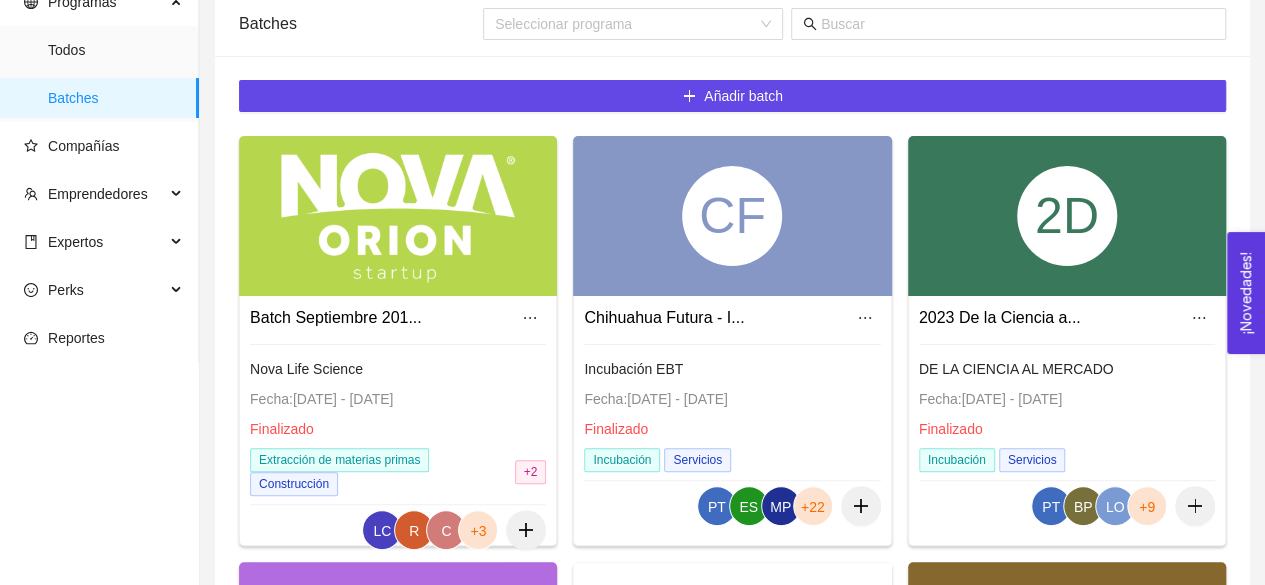 scroll, scrollTop: 74, scrollLeft: 0, axis: vertical 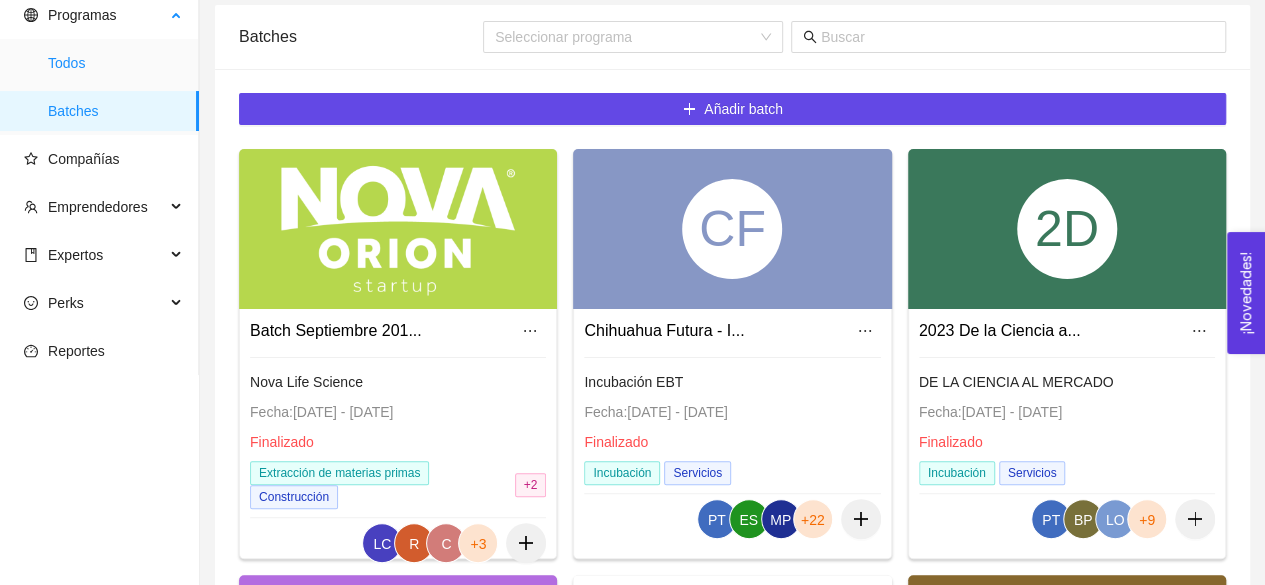 click on "Todos" at bounding box center [115, 63] 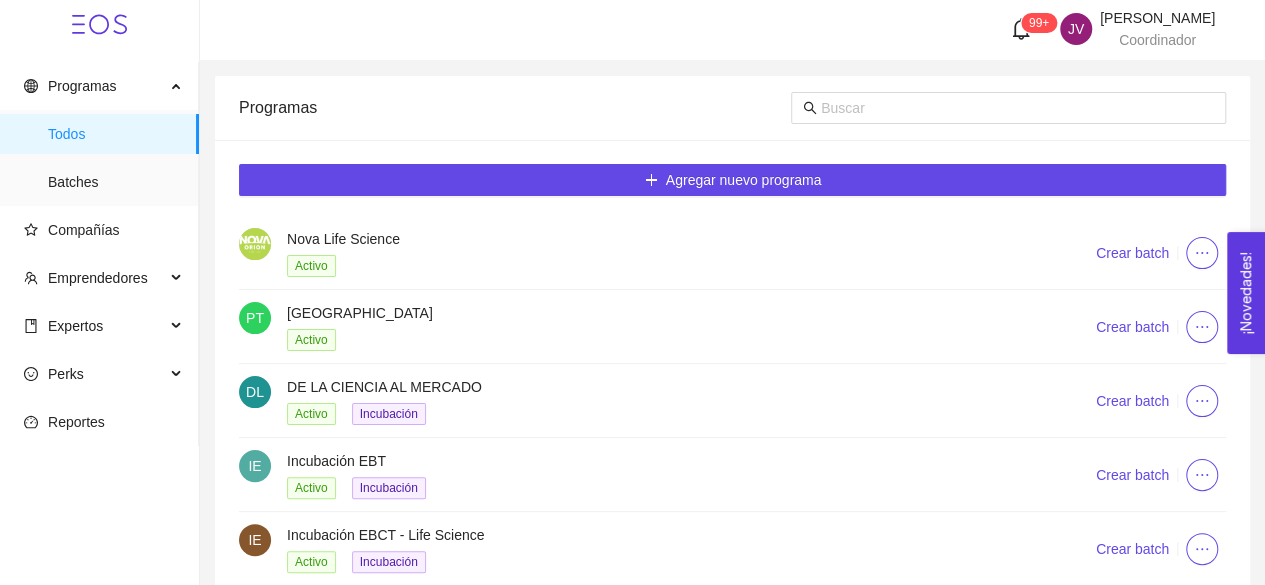 scroll, scrollTop: 2, scrollLeft: 0, axis: vertical 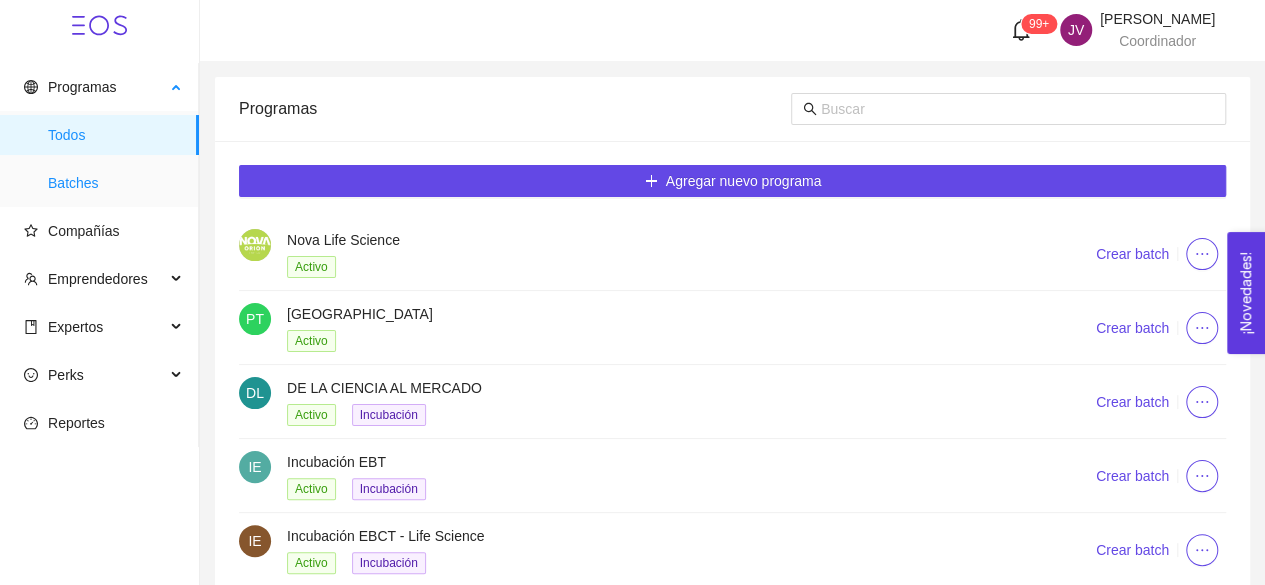 click on "Batches" at bounding box center (115, 183) 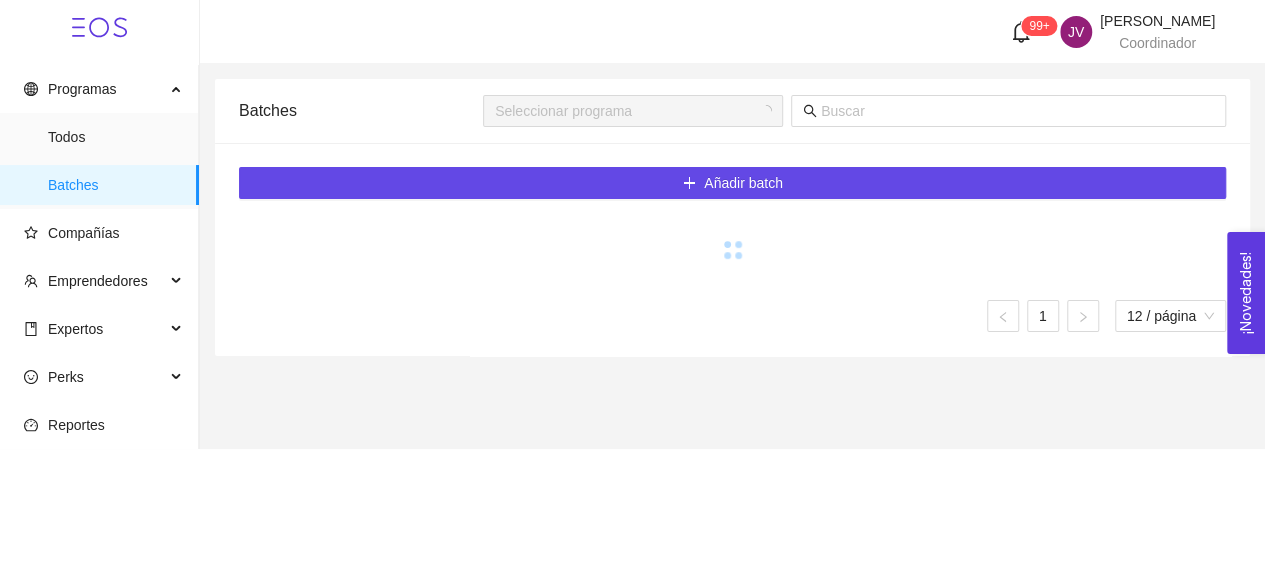 scroll, scrollTop: 0, scrollLeft: 0, axis: both 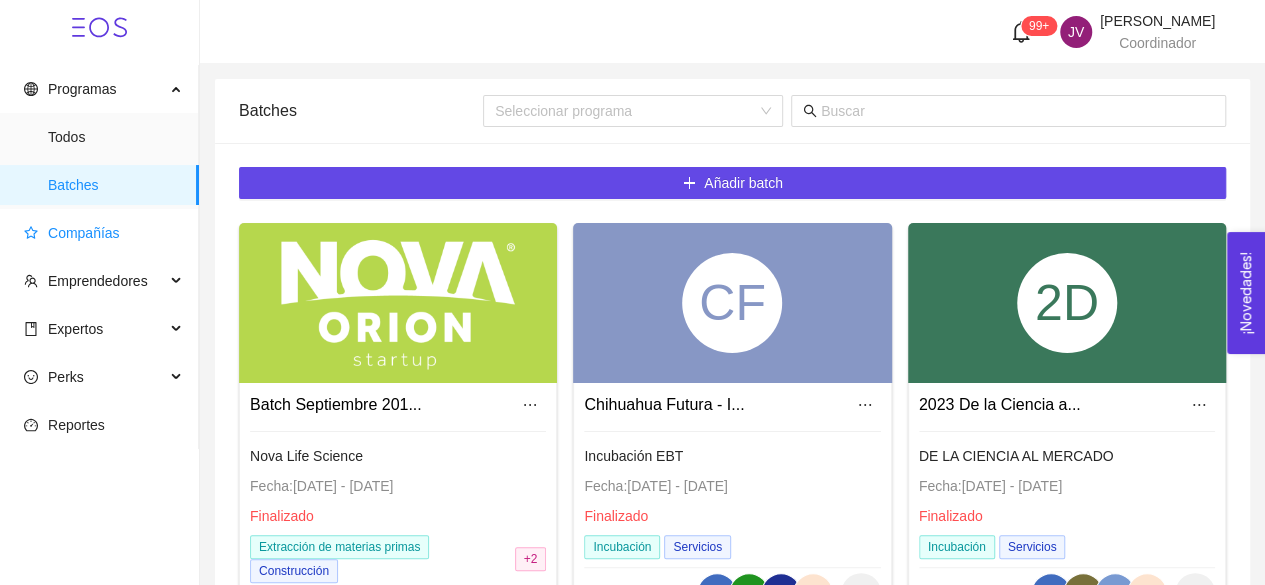 click on "Compañías" at bounding box center (103, 233) 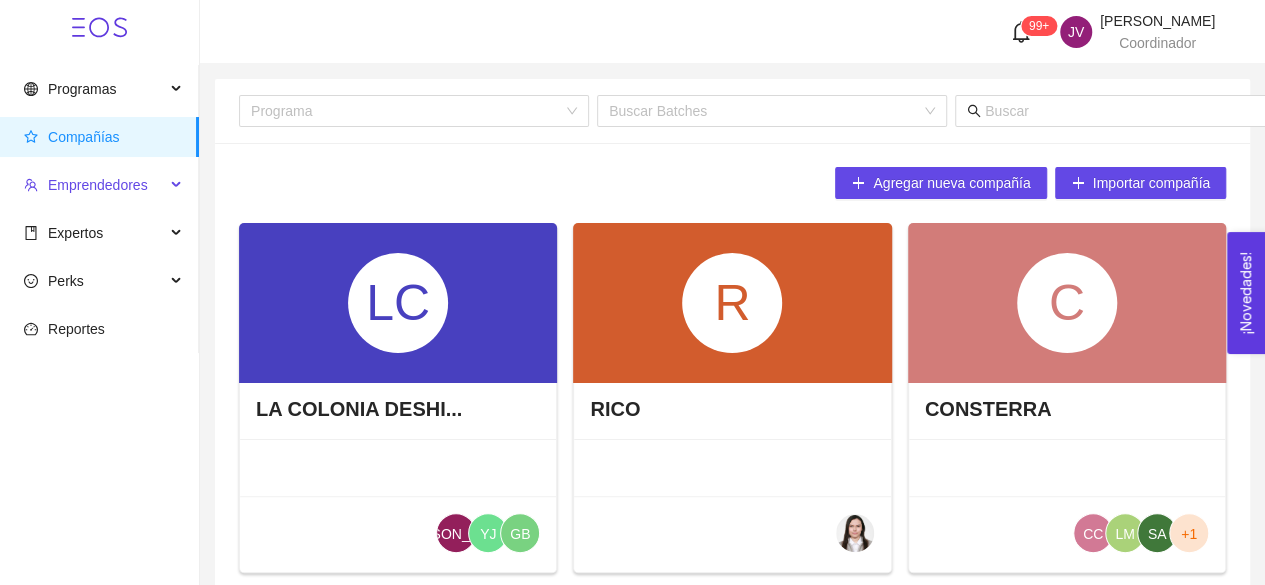 click on "Emprendedores" at bounding box center [94, 185] 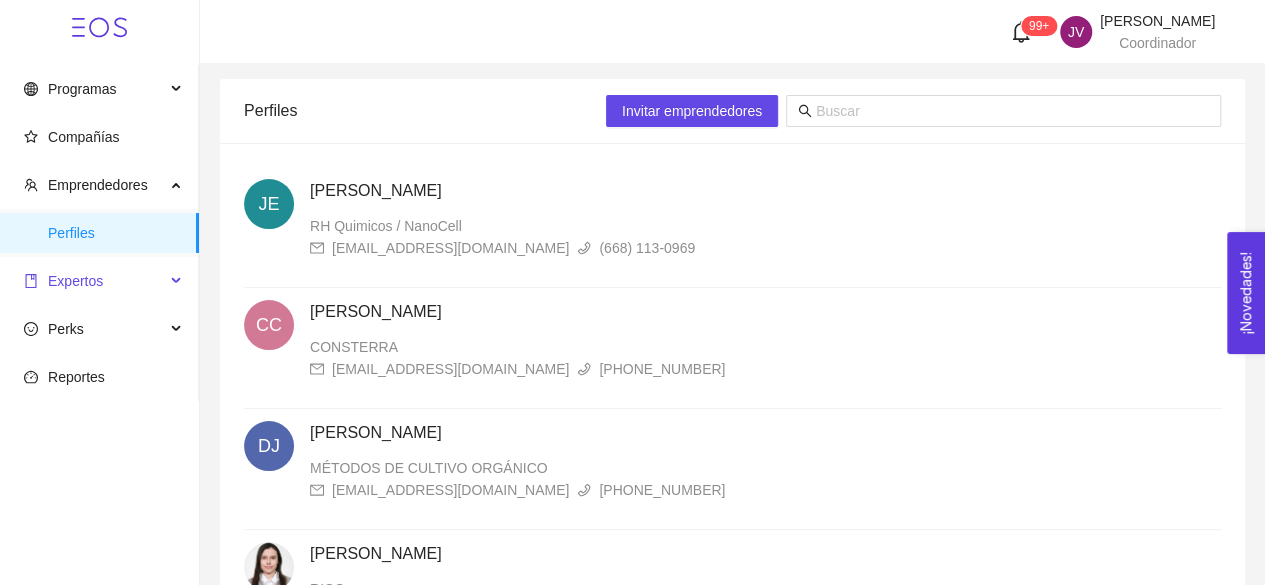 click on "Expertos" at bounding box center [94, 281] 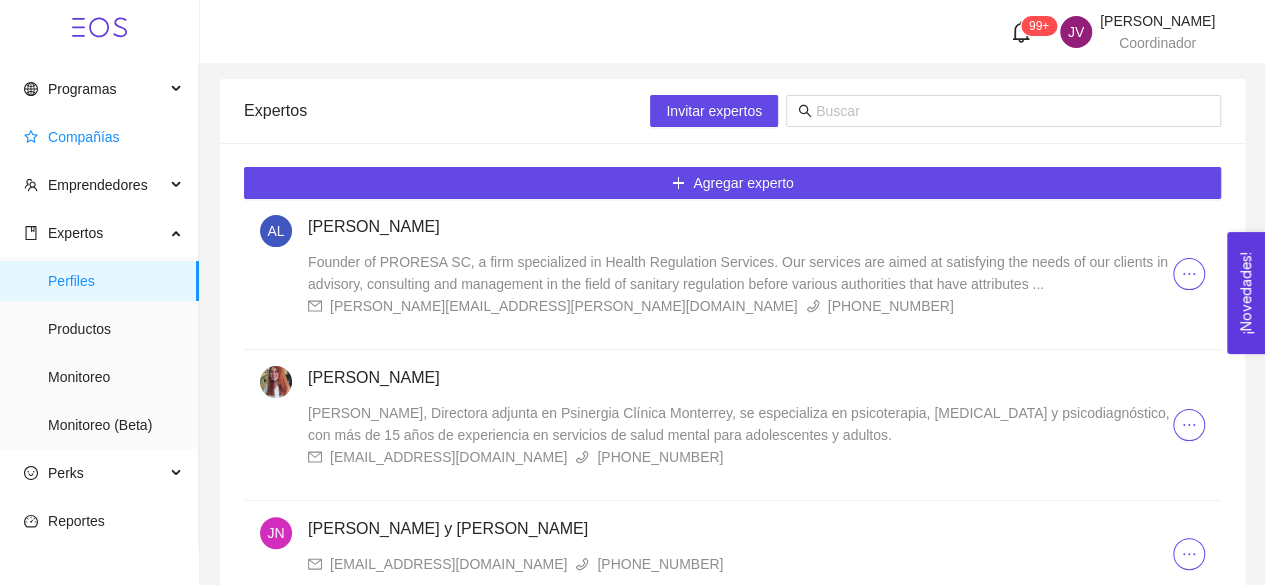 click on "Compañías" at bounding box center [103, 137] 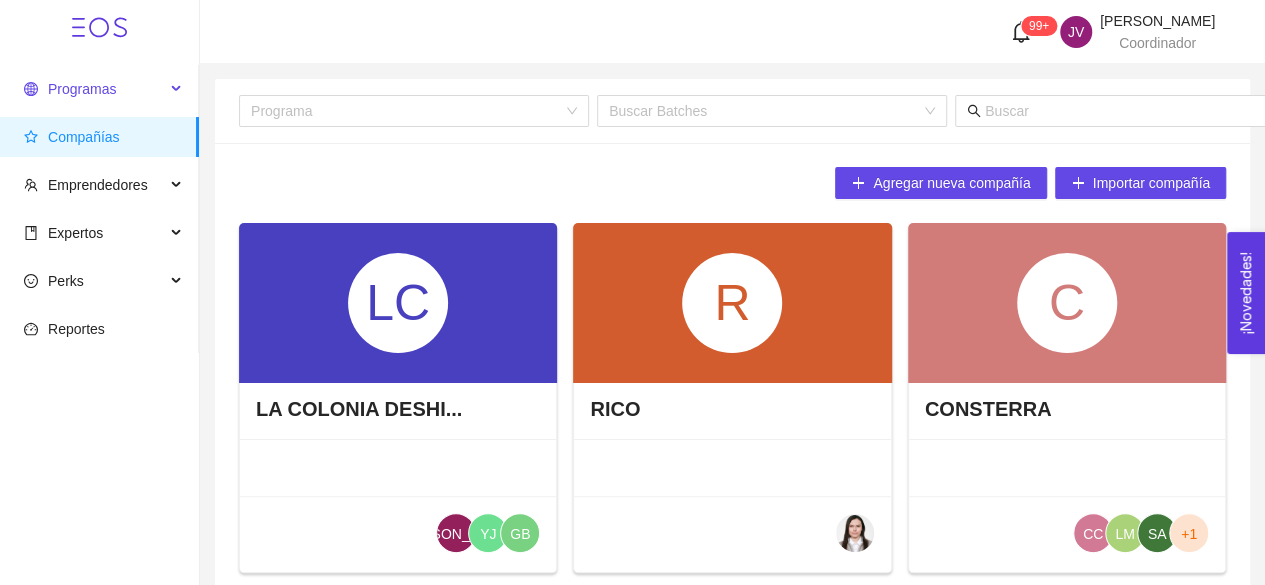 click on "Programas" at bounding box center [82, 89] 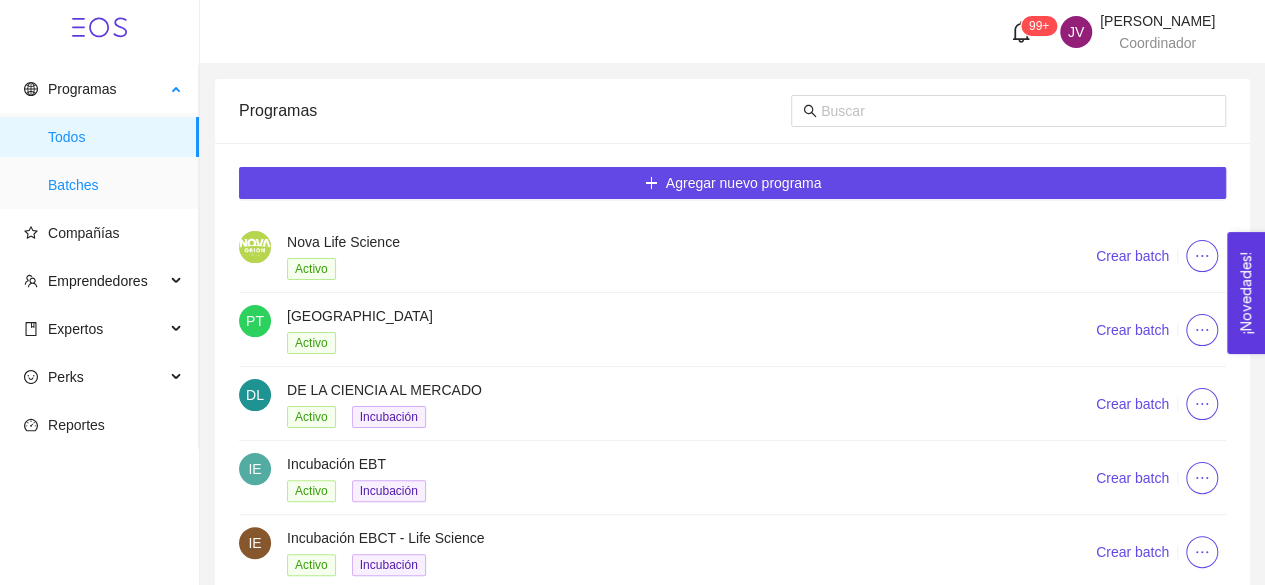 click on "Batches" at bounding box center (115, 185) 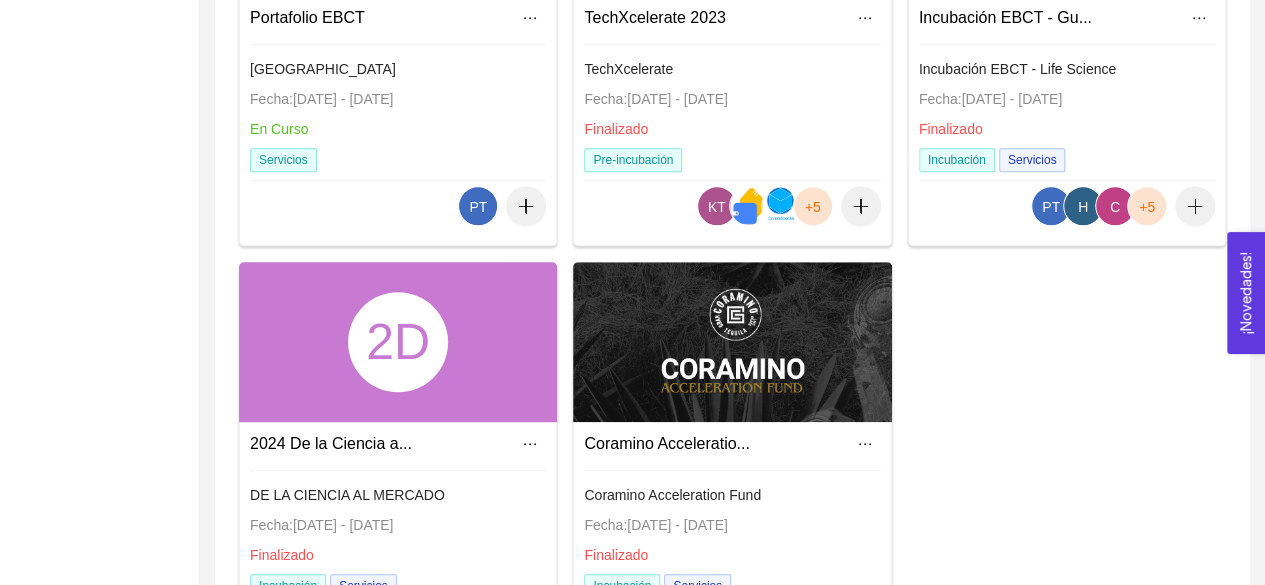 scroll, scrollTop: 1010, scrollLeft: 0, axis: vertical 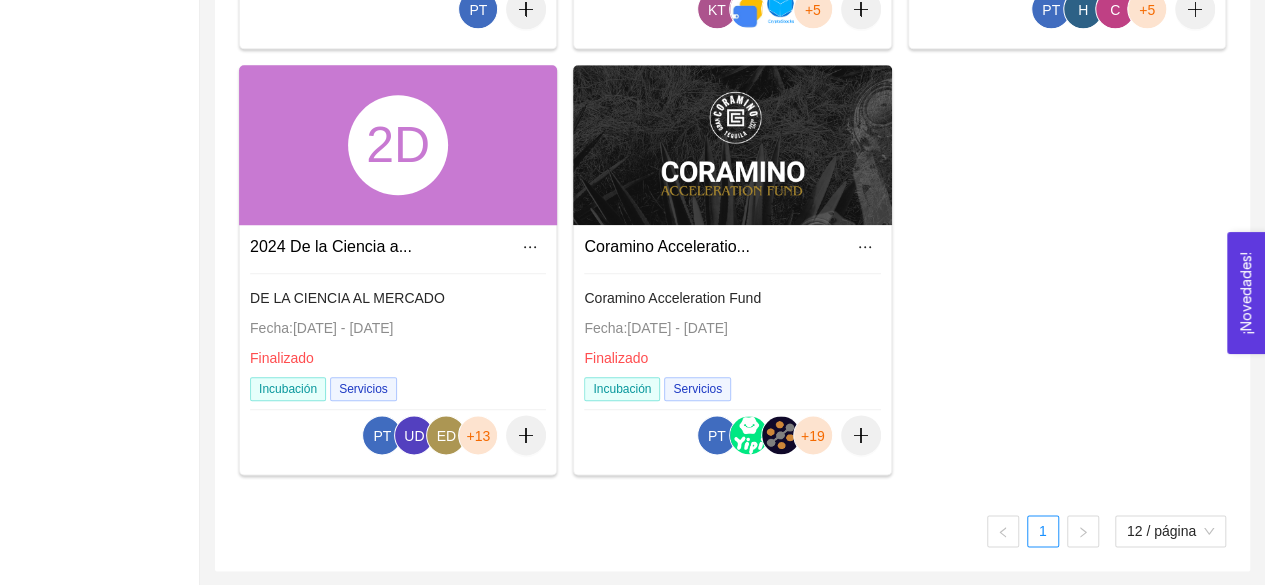 click on "Fecha:  02/09/2024 - 28/02/2025" at bounding box center [655, 328] 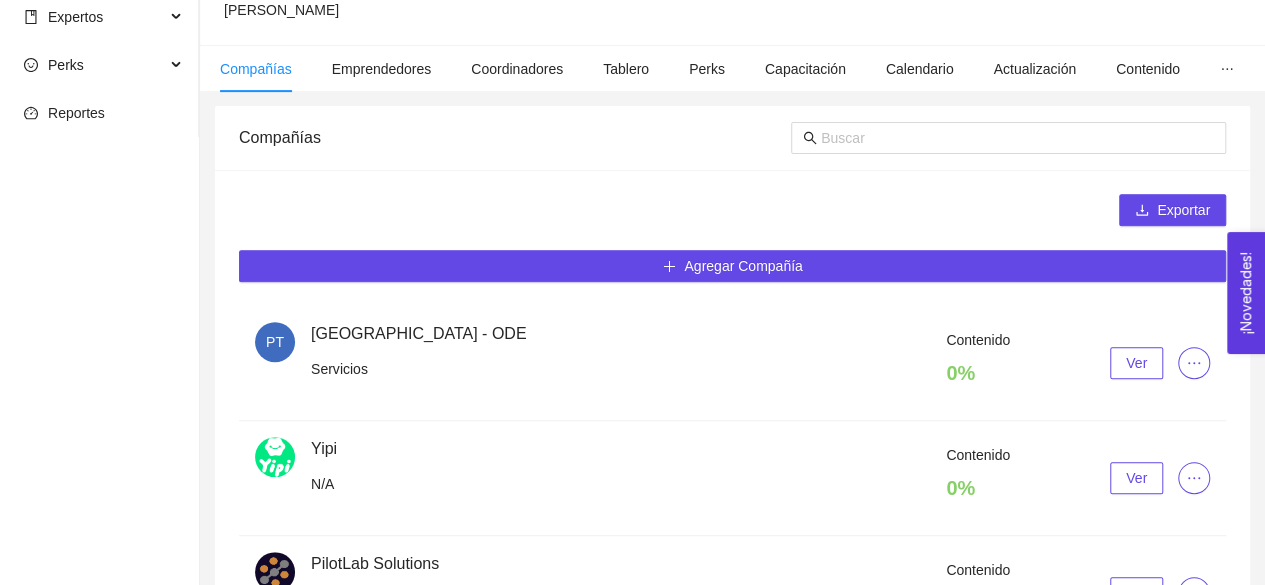 scroll, scrollTop: 360, scrollLeft: 0, axis: vertical 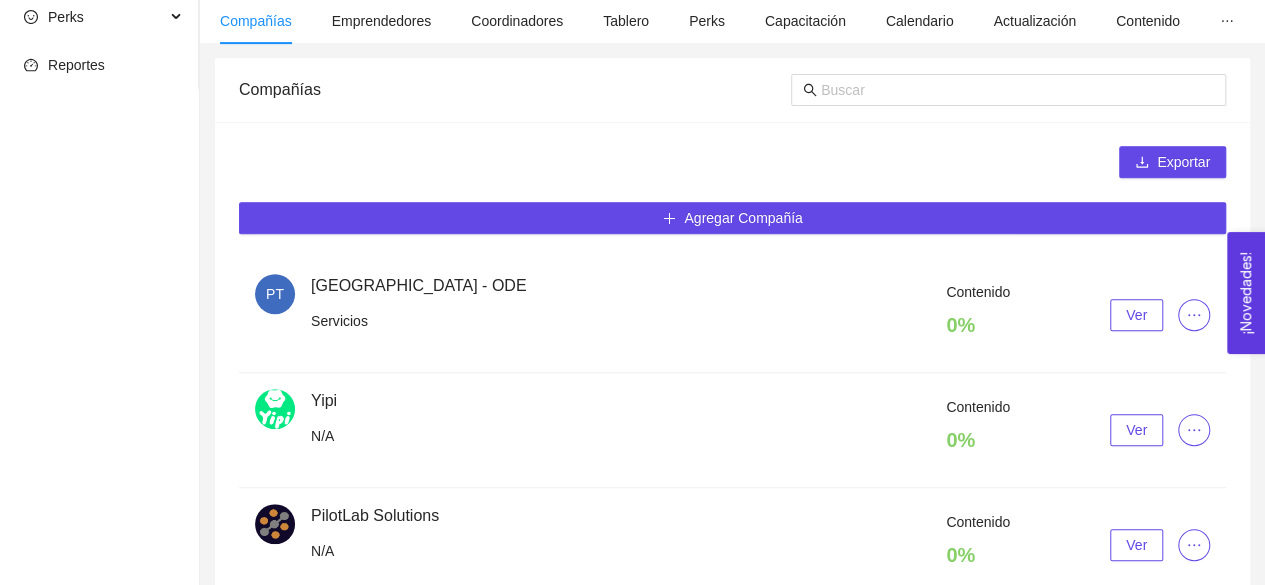 click on "Ver" at bounding box center [1136, 430] 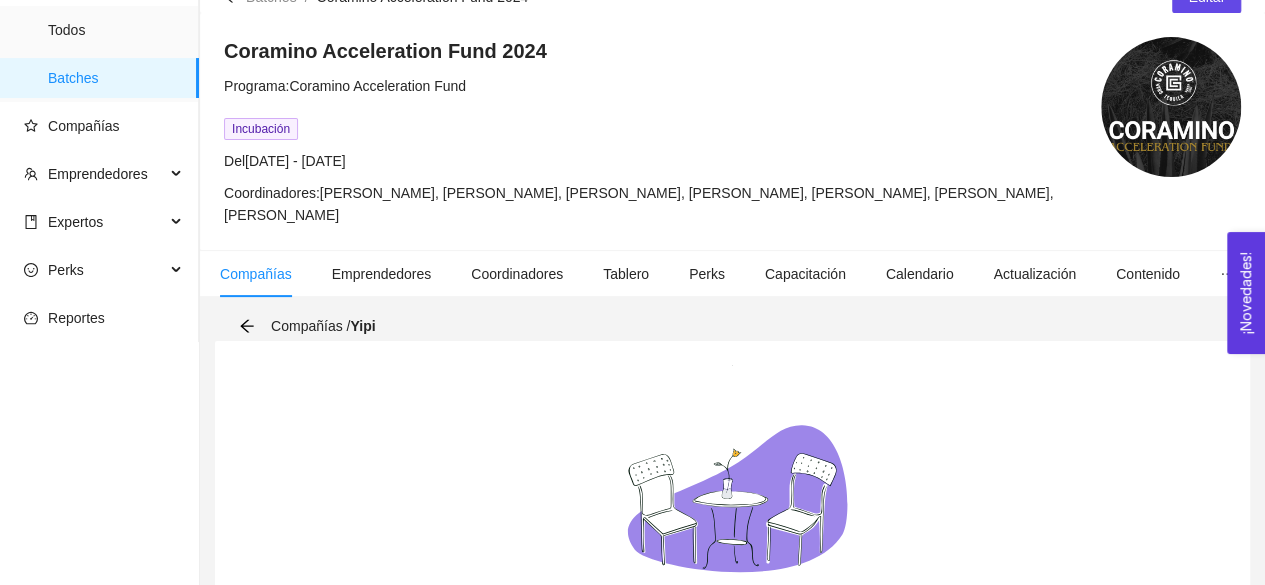 scroll, scrollTop: 318, scrollLeft: 0, axis: vertical 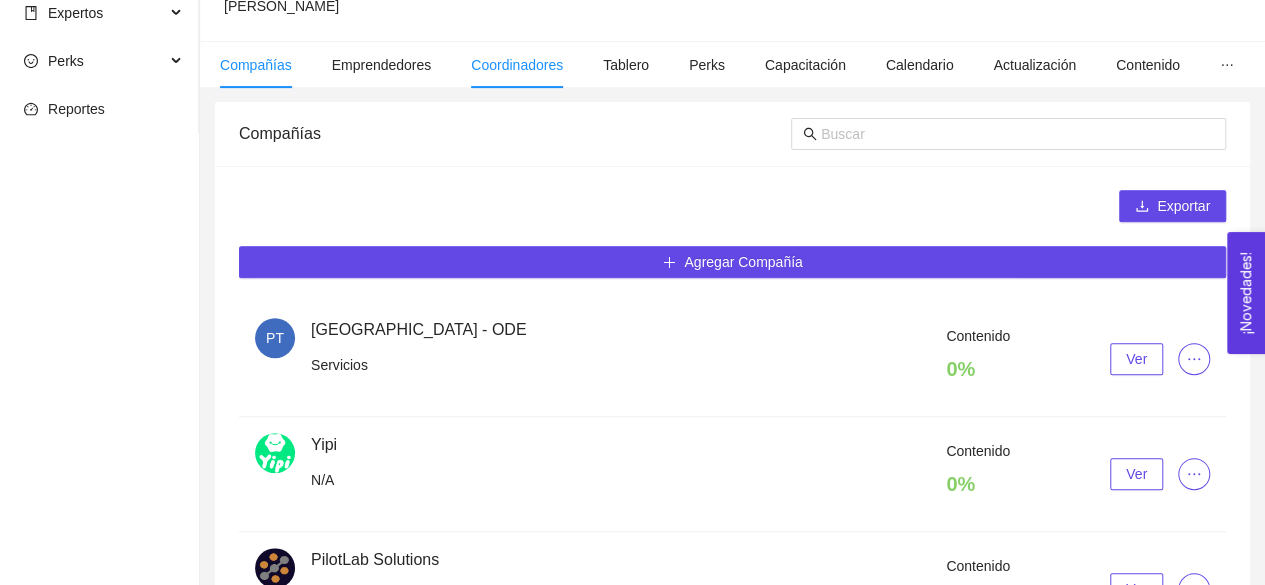 click on "Coordinadores" at bounding box center [517, 65] 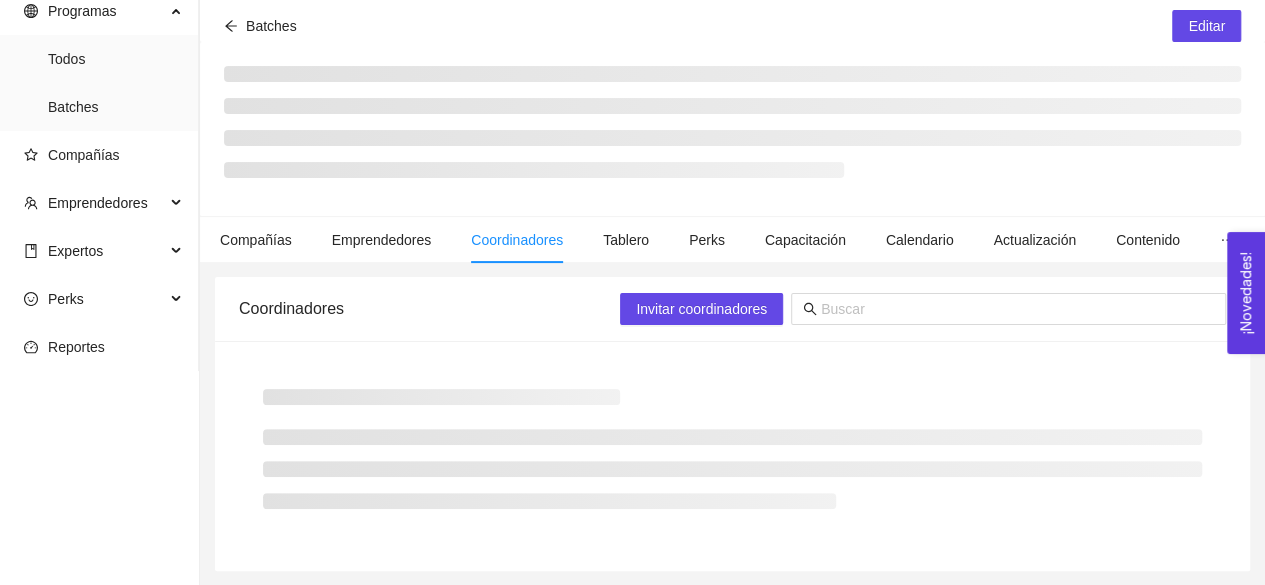 scroll, scrollTop: 316, scrollLeft: 0, axis: vertical 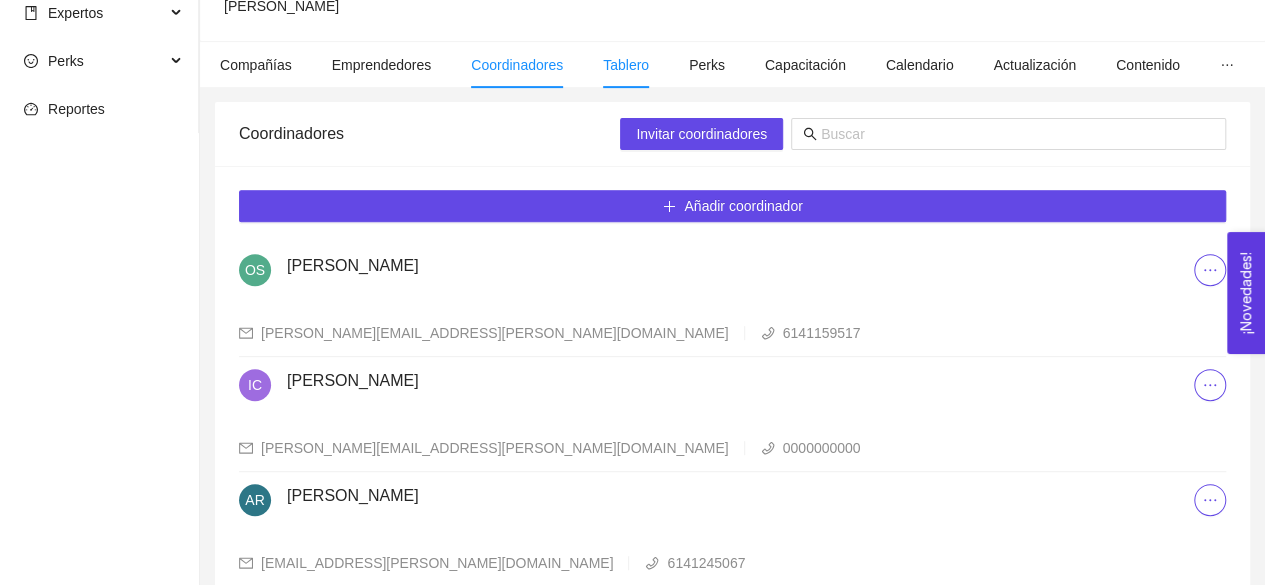 click on "Tablero" at bounding box center (626, 65) 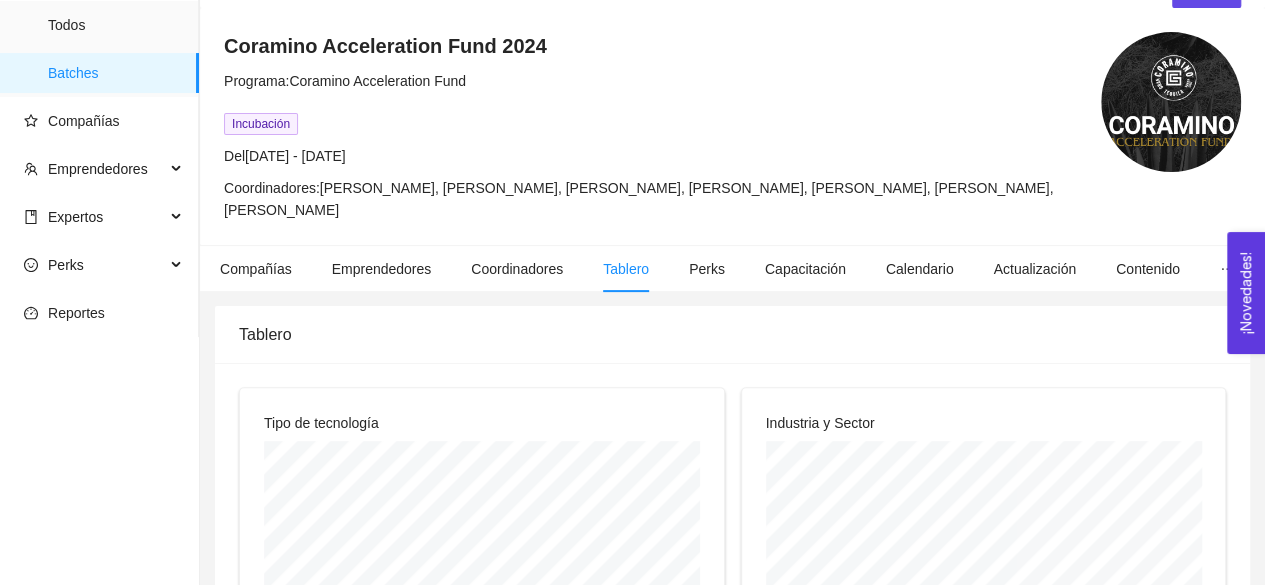 scroll, scrollTop: 0, scrollLeft: 0, axis: both 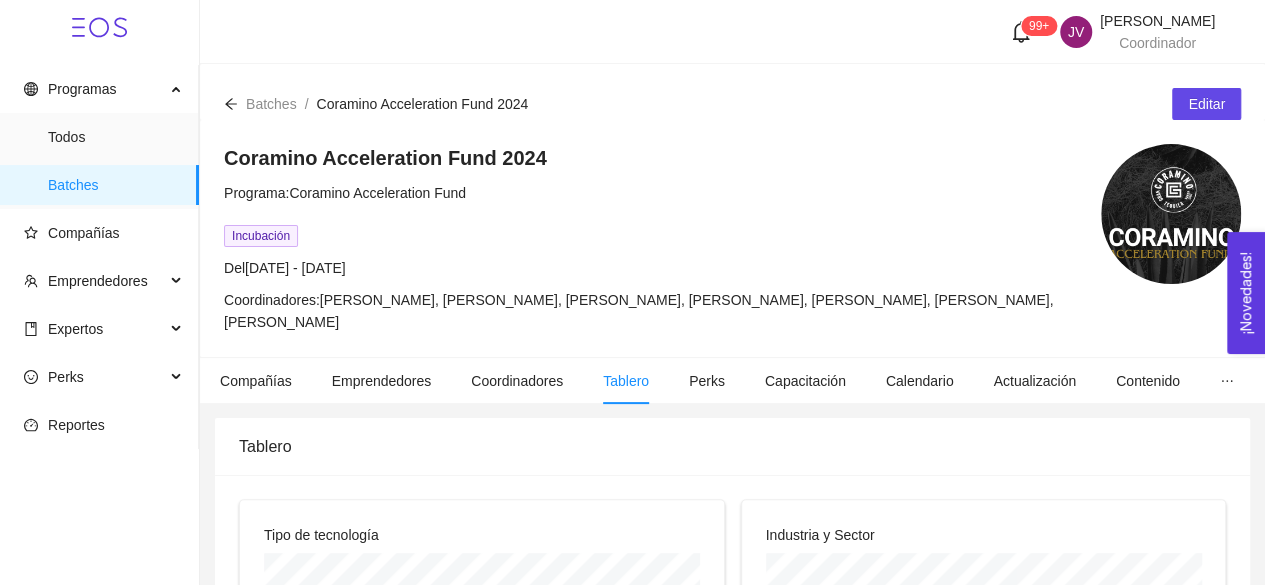 click on "Batches" at bounding box center (271, 104) 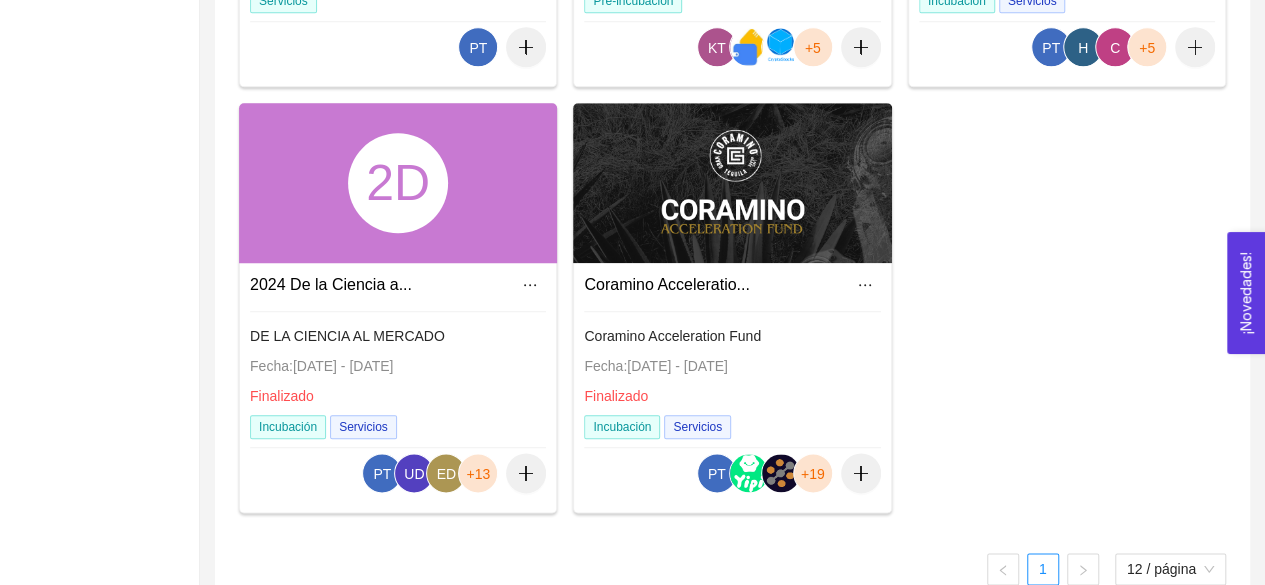 scroll, scrollTop: 1010, scrollLeft: 0, axis: vertical 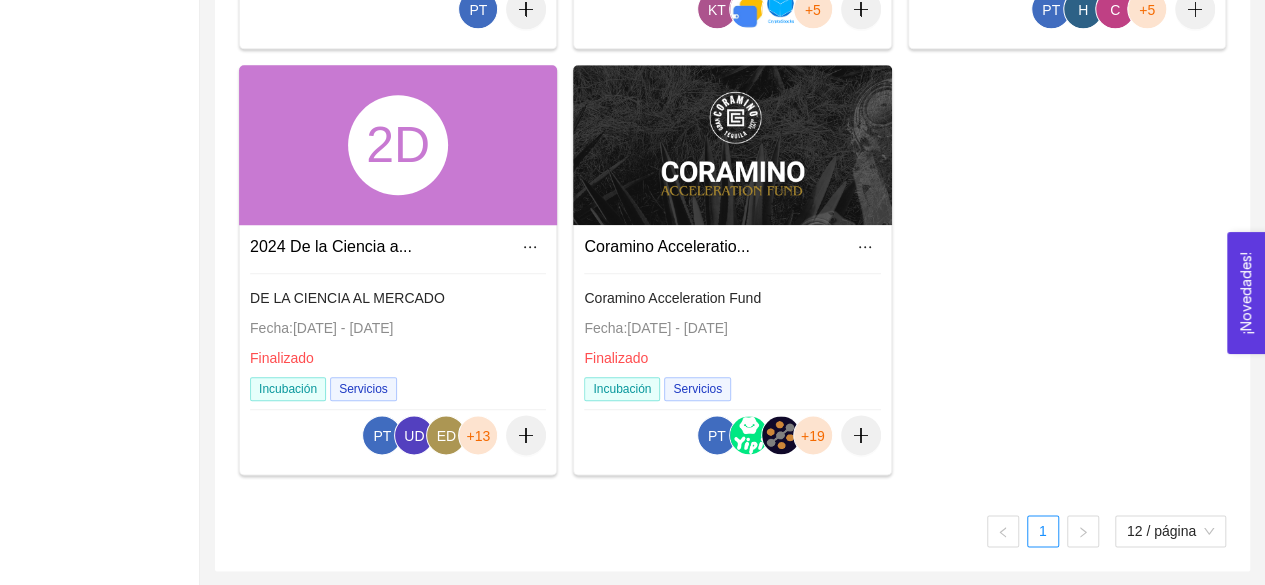 click on "Coramino Acceleration Fund Fecha:  02/09/2024 - 28/02/2025 Finalizado Incubación Servicios" at bounding box center [732, 274] 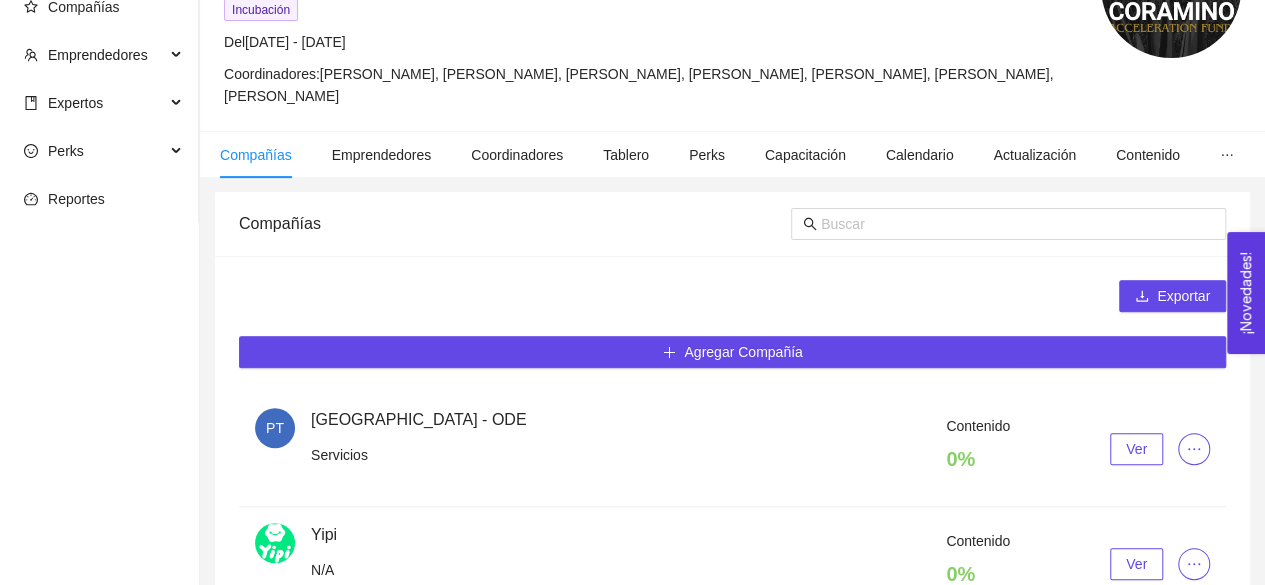 scroll, scrollTop: 232, scrollLeft: 0, axis: vertical 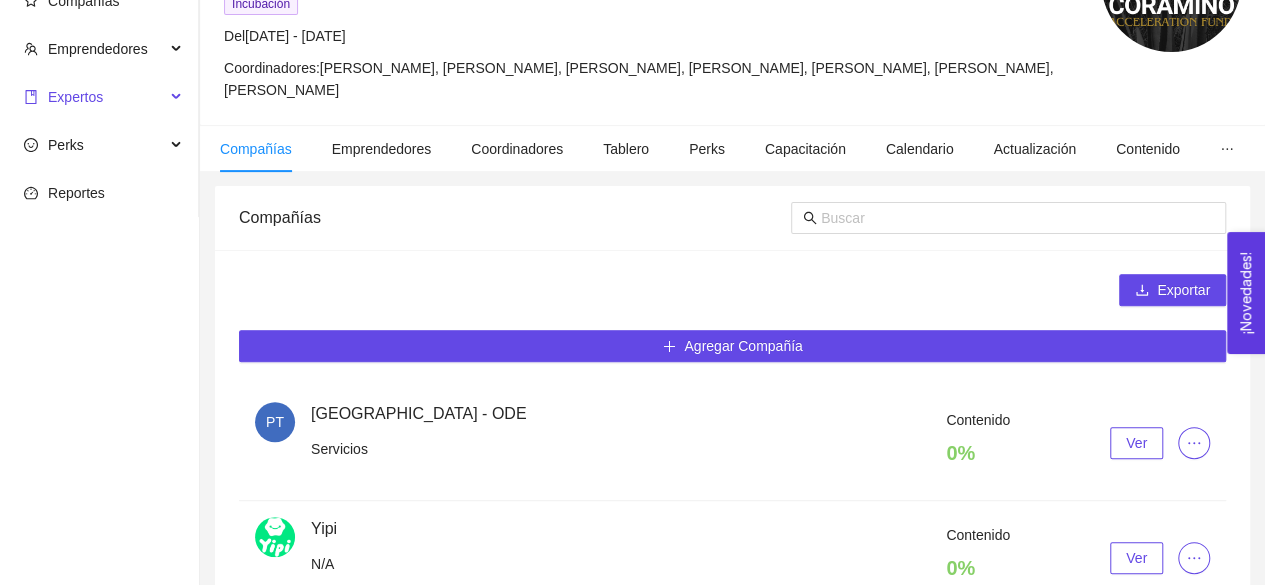 click on "Expertos" at bounding box center [94, 97] 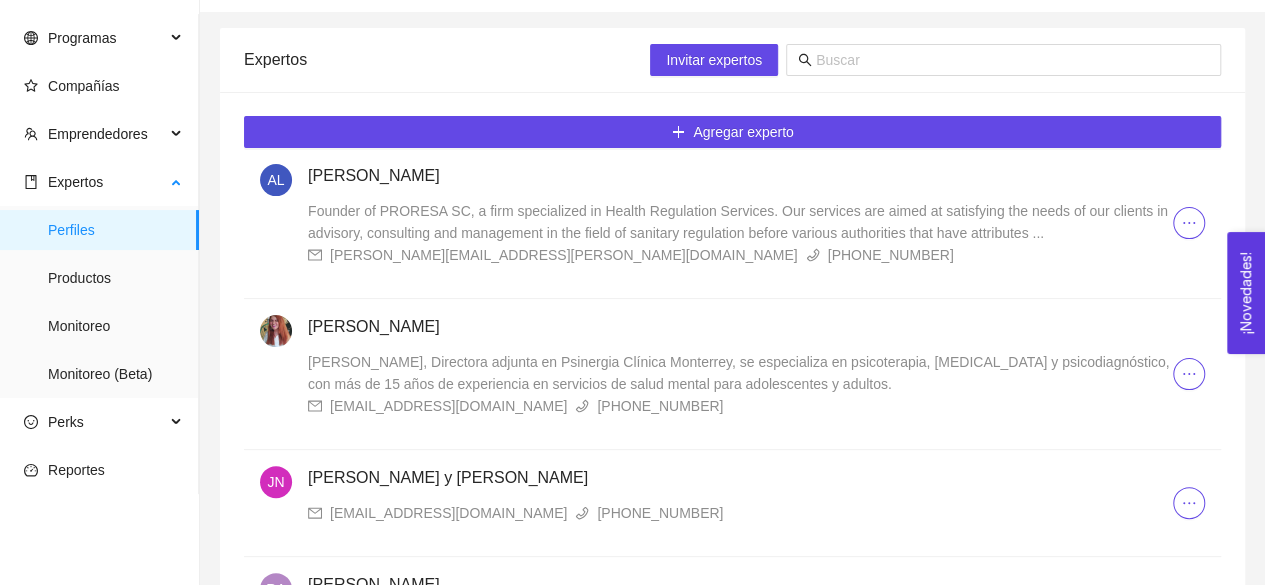 scroll, scrollTop: 53, scrollLeft: 0, axis: vertical 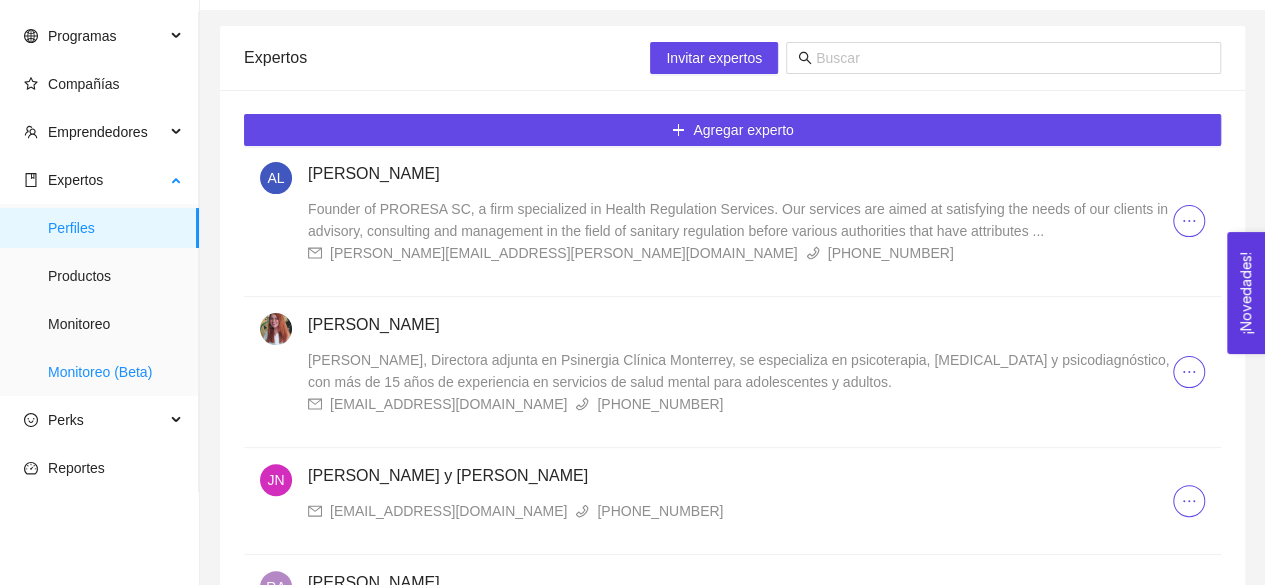 click on "Monitoreo (Beta)" at bounding box center (115, 372) 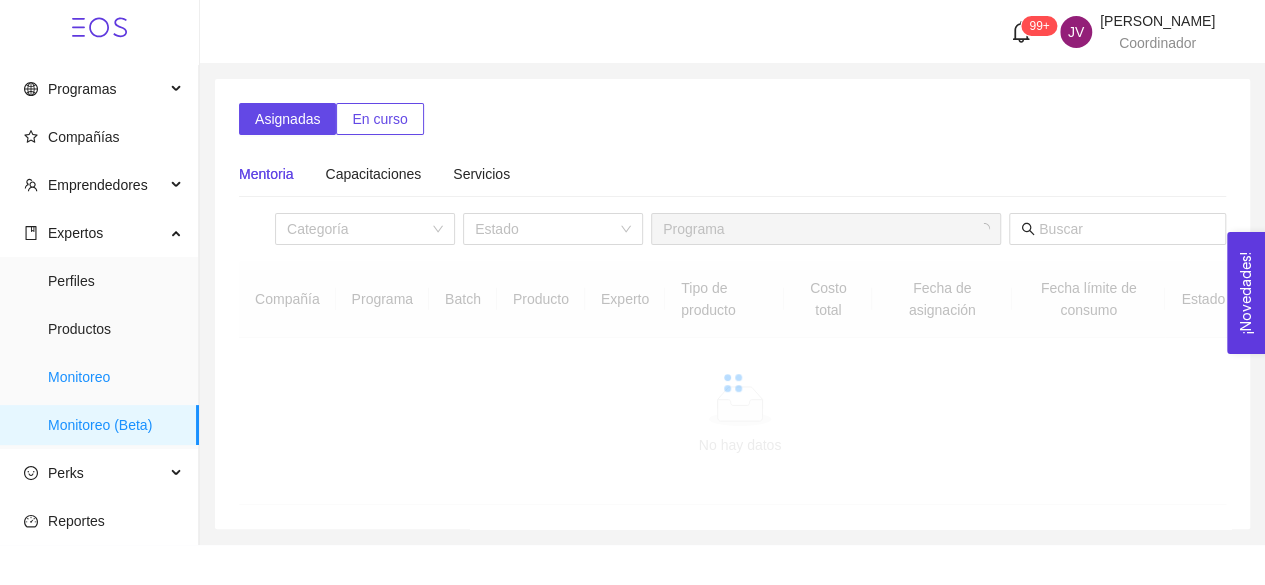 scroll, scrollTop: 0, scrollLeft: 0, axis: both 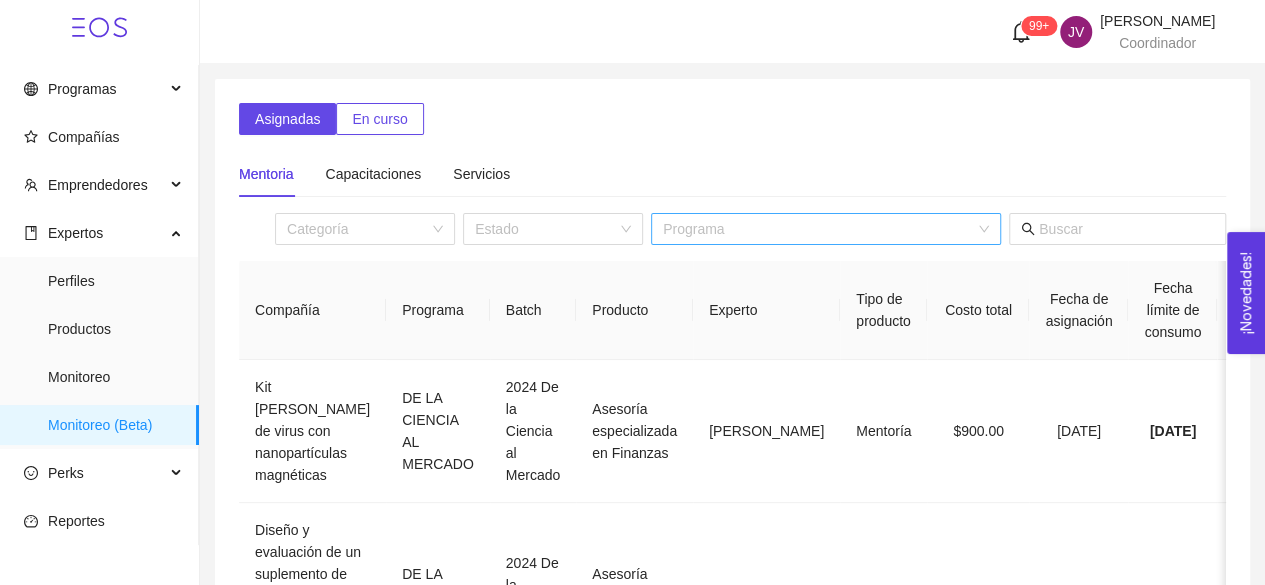 click at bounding box center (819, 229) 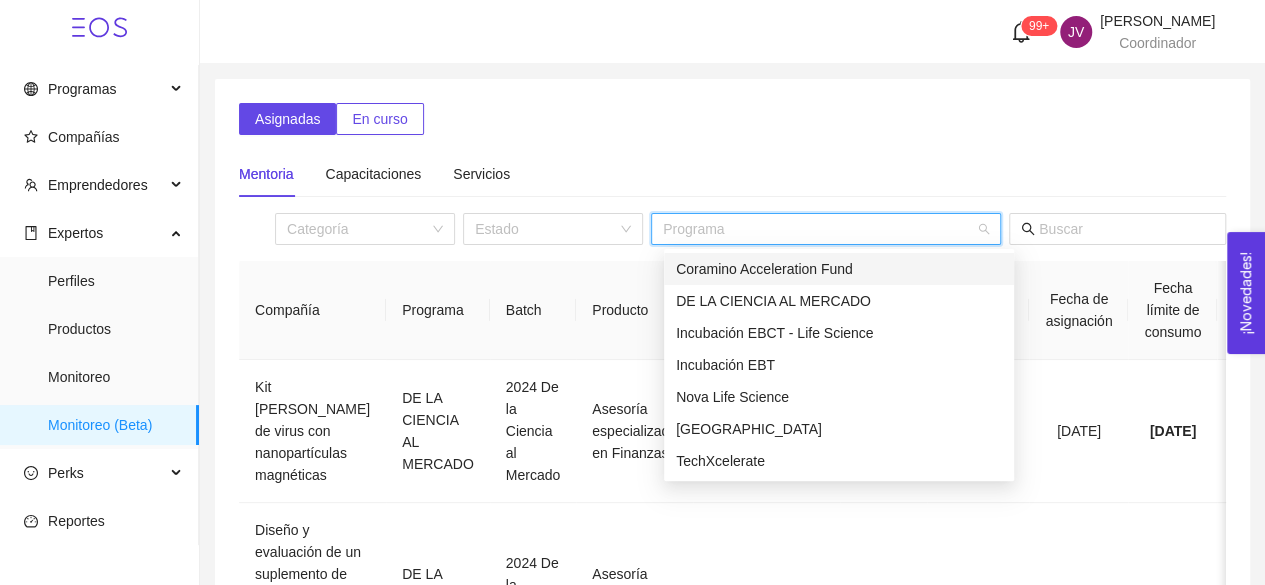 click on "Coramino Acceleration Fund" at bounding box center [839, 269] 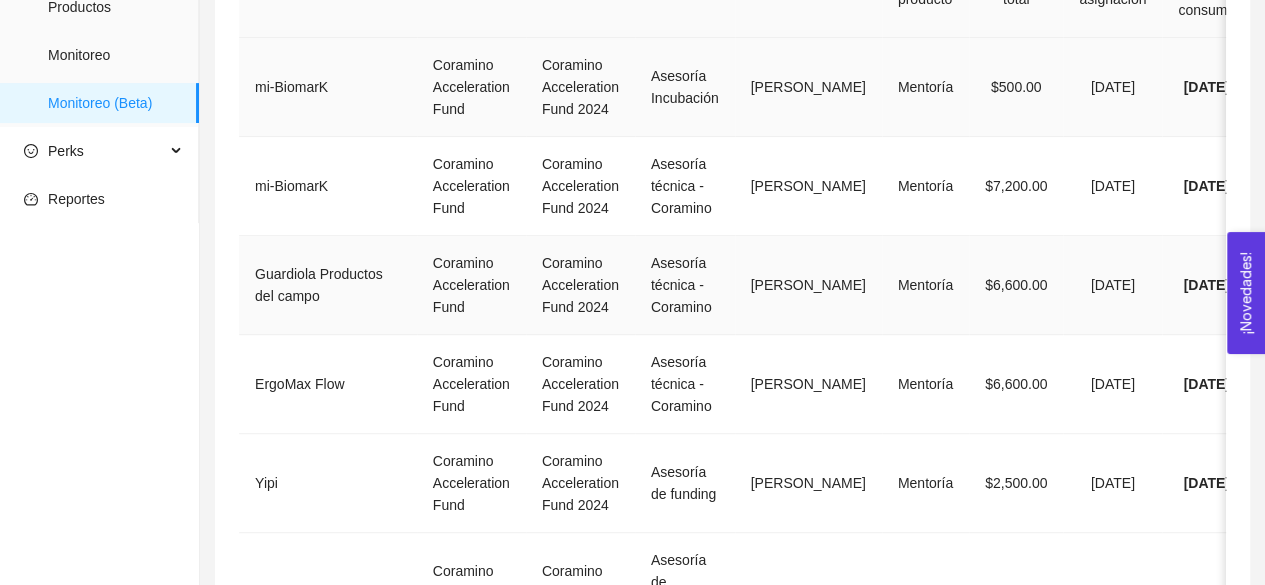 scroll, scrollTop: 326, scrollLeft: 0, axis: vertical 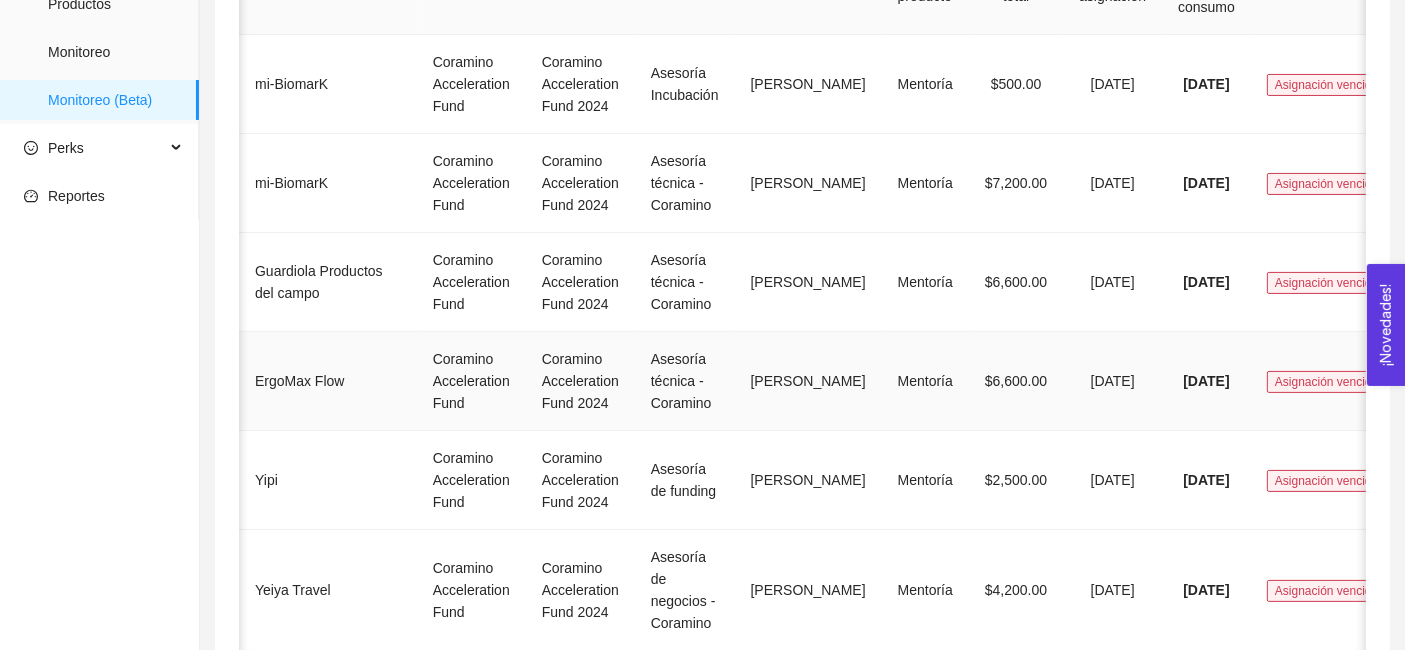 drag, startPoint x: 1265, startPoint y: 2, endPoint x: 805, endPoint y: 403, distance: 610.24664 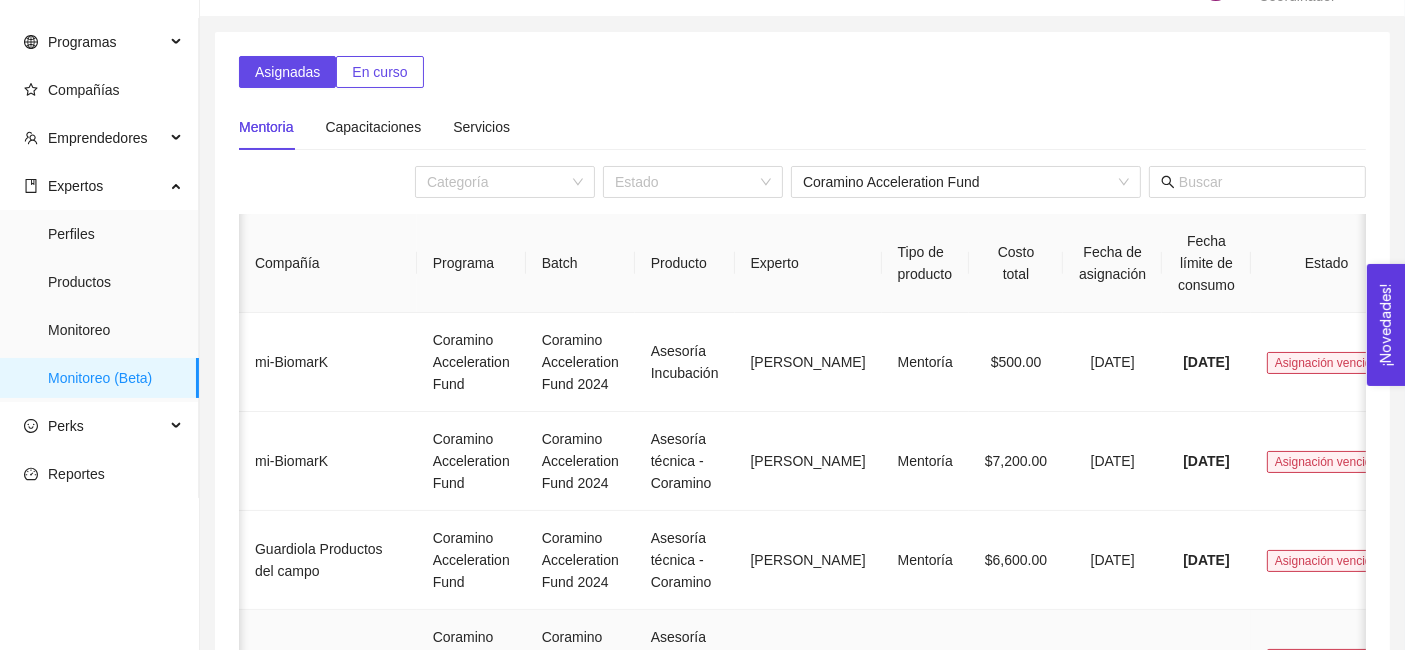 scroll, scrollTop: 0, scrollLeft: 0, axis: both 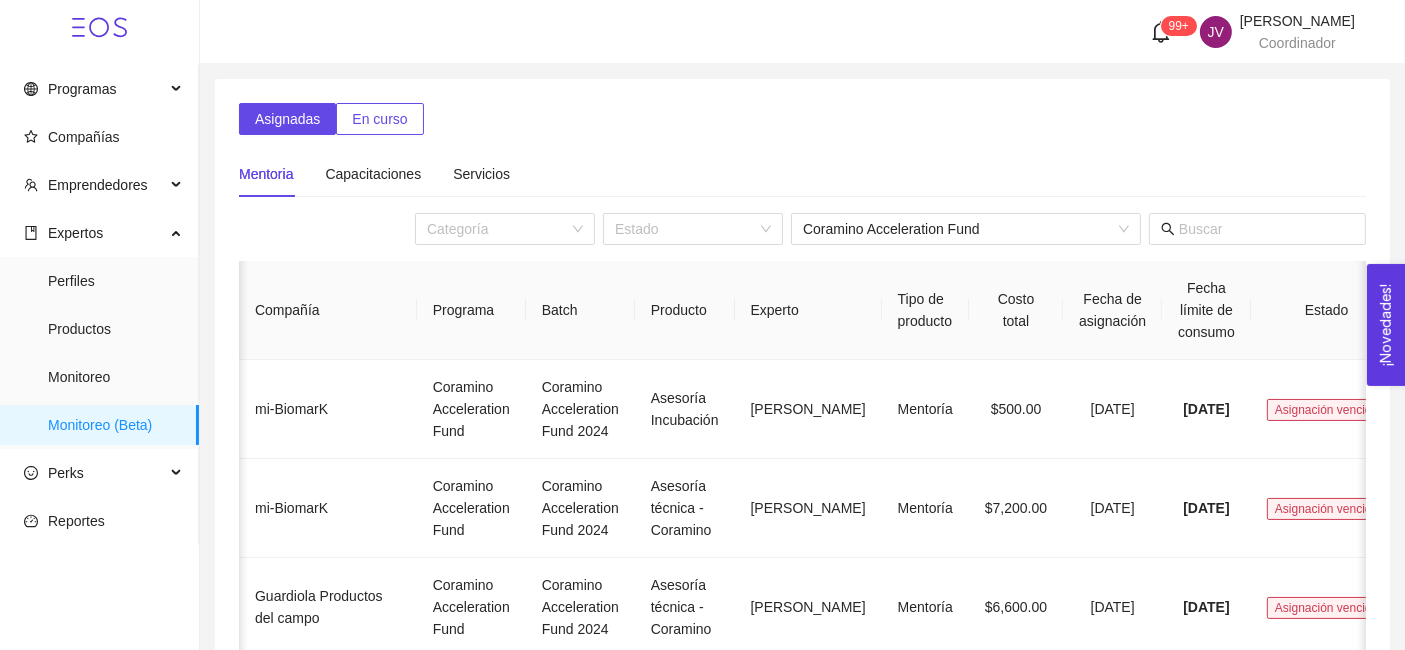 click on "Compañía" at bounding box center (328, 310) 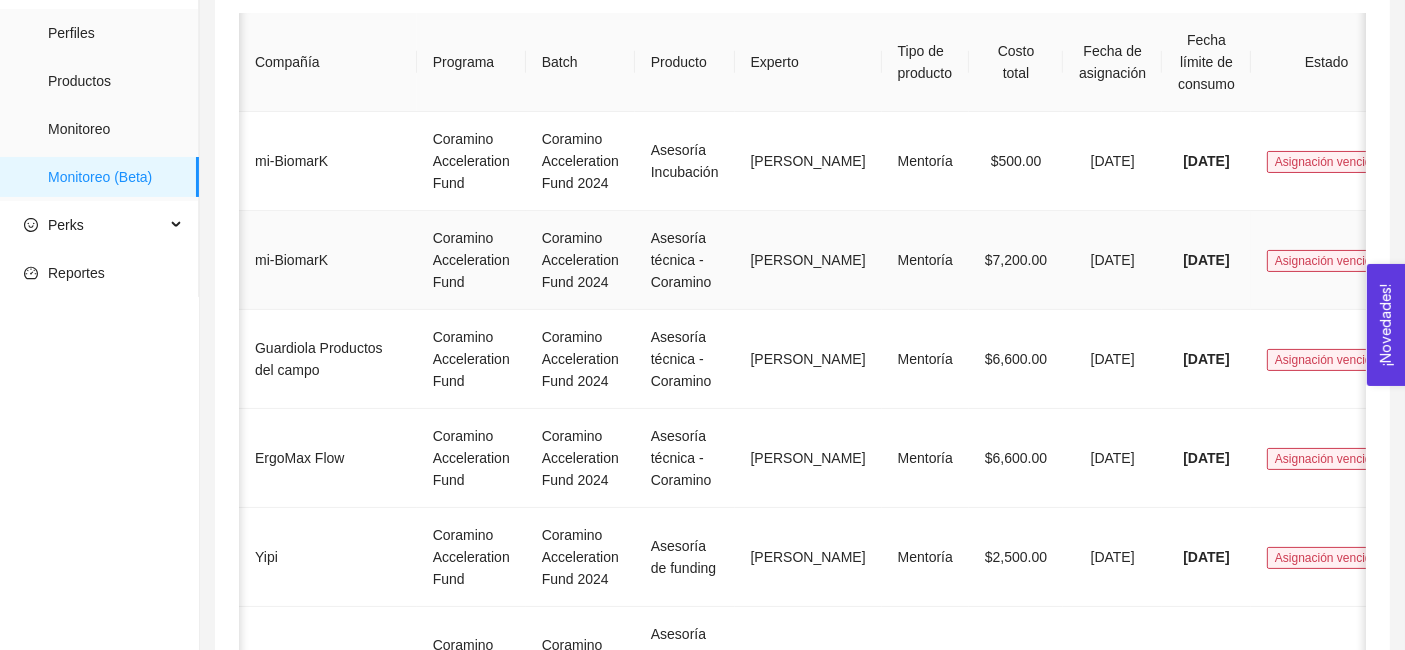 scroll, scrollTop: 250, scrollLeft: 0, axis: vertical 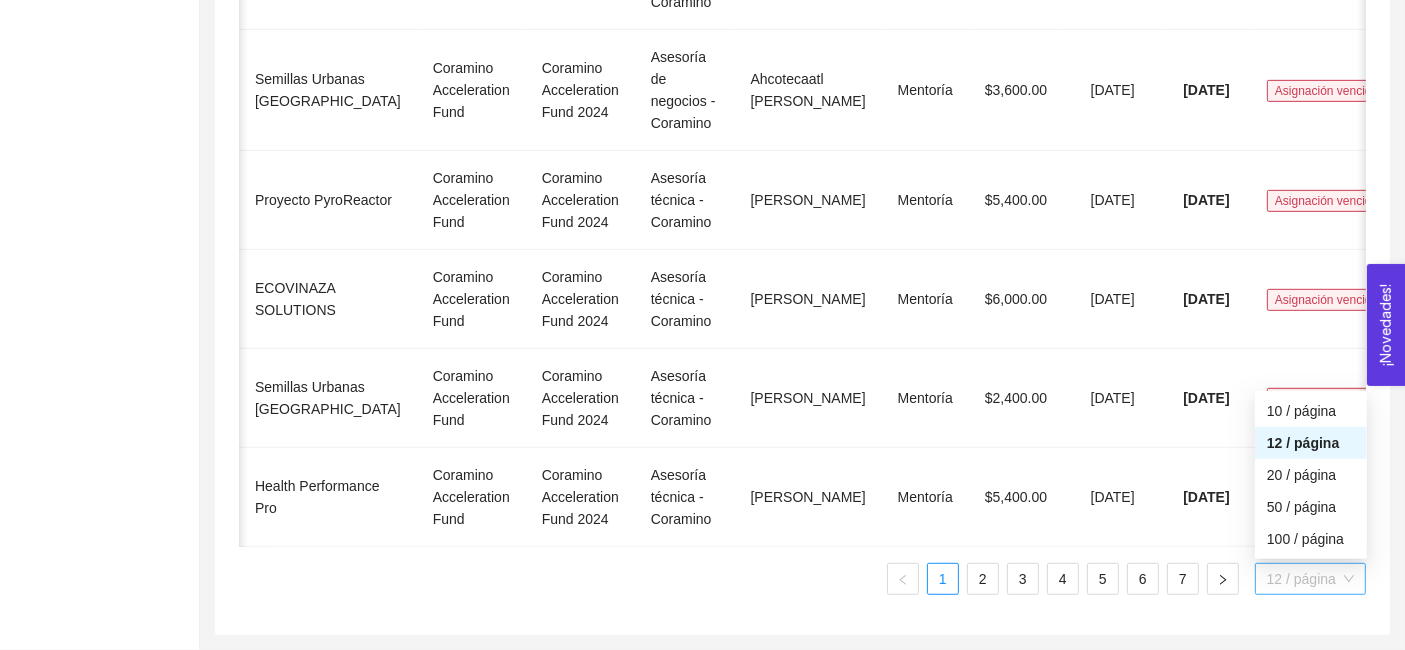 click on "12 / página" at bounding box center (1310, 579) 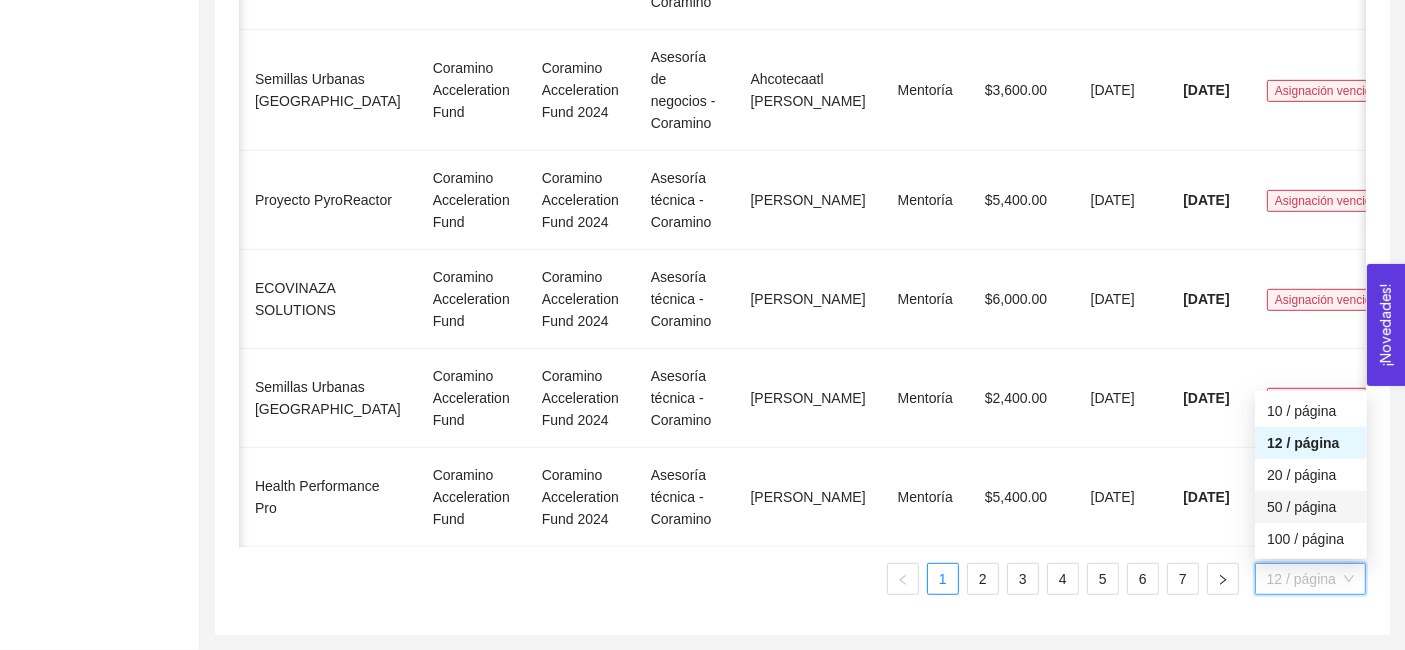 click on "50 / página" at bounding box center [1311, 507] 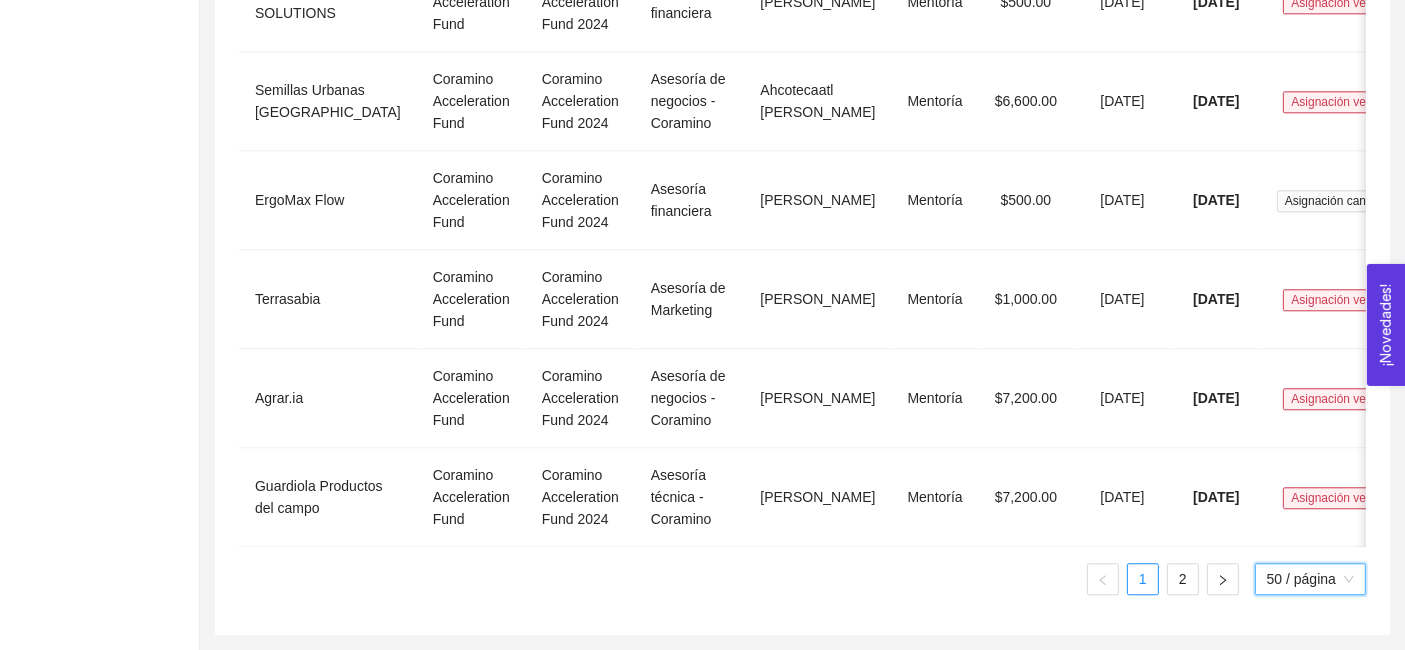 scroll, scrollTop: 5492, scrollLeft: 0, axis: vertical 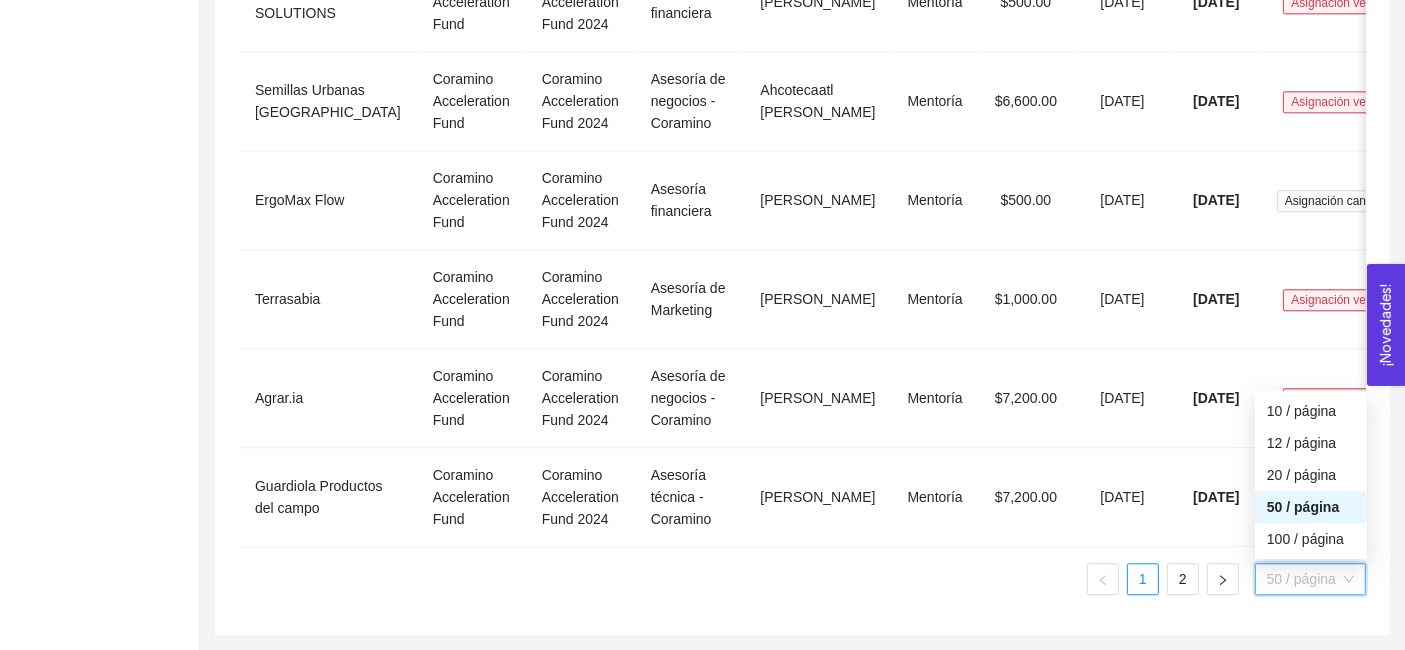 click on "50 / página" at bounding box center (1310, 579) 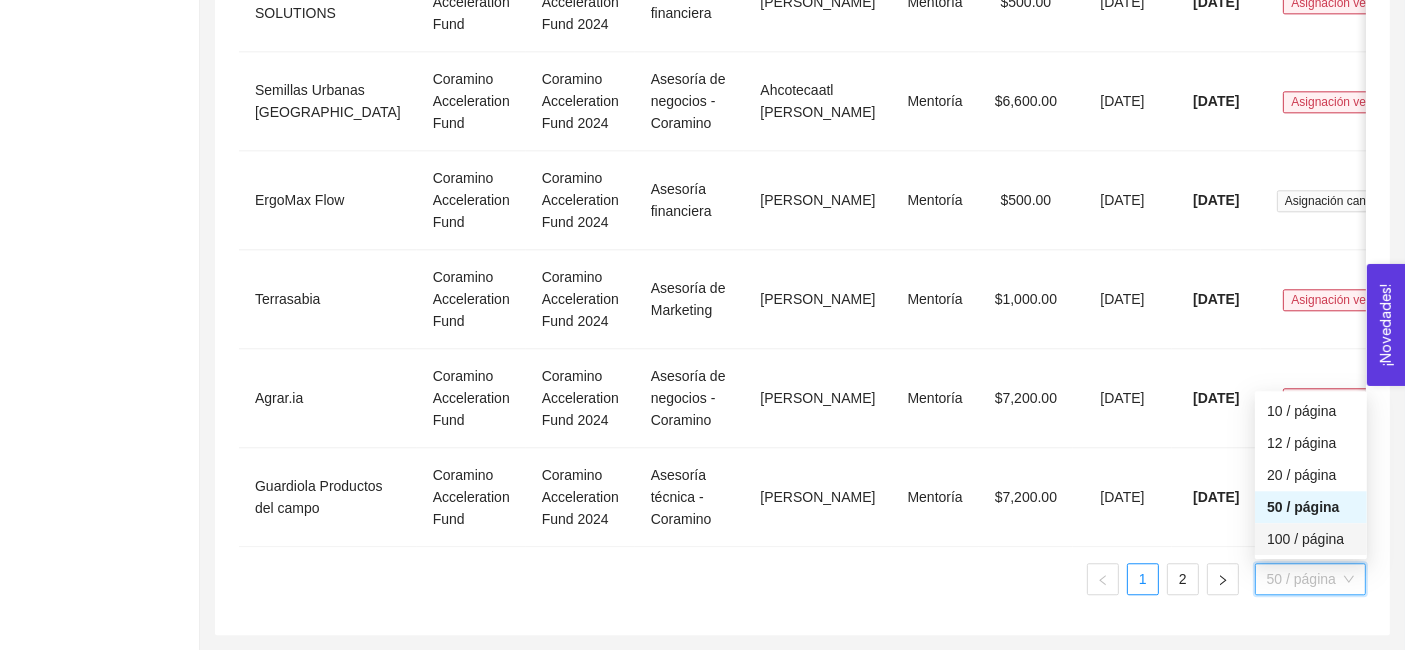 click on "100 / página" at bounding box center [1311, 539] 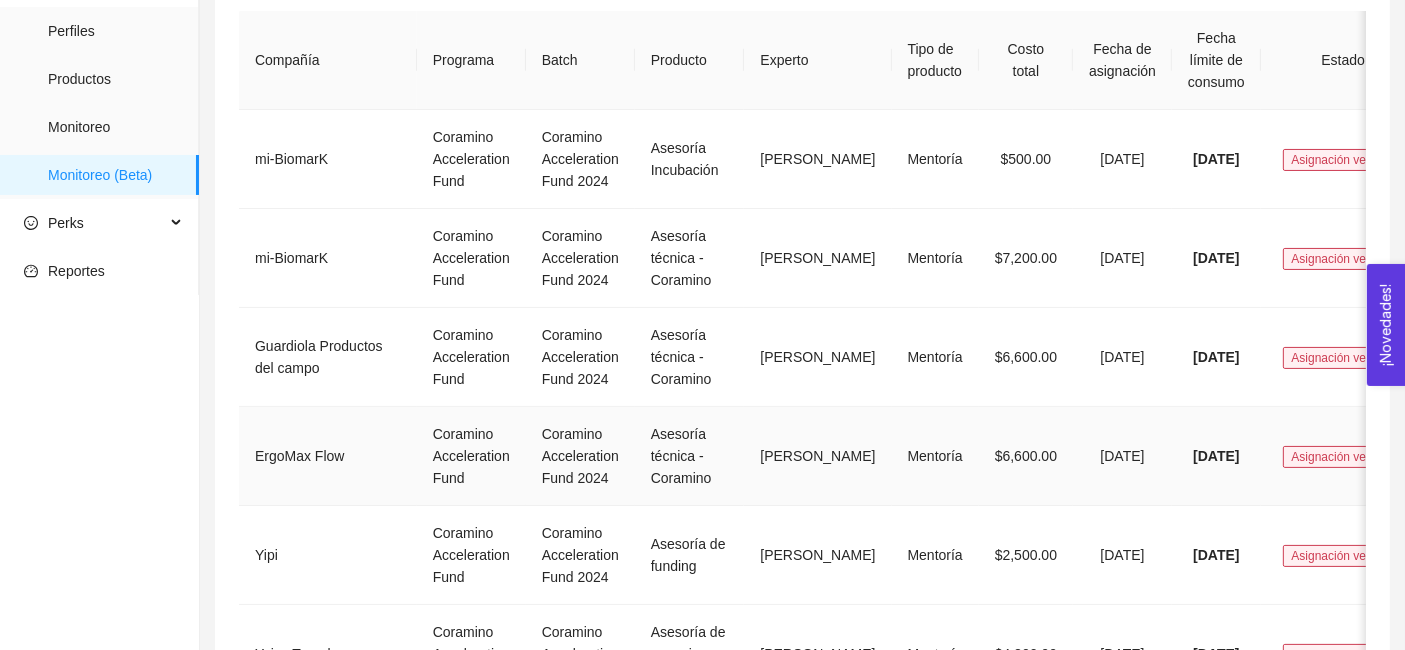 scroll, scrollTop: 252, scrollLeft: 0, axis: vertical 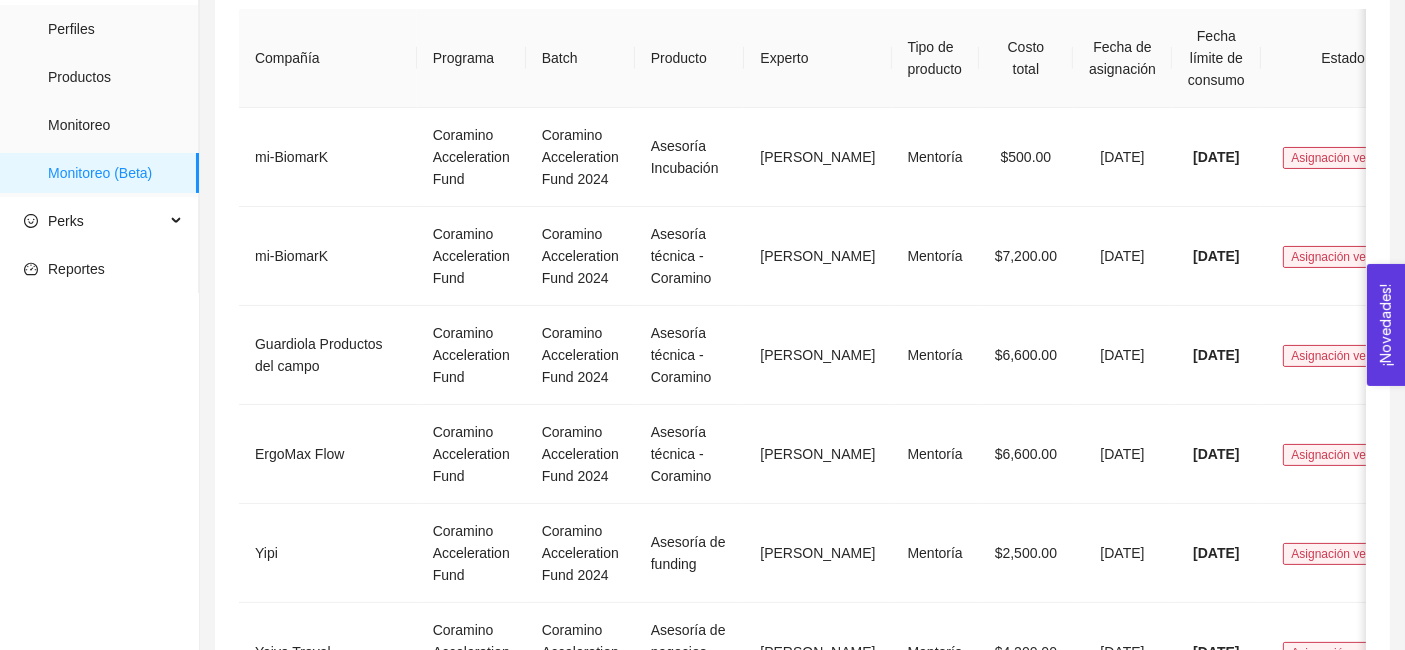click on "Compañía" at bounding box center (328, 58) 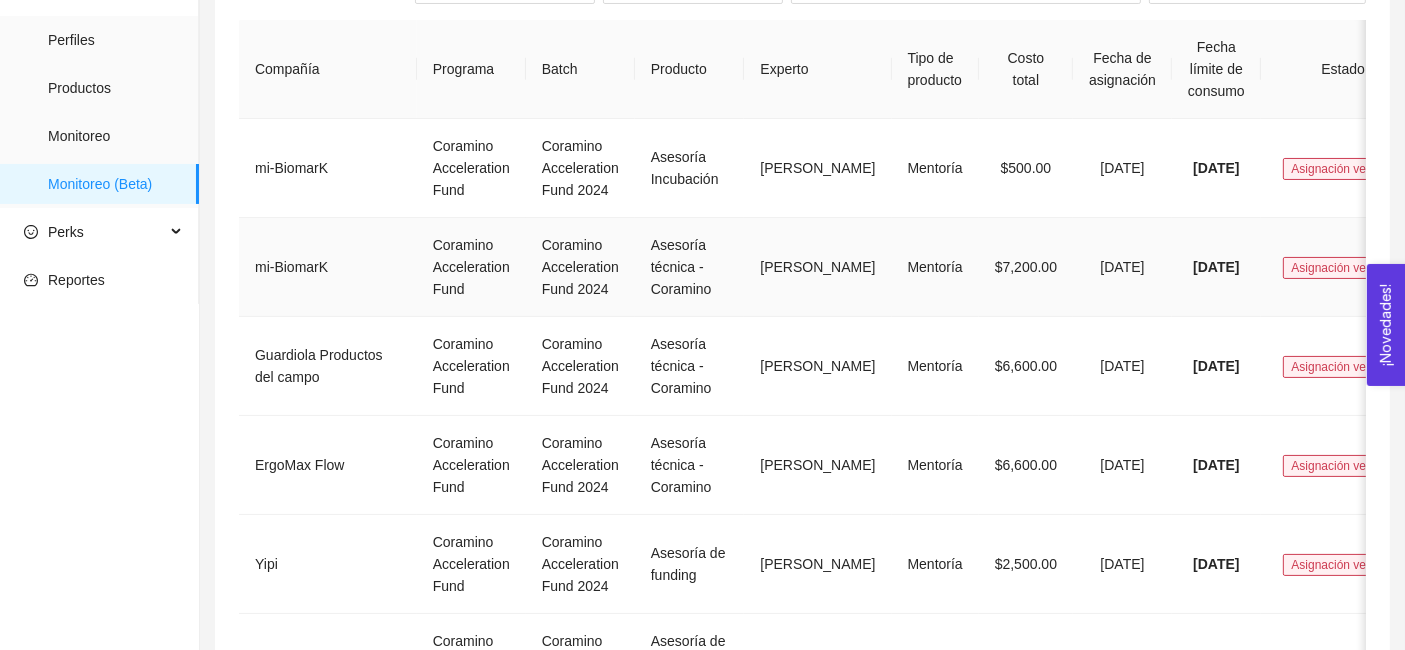 scroll, scrollTop: 245, scrollLeft: 0, axis: vertical 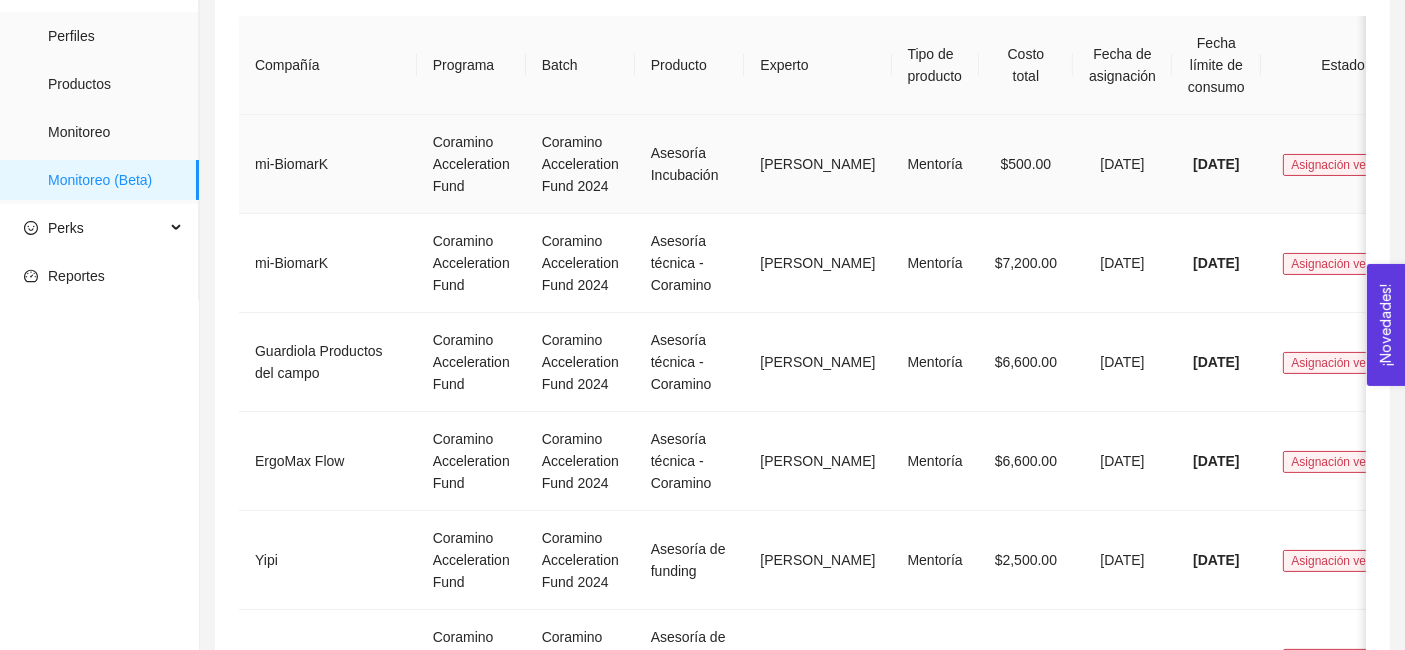 click on "mi-BiomarK" at bounding box center [328, 164] 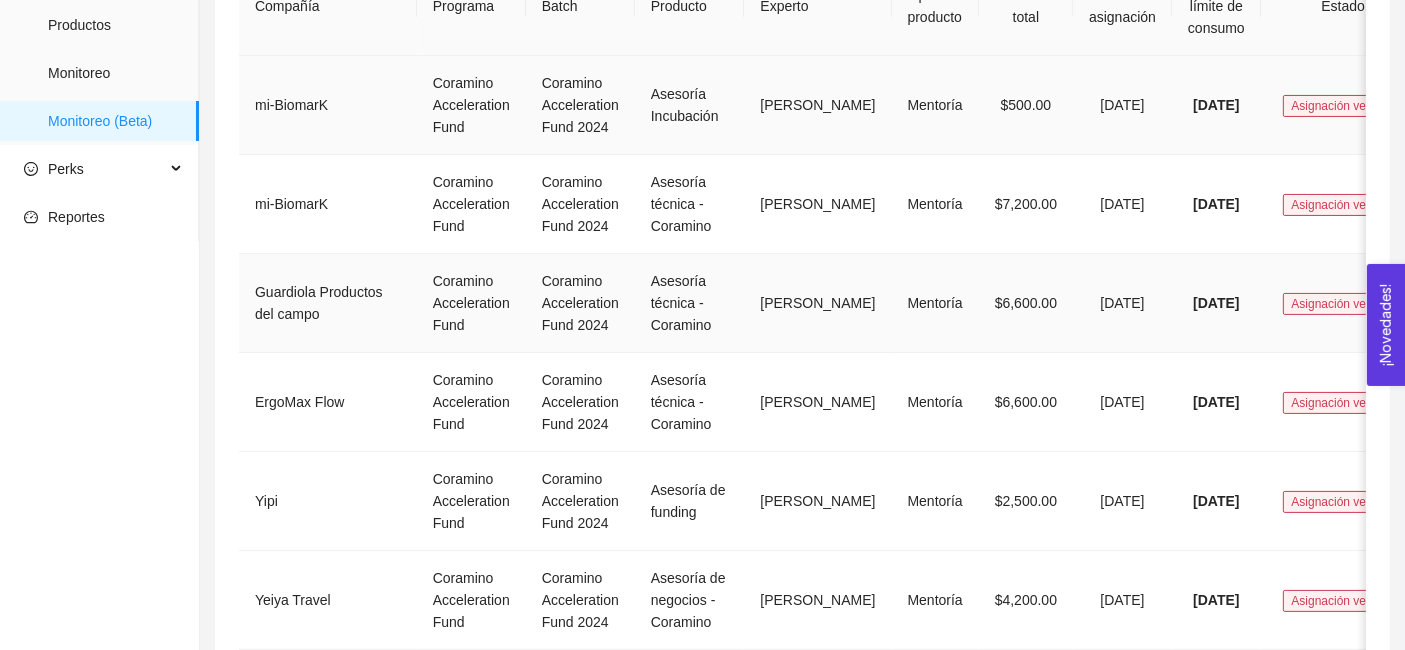 scroll, scrollTop: 299, scrollLeft: 0, axis: vertical 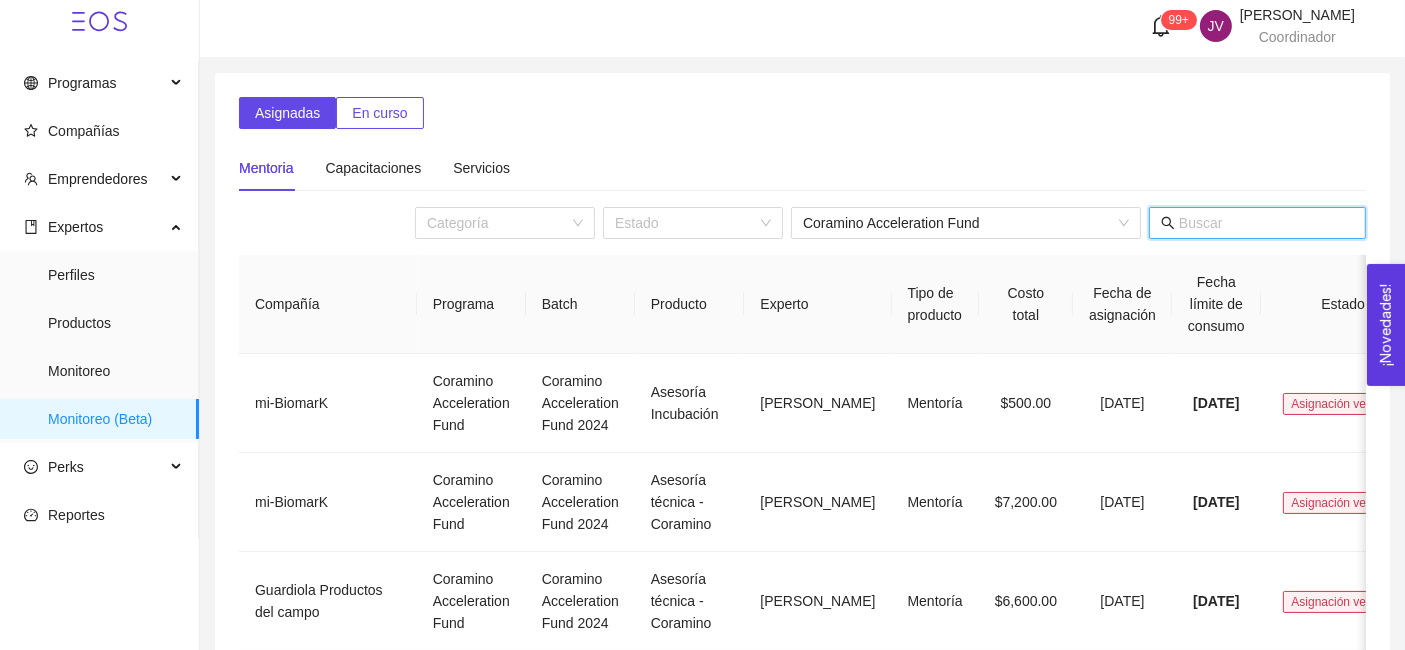 click at bounding box center (1266, 223) 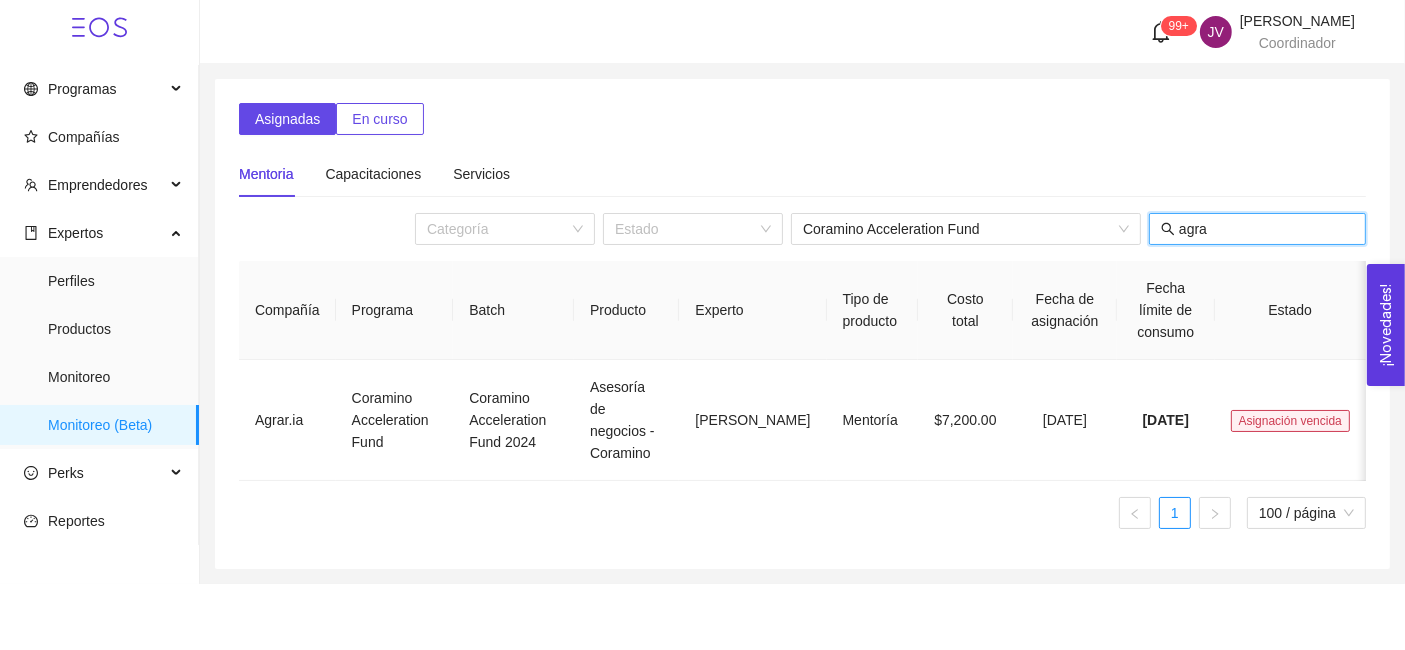 scroll, scrollTop: 0, scrollLeft: 0, axis: both 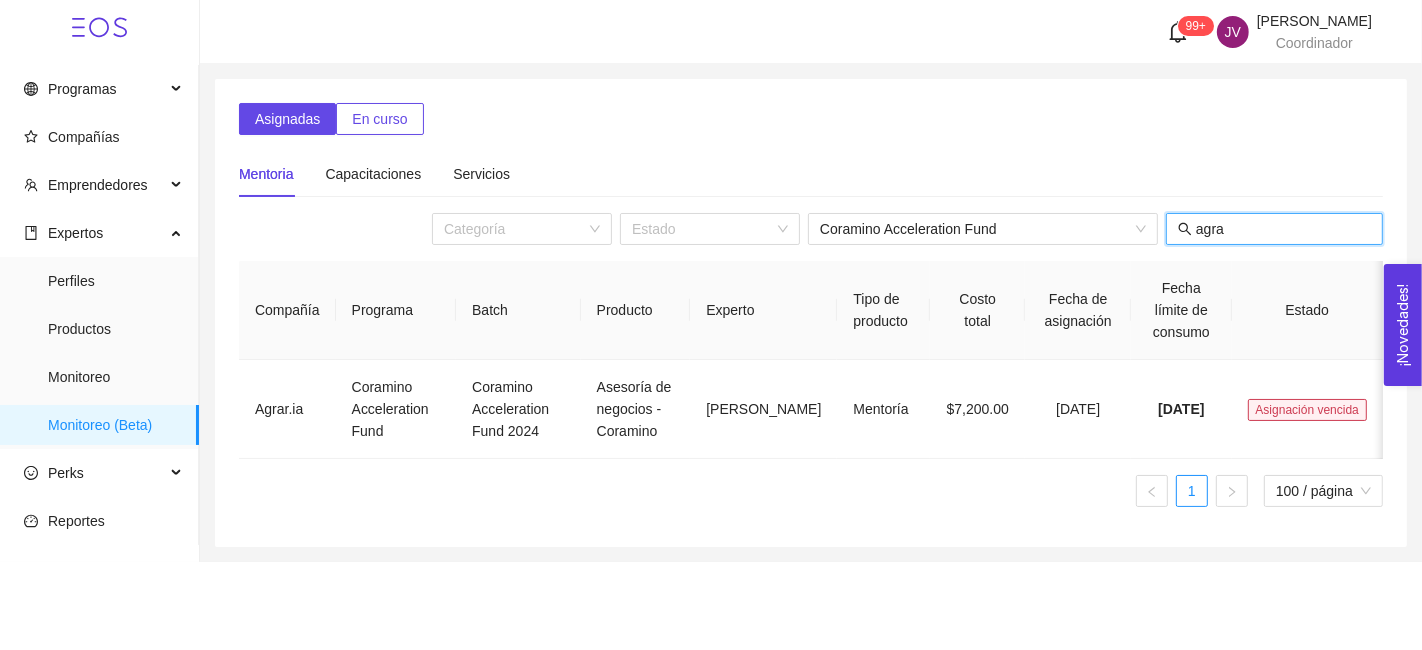 click on "agra" at bounding box center [1283, 229] 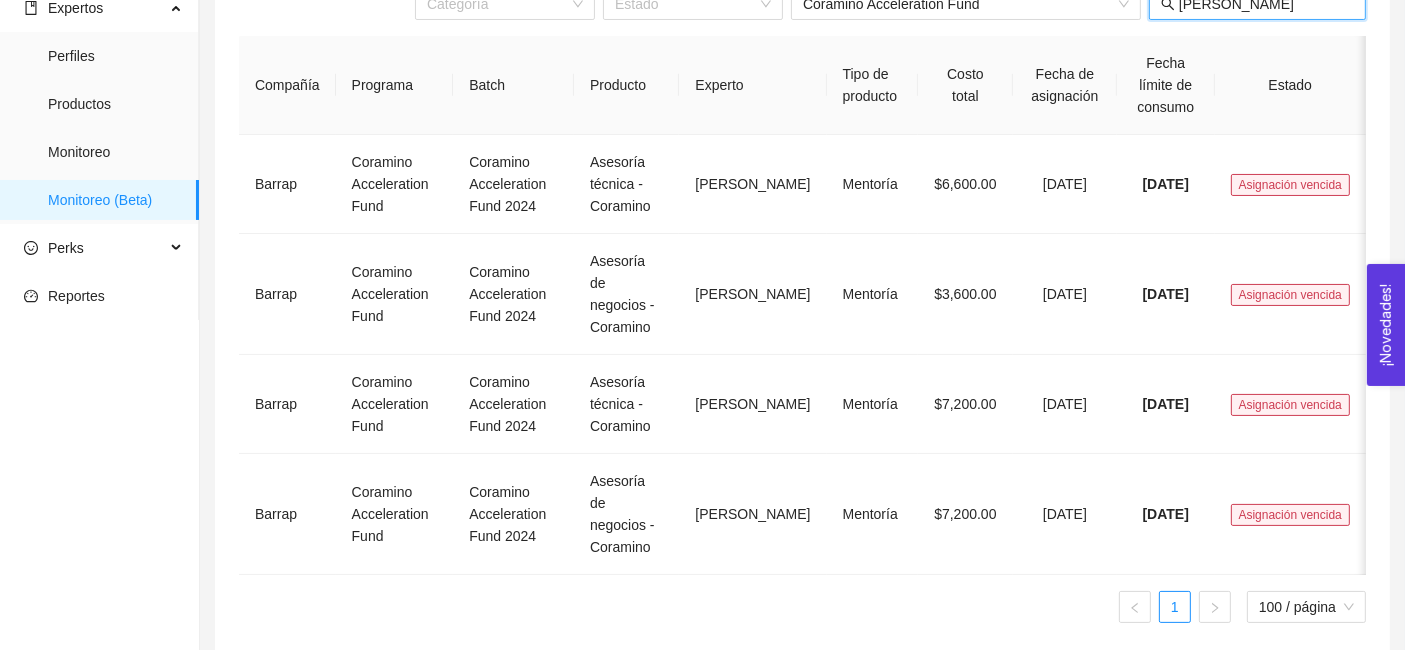 scroll, scrollTop: 223, scrollLeft: 0, axis: vertical 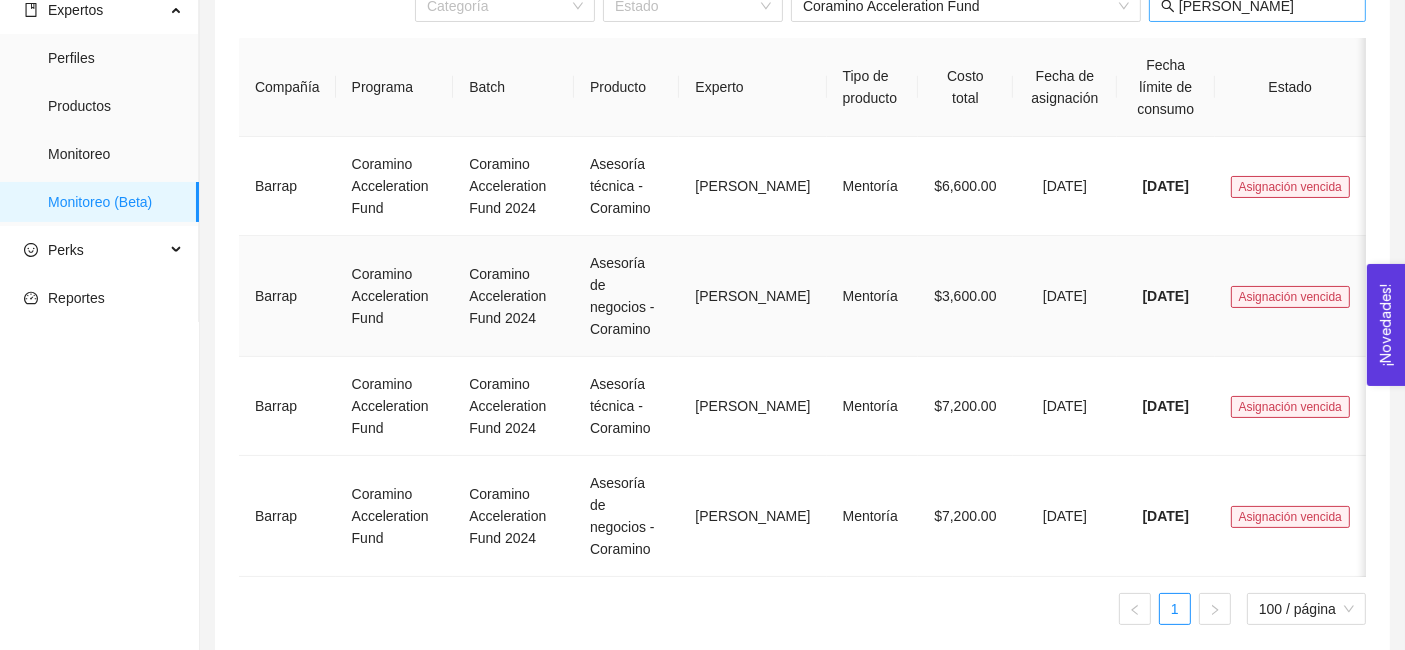 click on "31/enero/2025" at bounding box center (1165, 296) 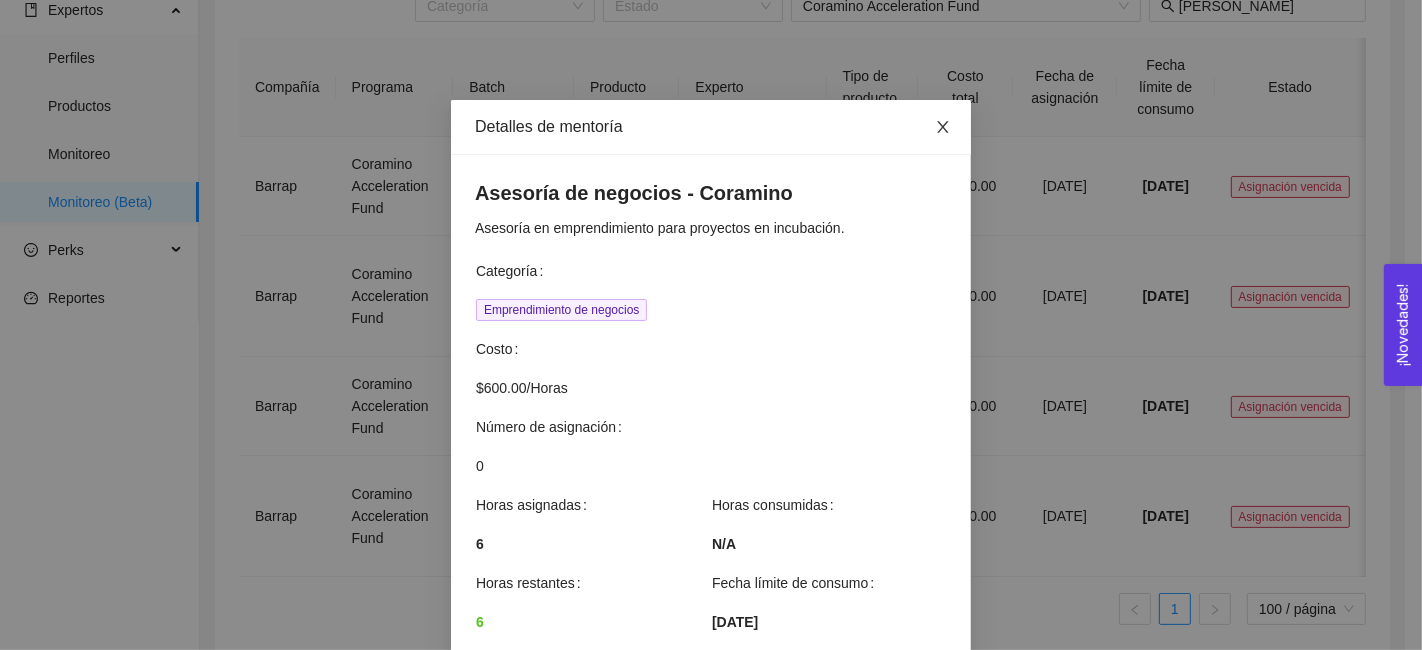 click 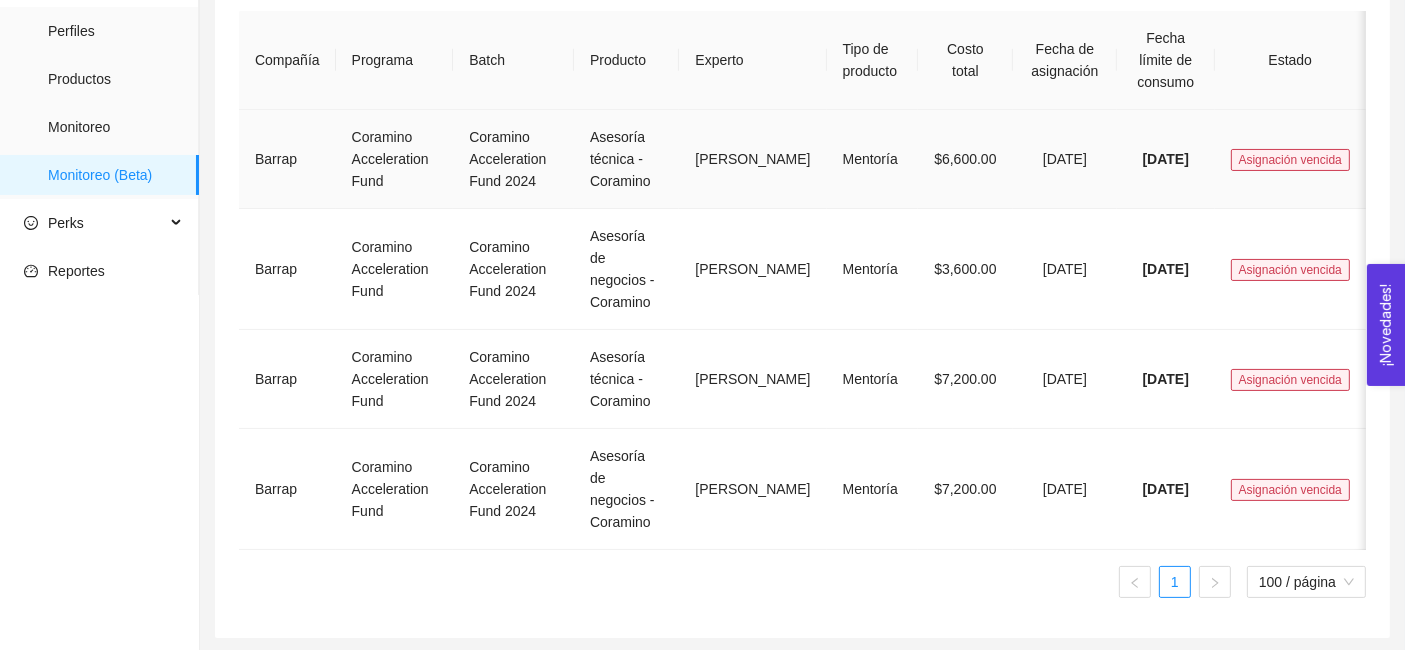 scroll, scrollTop: 25, scrollLeft: 0, axis: vertical 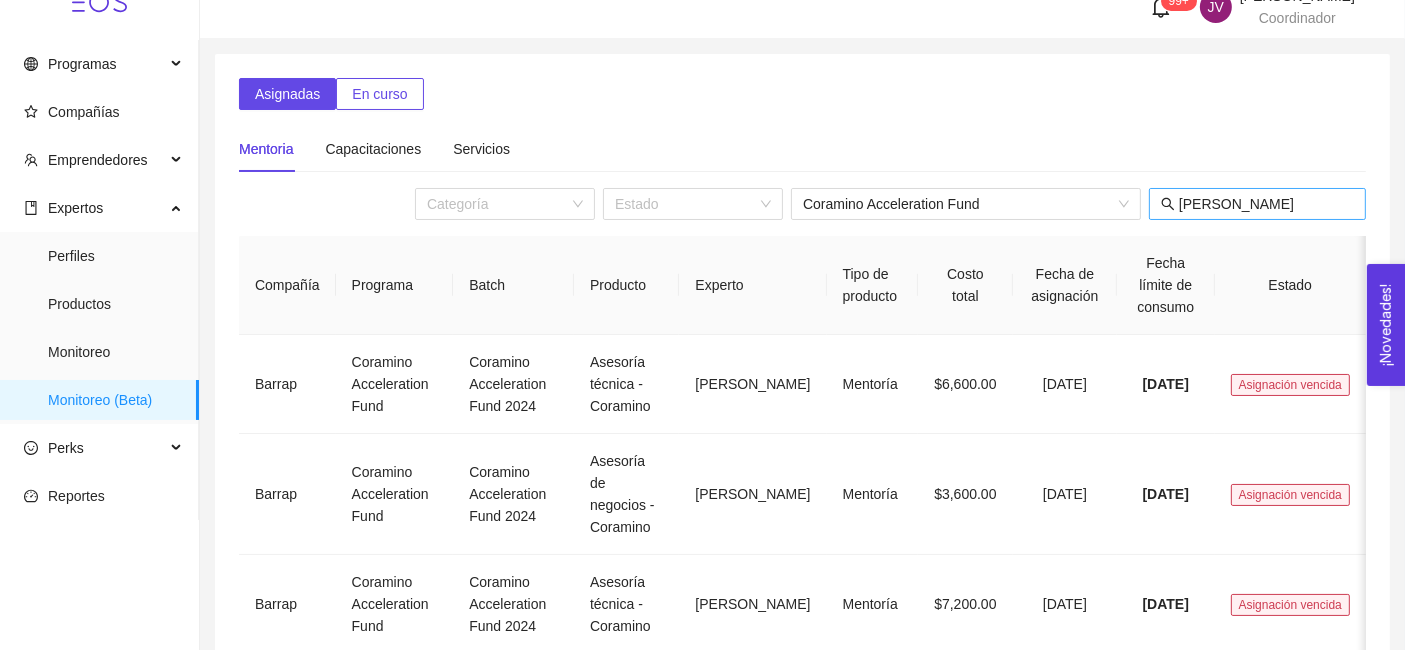 click on "barr" at bounding box center (1266, 204) 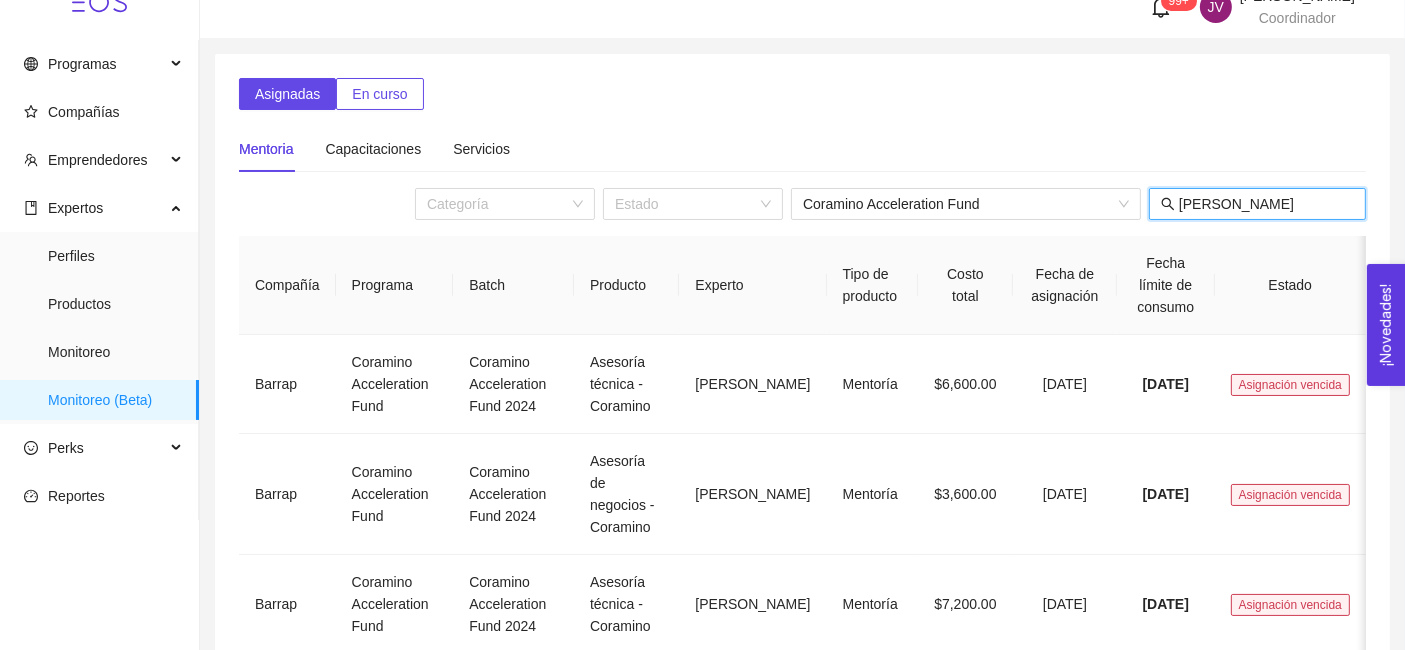 click on "barr" at bounding box center (1266, 204) 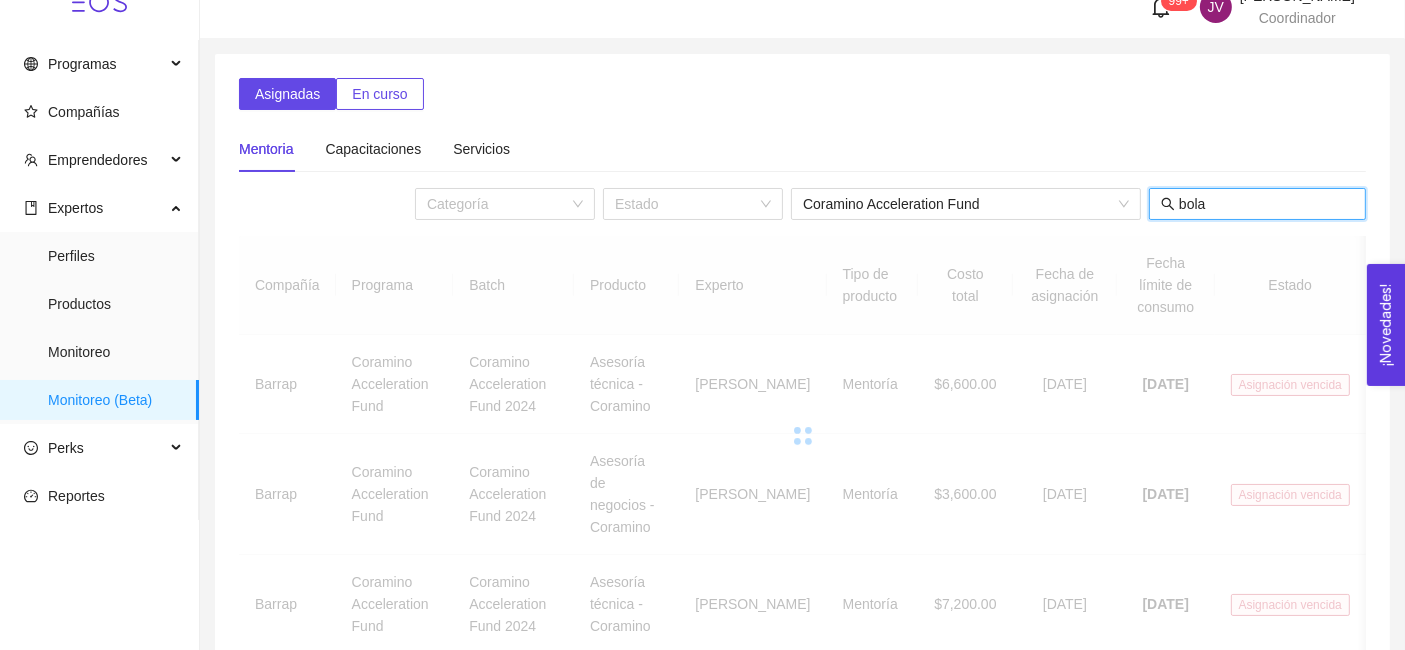 scroll, scrollTop: 0, scrollLeft: 0, axis: both 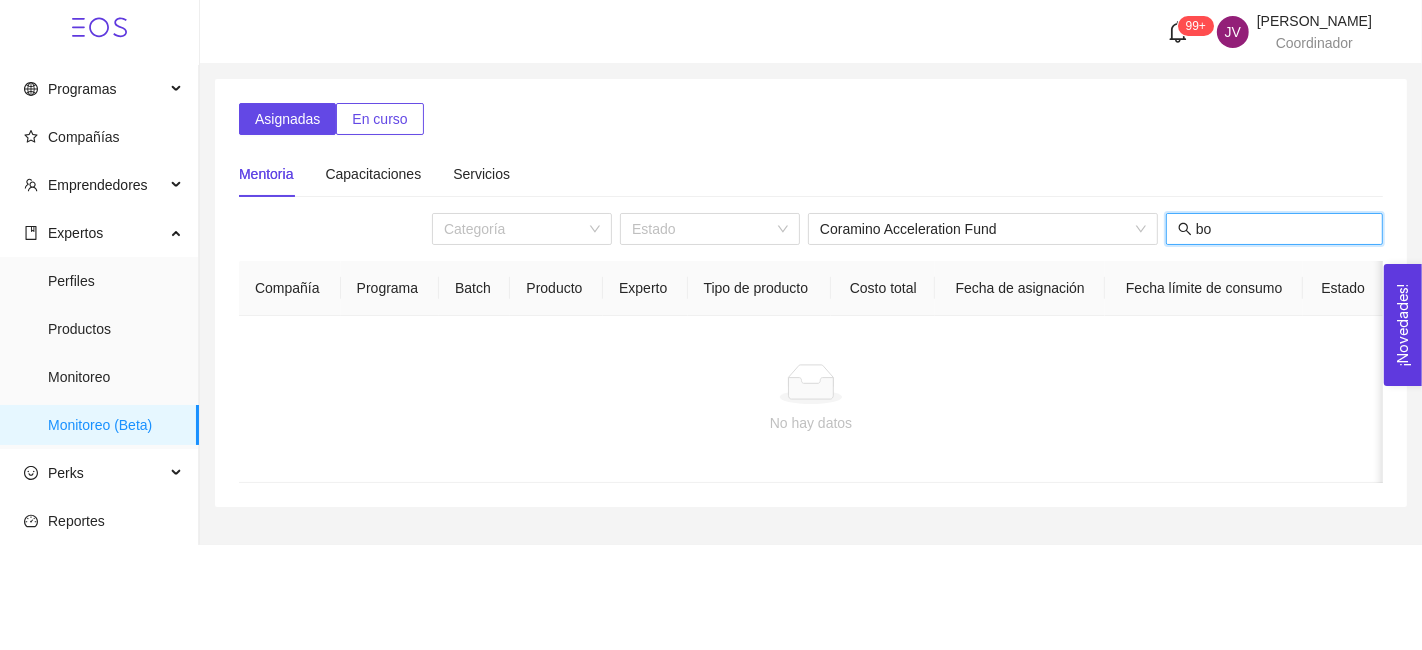type on "b" 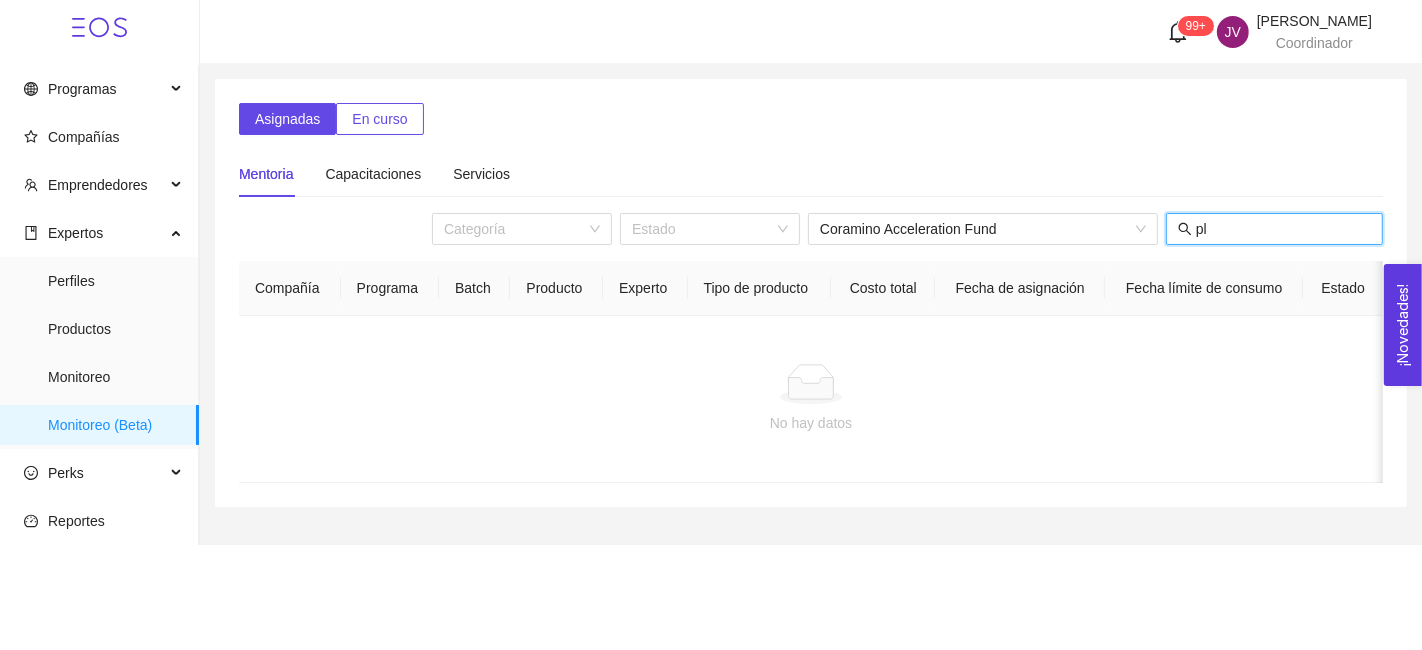 type on "p" 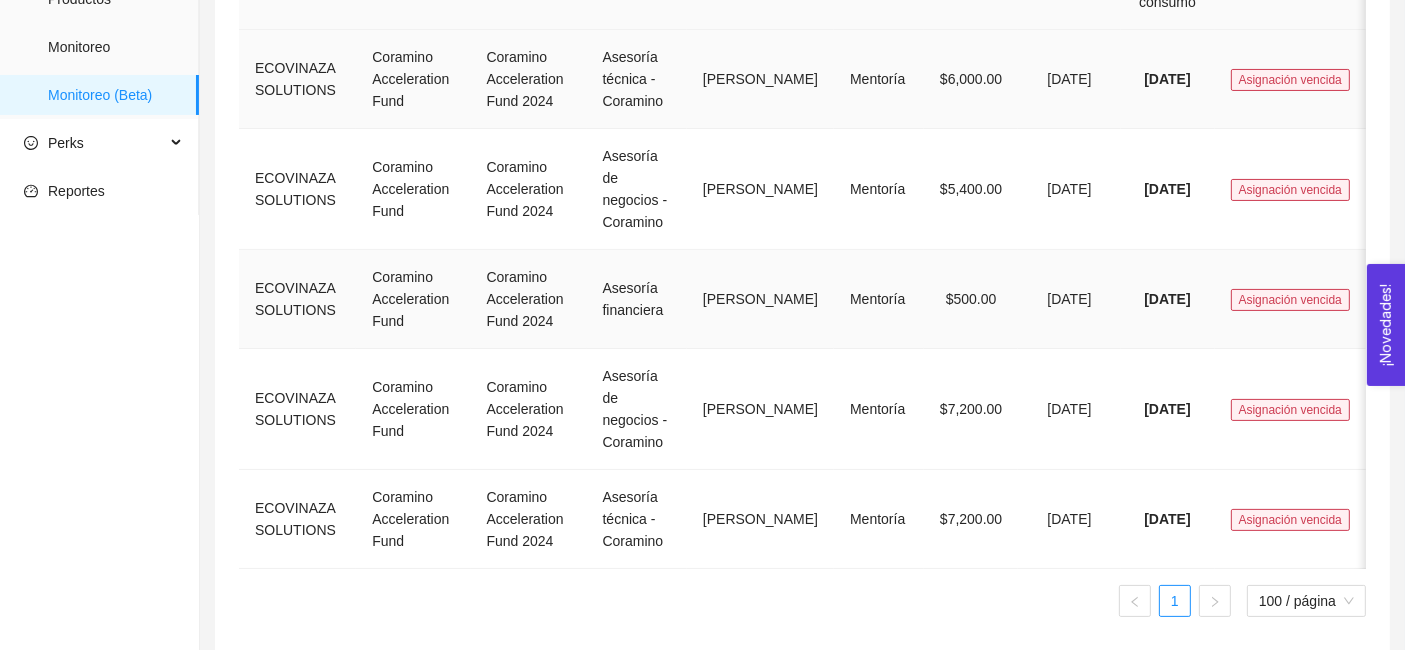 scroll, scrollTop: 331, scrollLeft: 0, axis: vertical 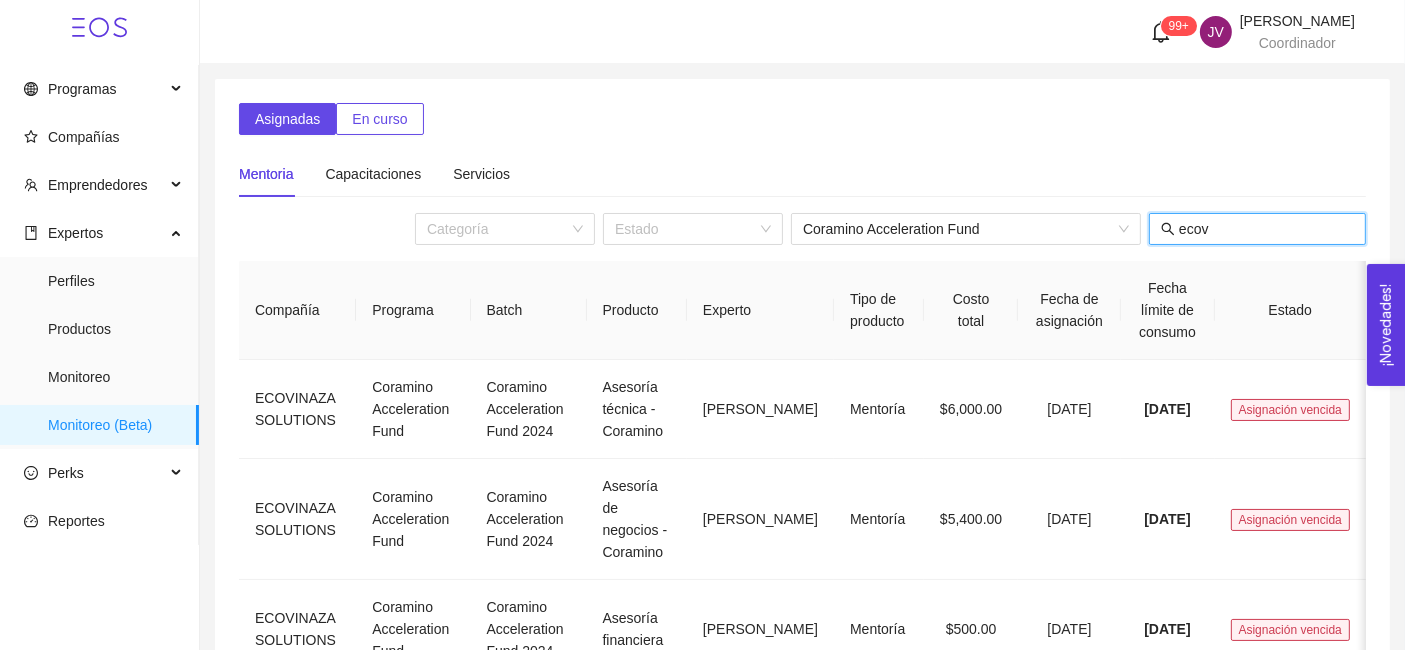 click on "ecov" at bounding box center (1266, 229) 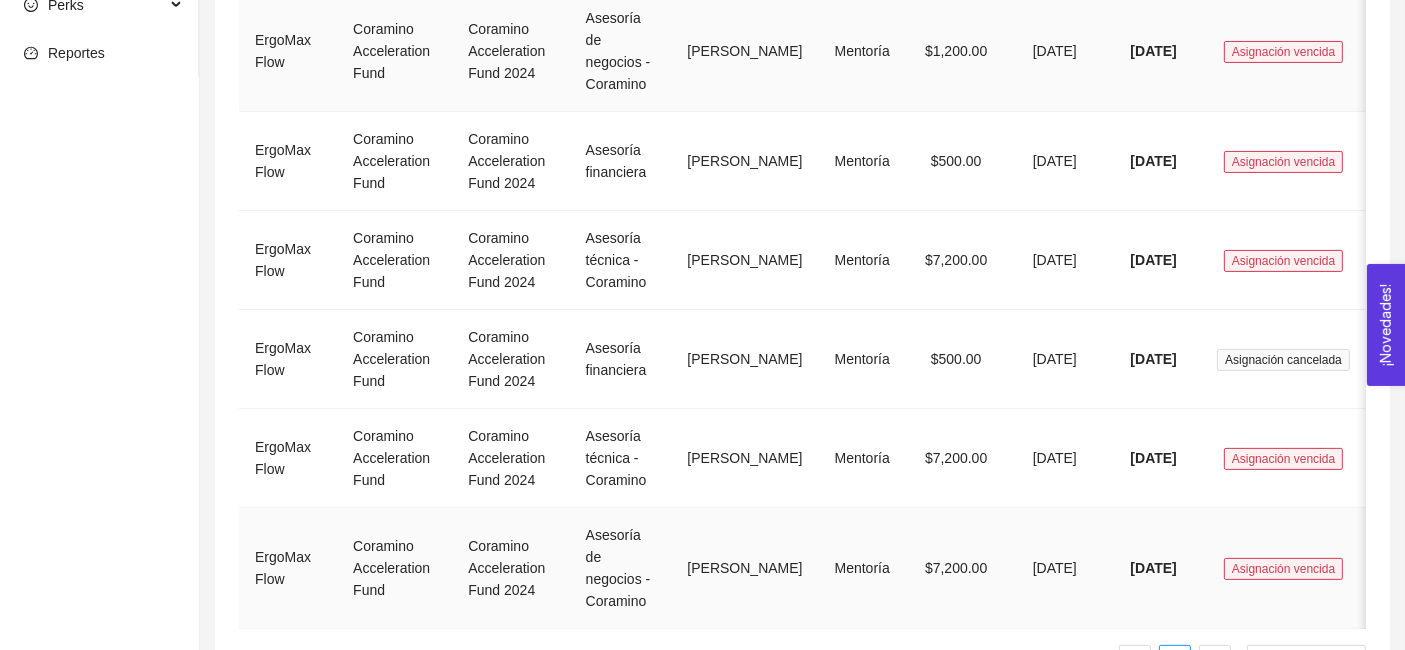 scroll, scrollTop: 468, scrollLeft: 0, axis: vertical 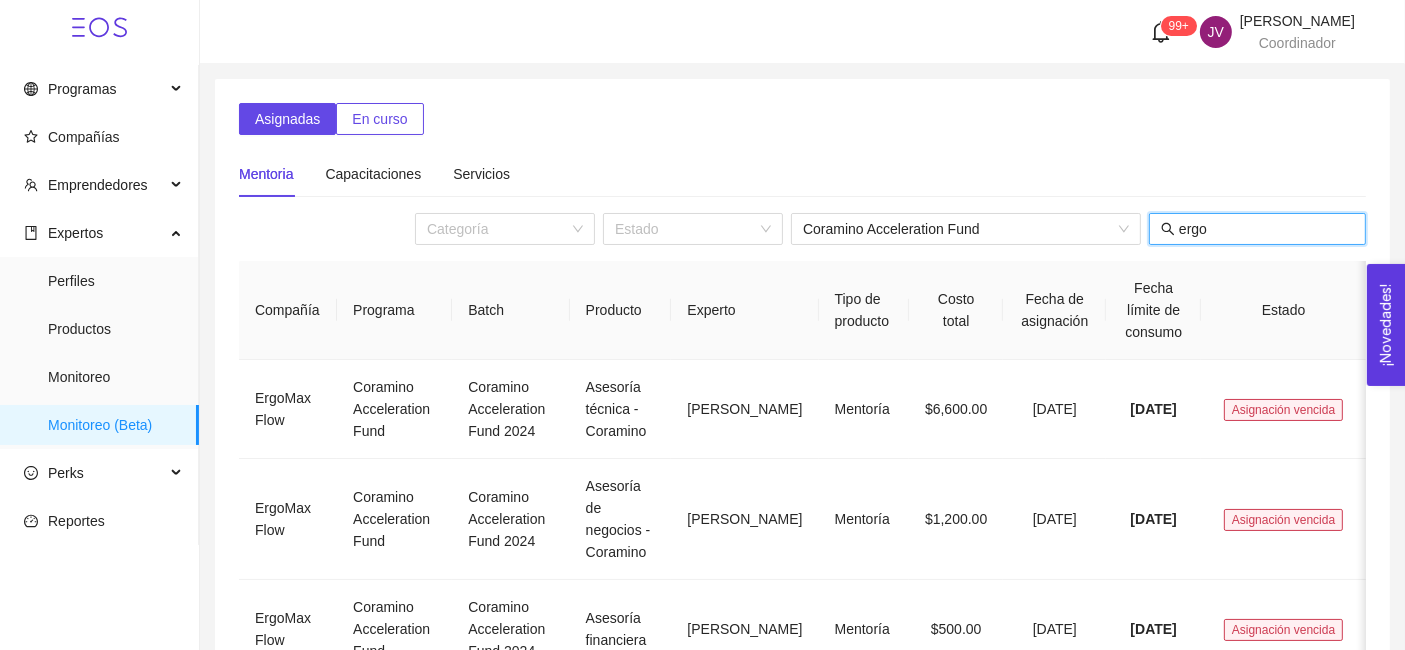click on "ergo" at bounding box center [1266, 229] 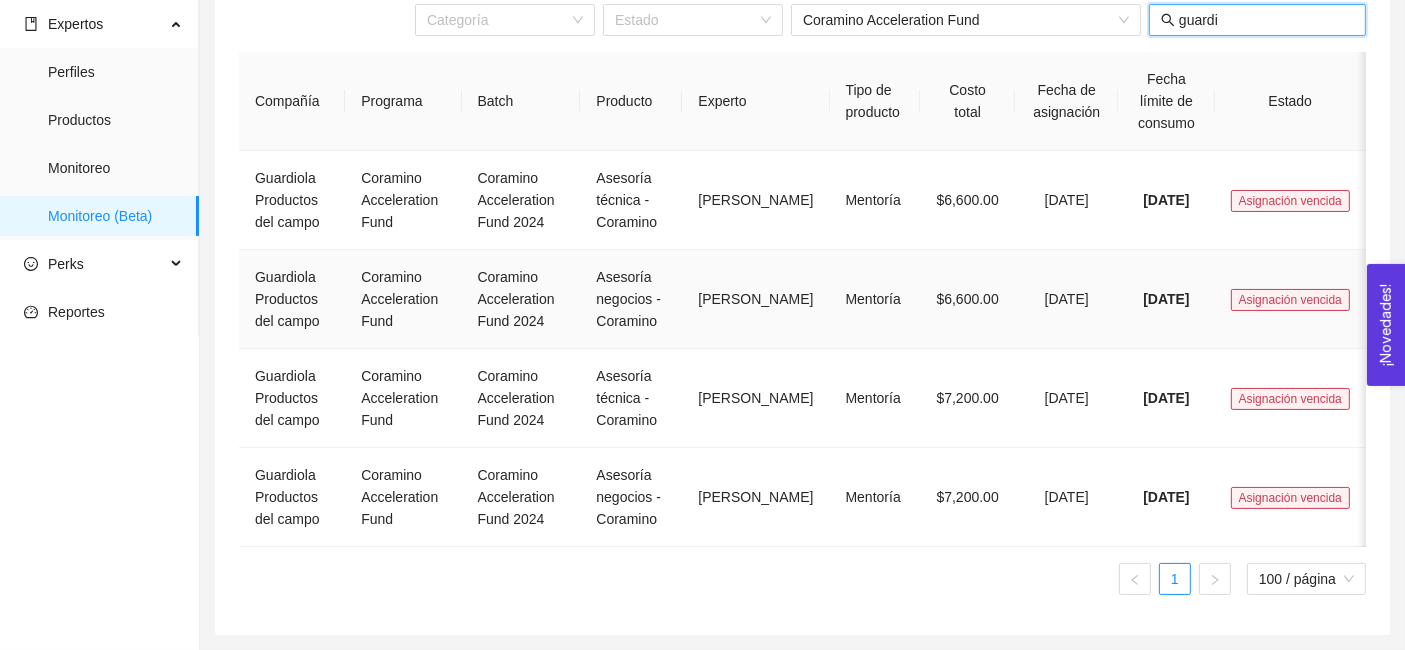 scroll, scrollTop: 260, scrollLeft: 0, axis: vertical 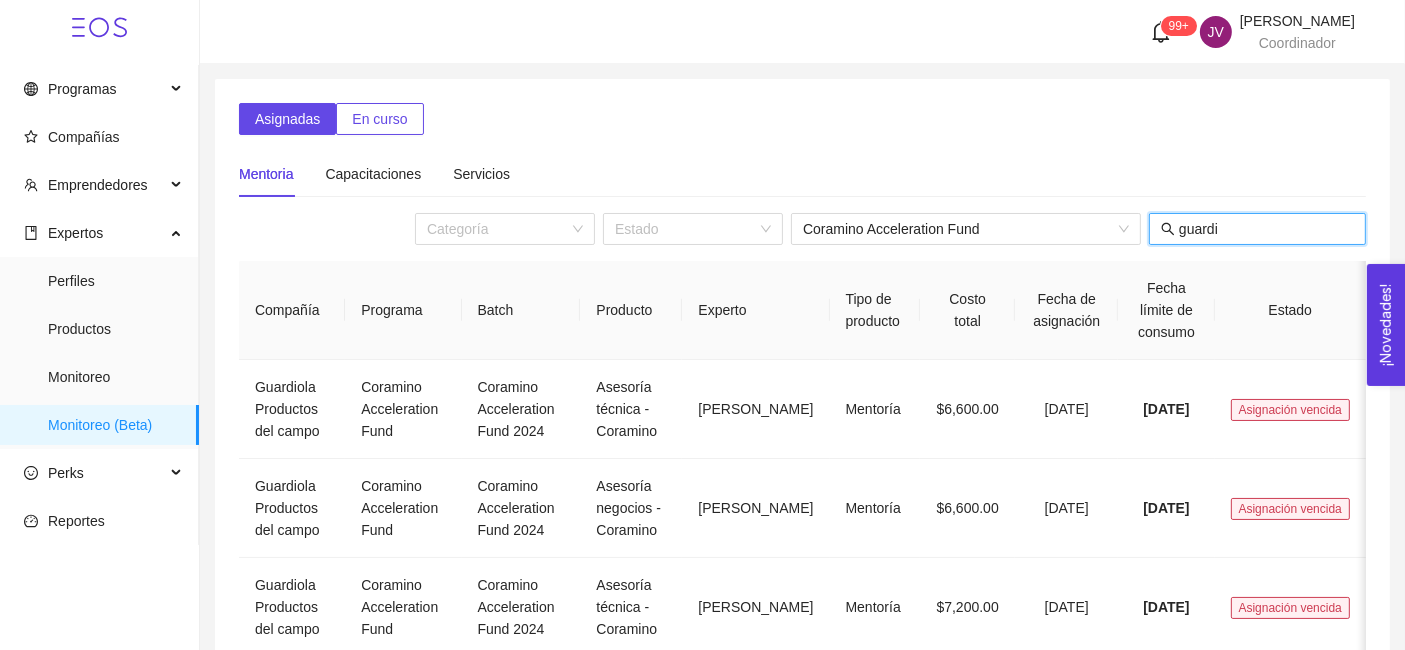 click on "guardi" at bounding box center (1266, 229) 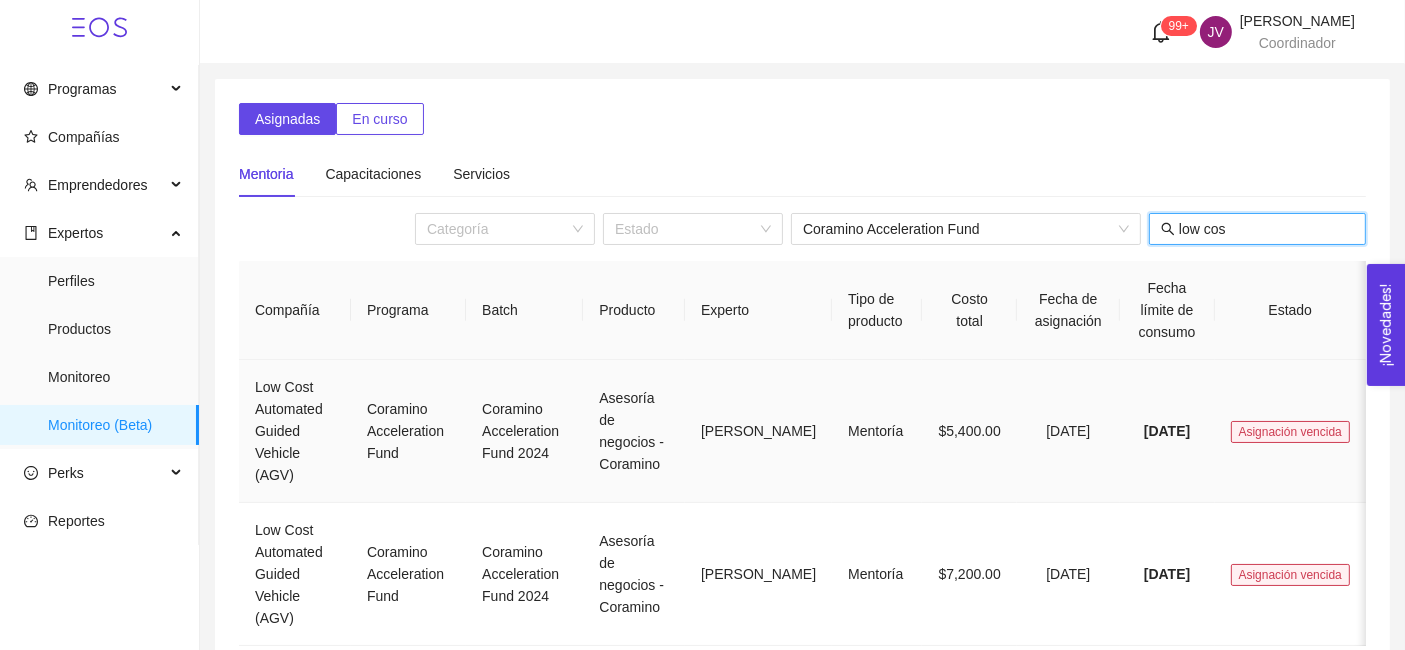 scroll, scrollTop: 92, scrollLeft: 0, axis: vertical 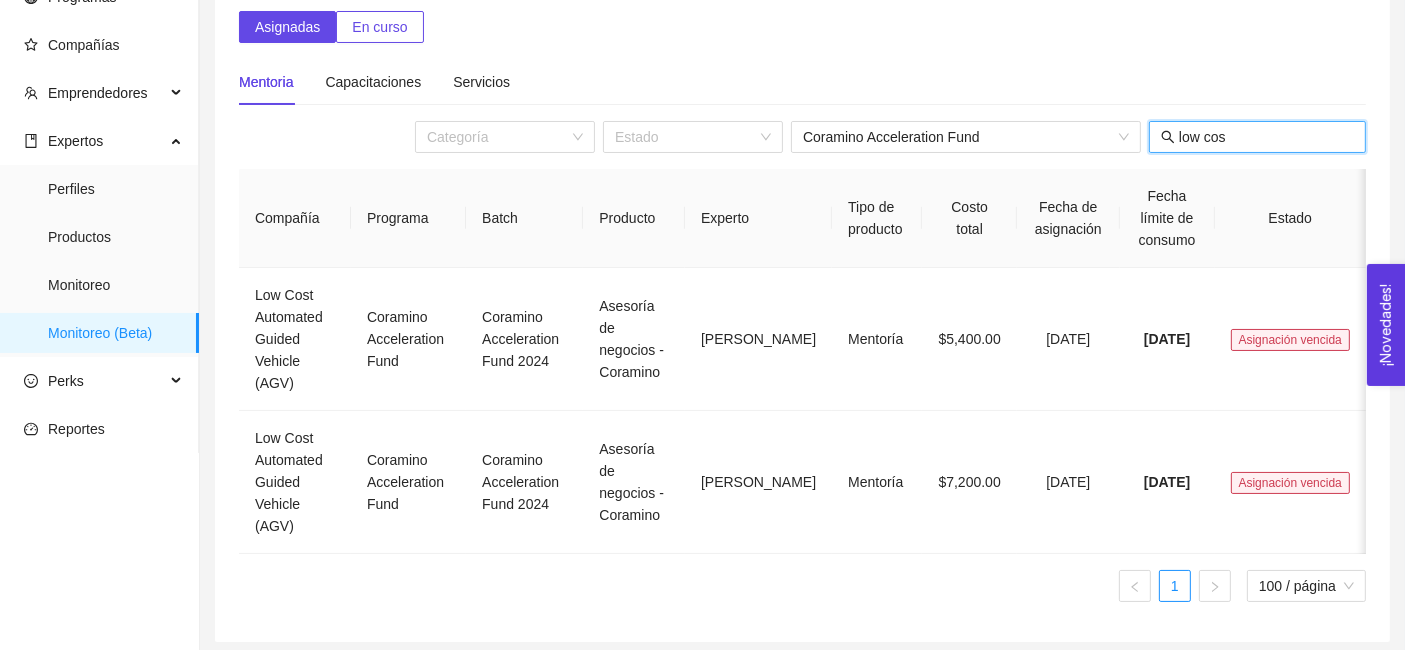click on "low cos" at bounding box center [1266, 137] 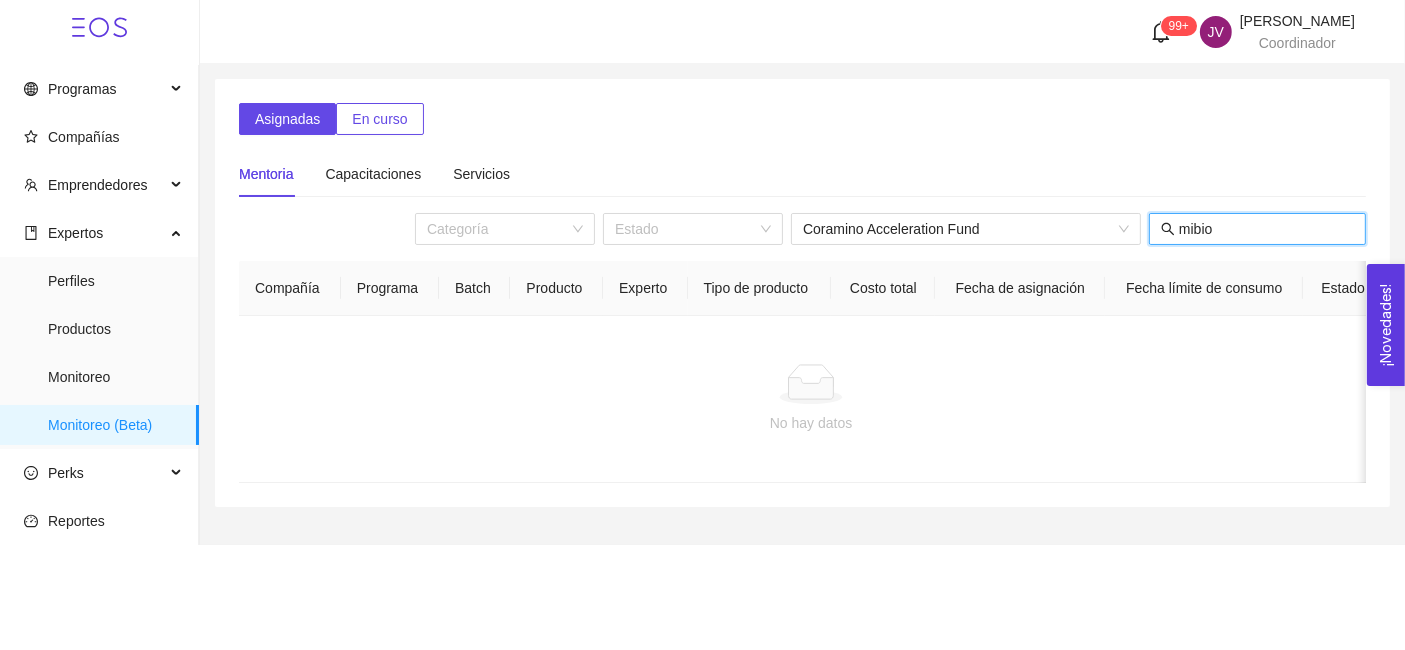 scroll, scrollTop: 0, scrollLeft: 0, axis: both 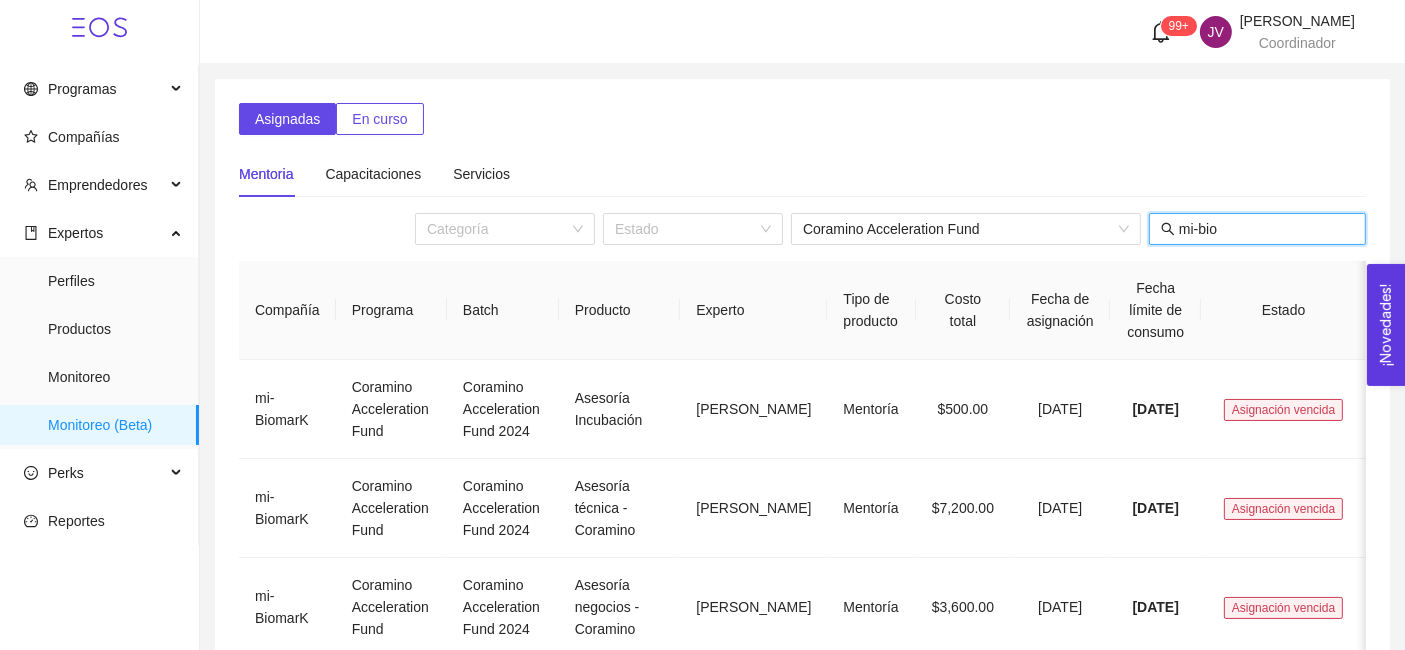click on "mi-bio" at bounding box center [1266, 229] 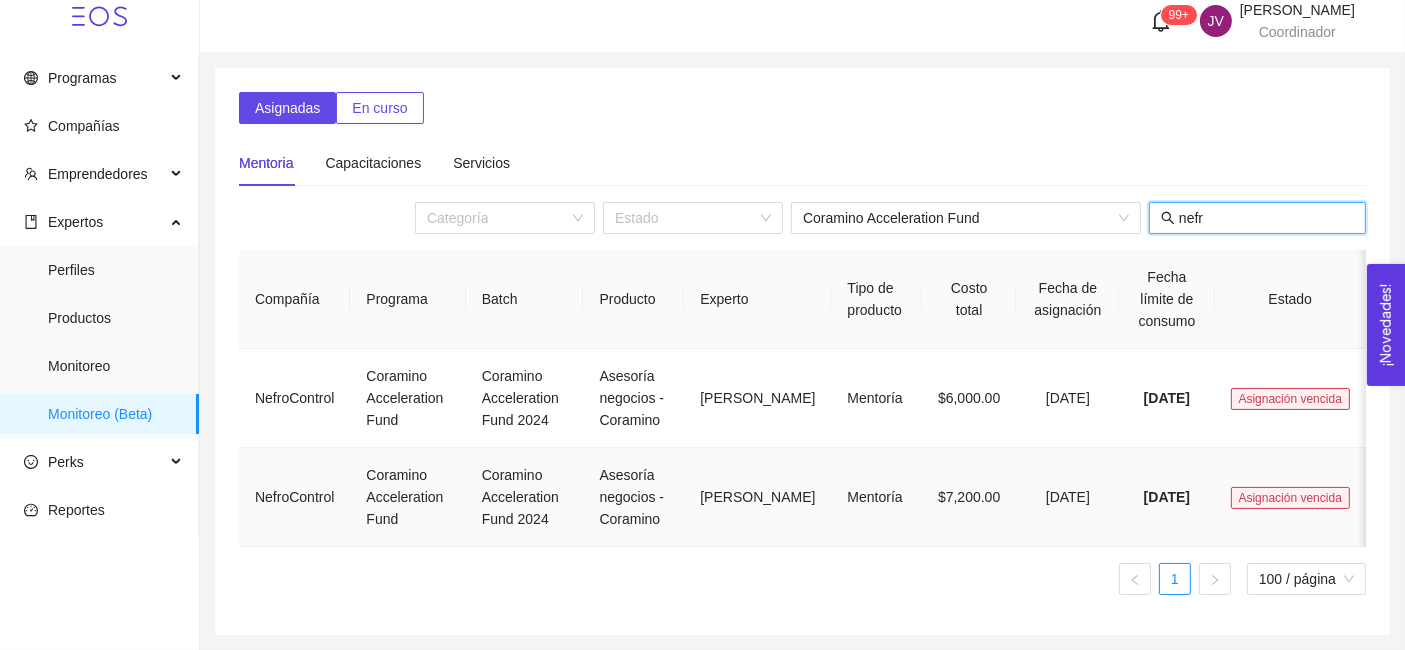 scroll, scrollTop: 28, scrollLeft: 0, axis: vertical 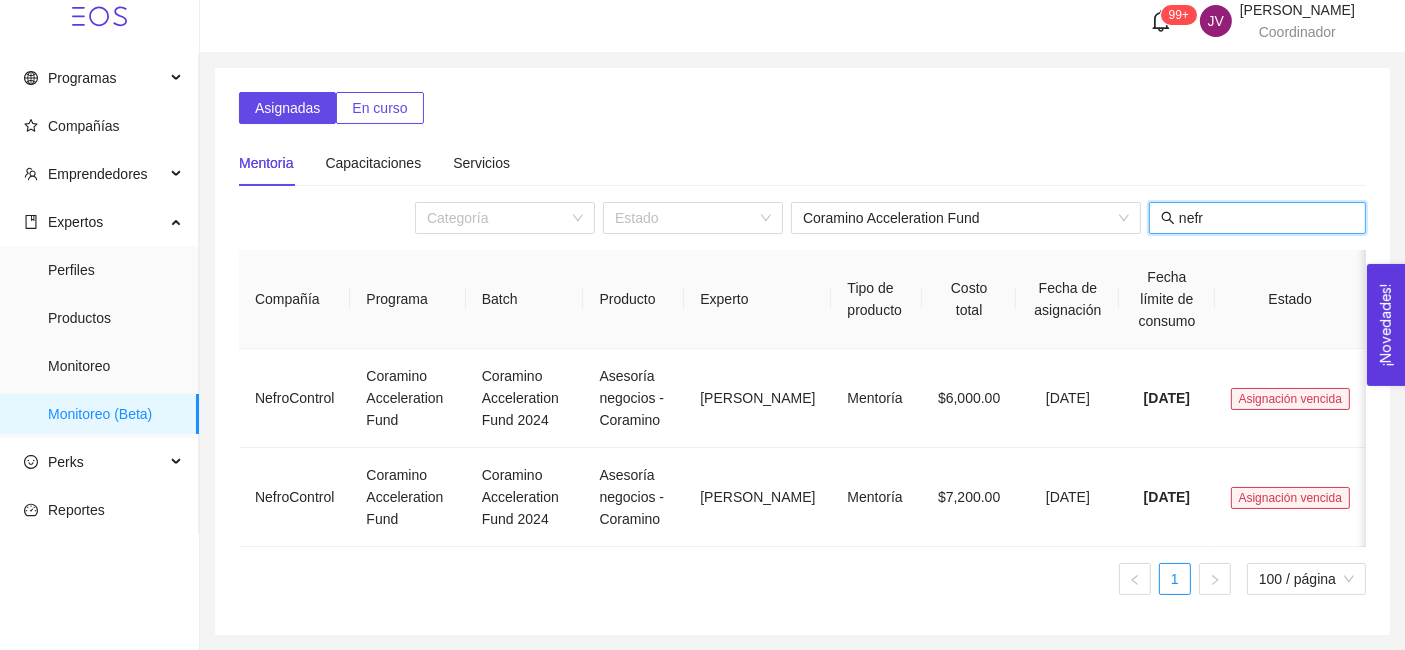 click on "nefr" at bounding box center [1266, 218] 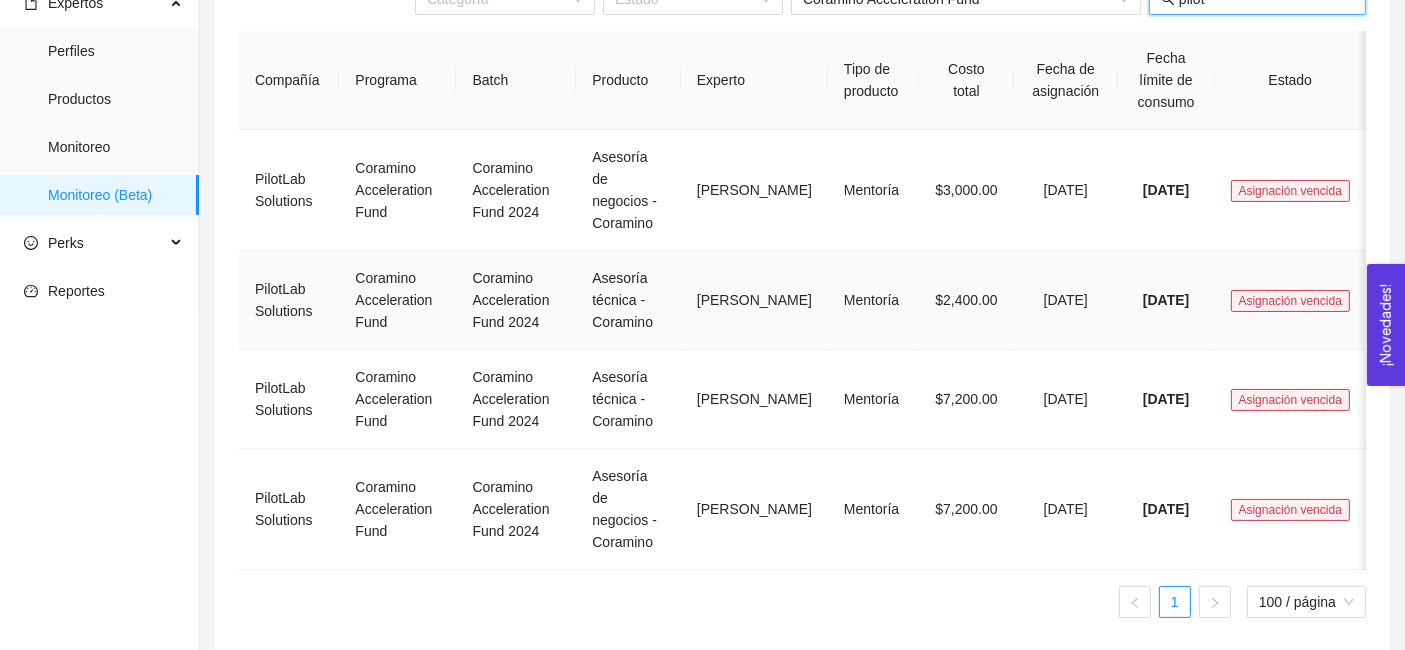 scroll, scrollTop: 228, scrollLeft: 0, axis: vertical 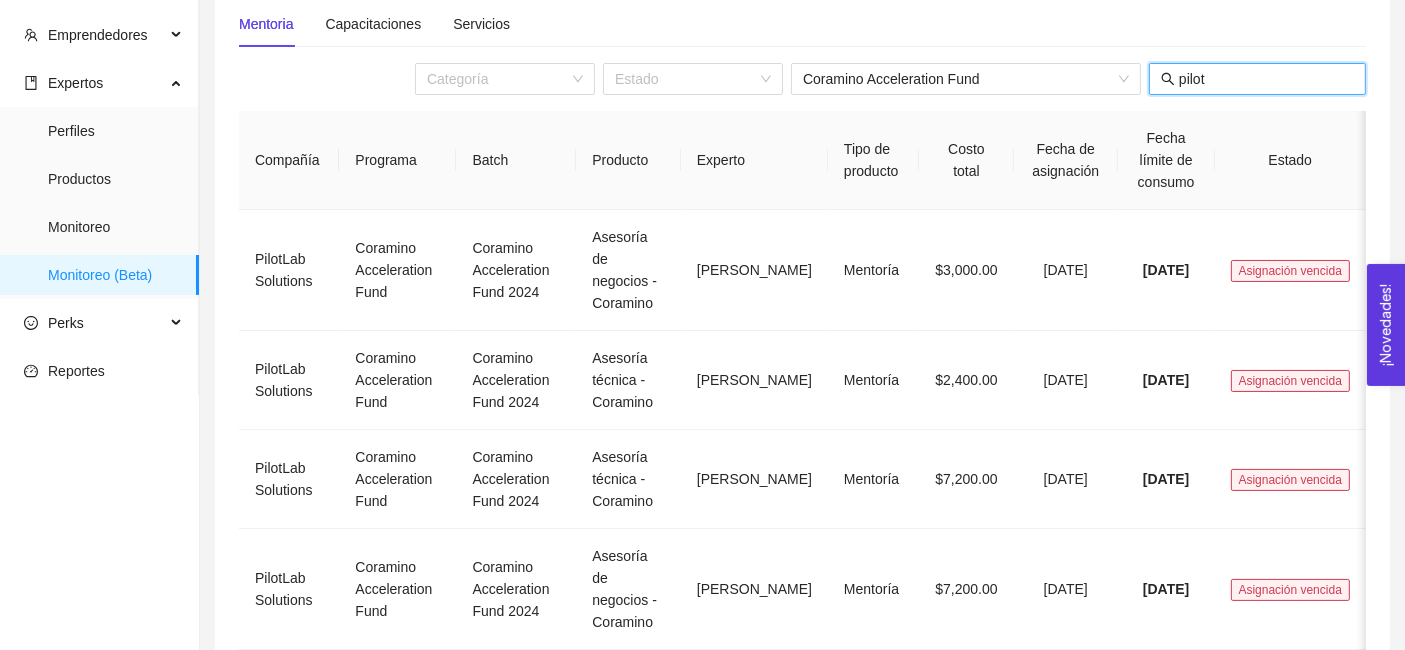 click on "pilot" at bounding box center (1266, 79) 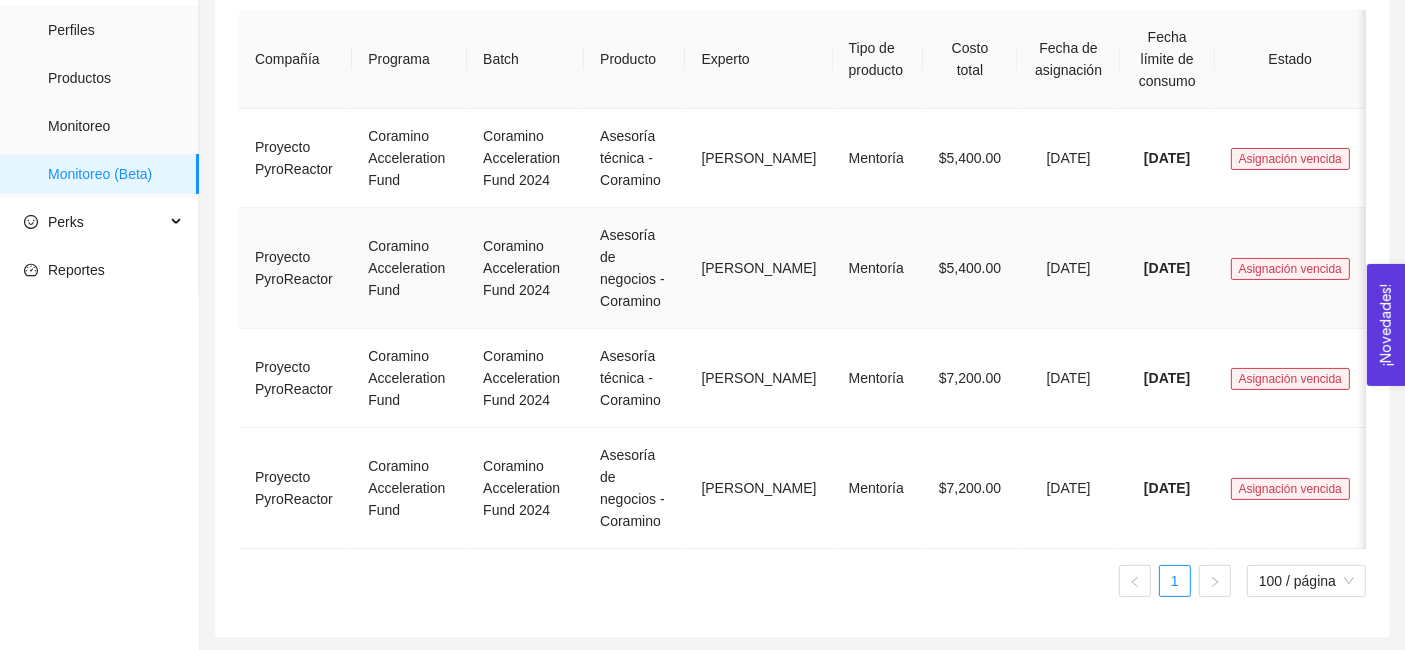 scroll, scrollTop: 248, scrollLeft: 0, axis: vertical 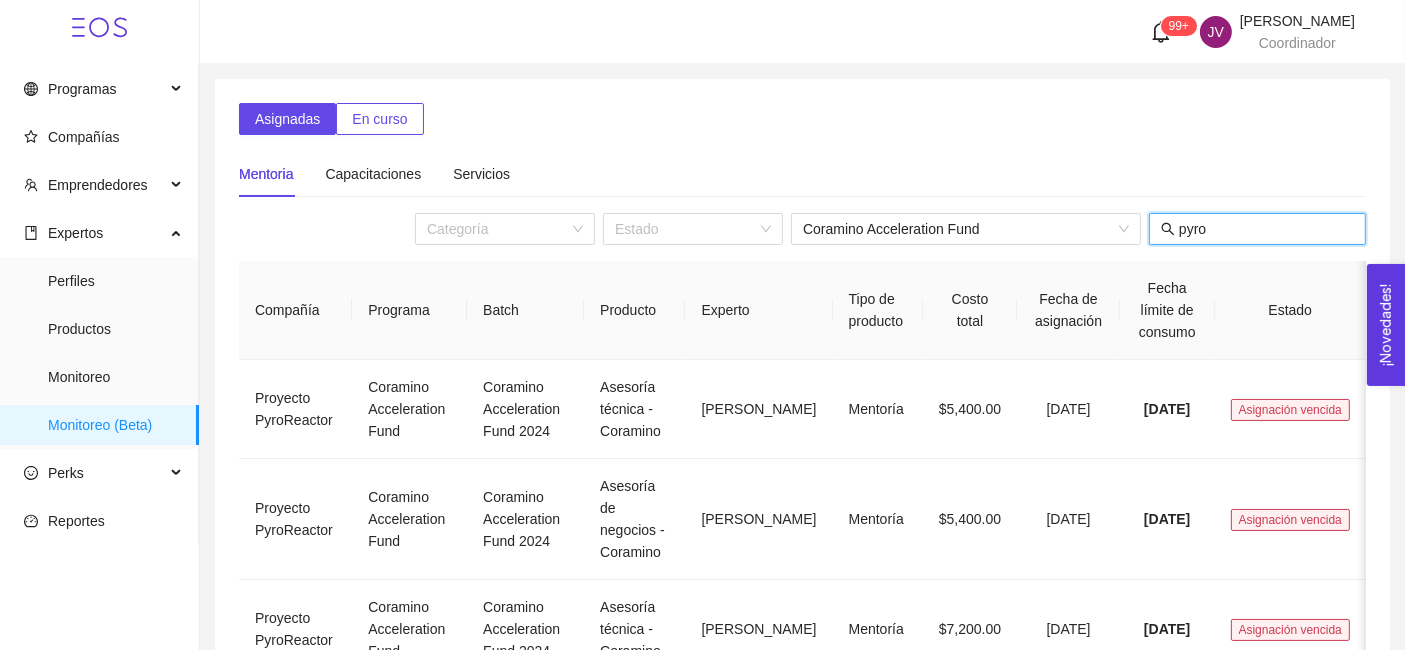 click on "pyro" at bounding box center [1266, 229] 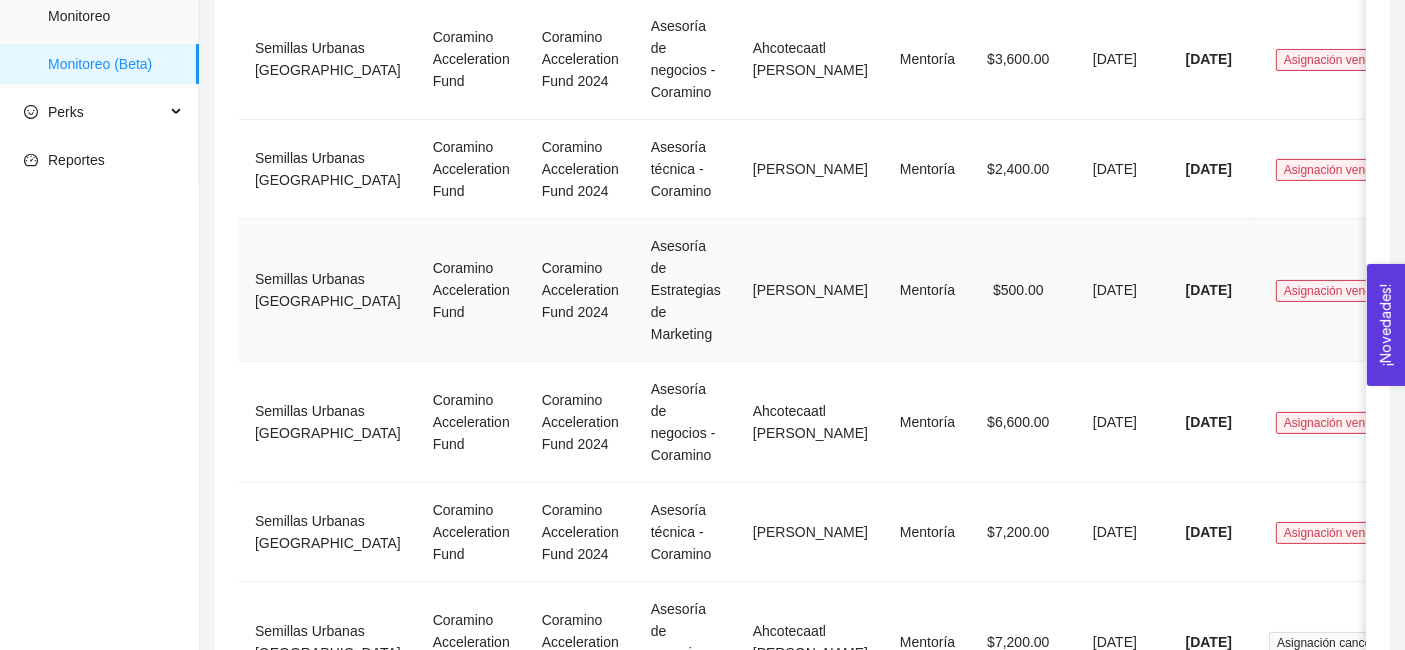 scroll, scrollTop: 0, scrollLeft: 0, axis: both 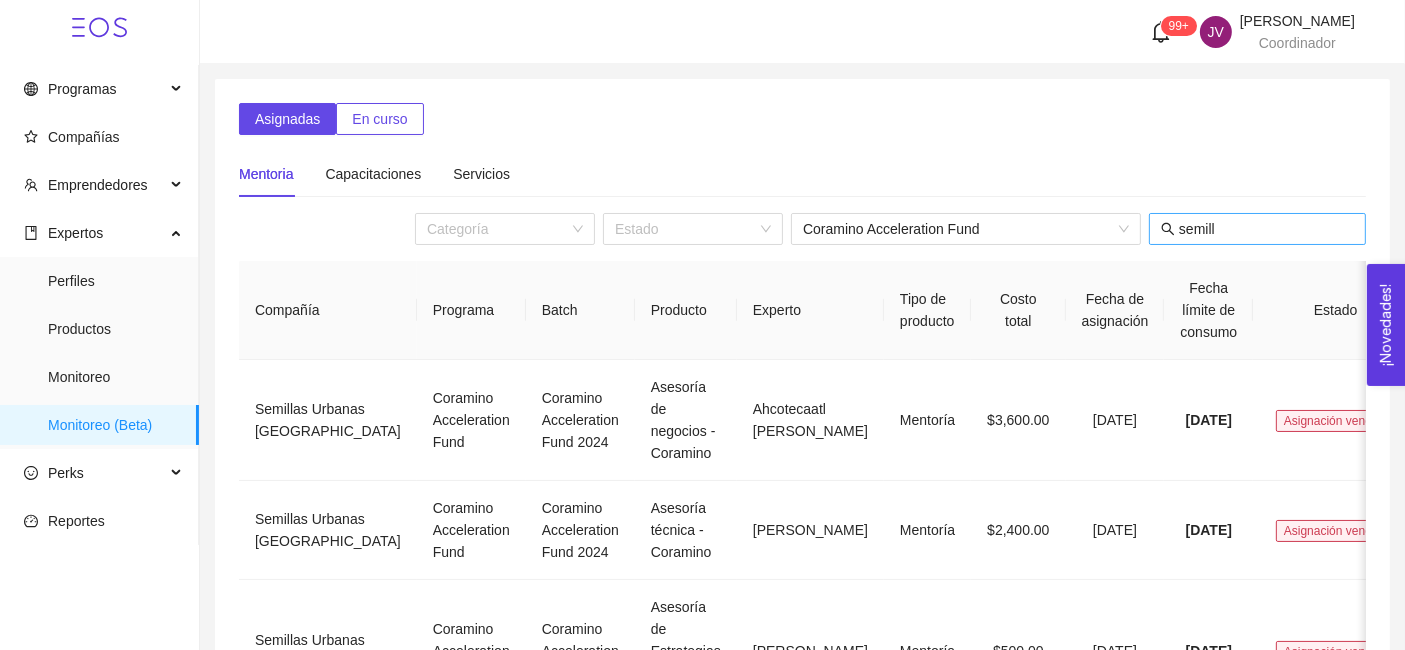 click on "semill" at bounding box center (1257, 229) 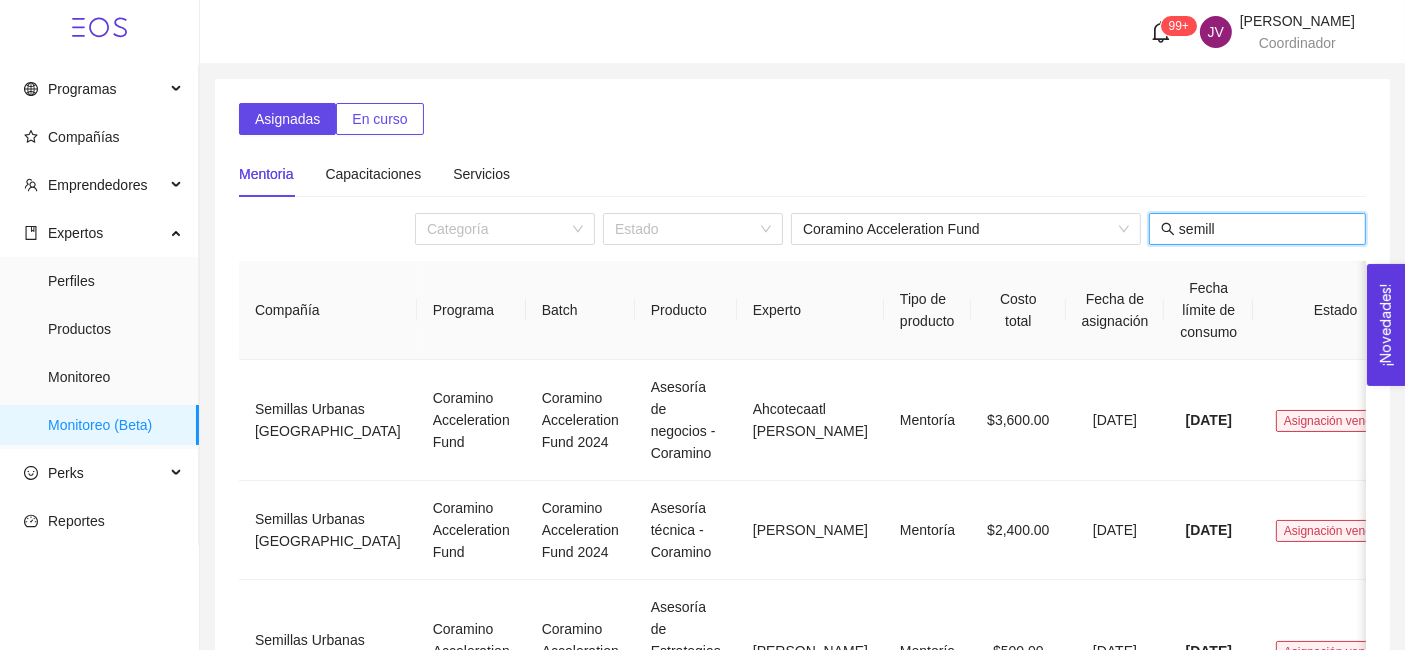 click on "semill" at bounding box center (1266, 229) 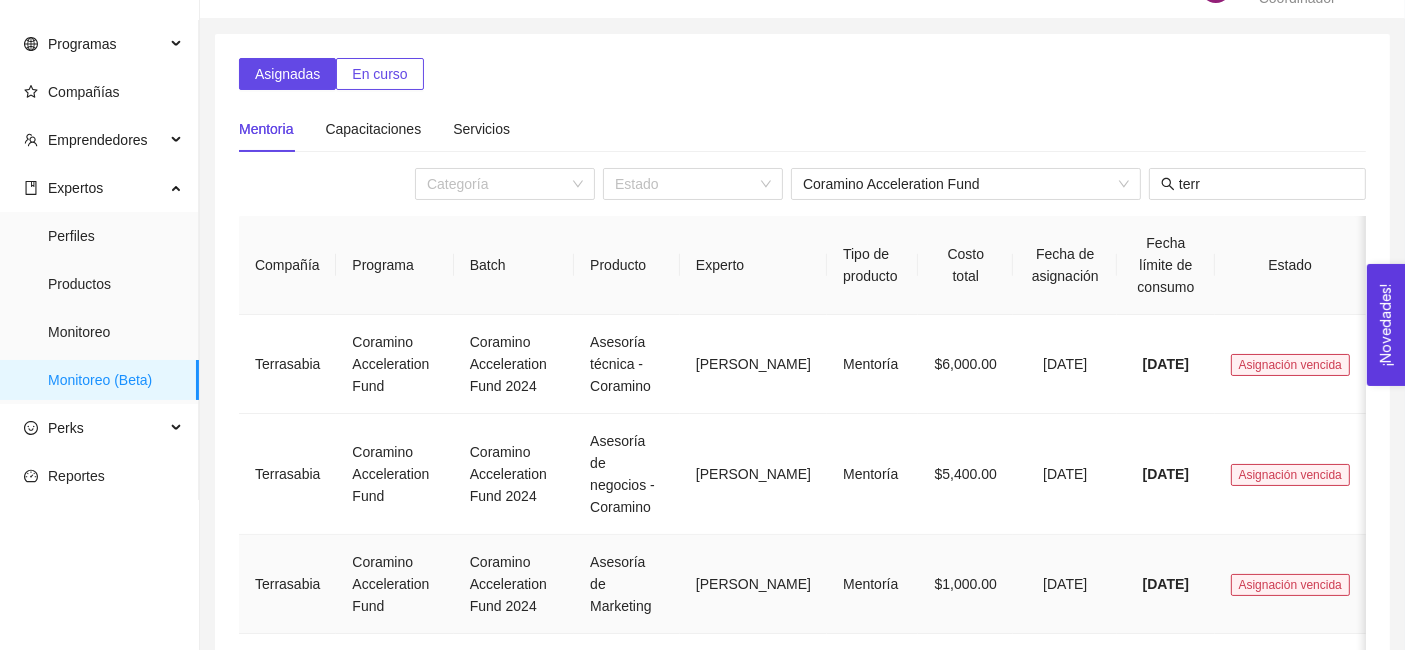 scroll, scrollTop: 0, scrollLeft: 0, axis: both 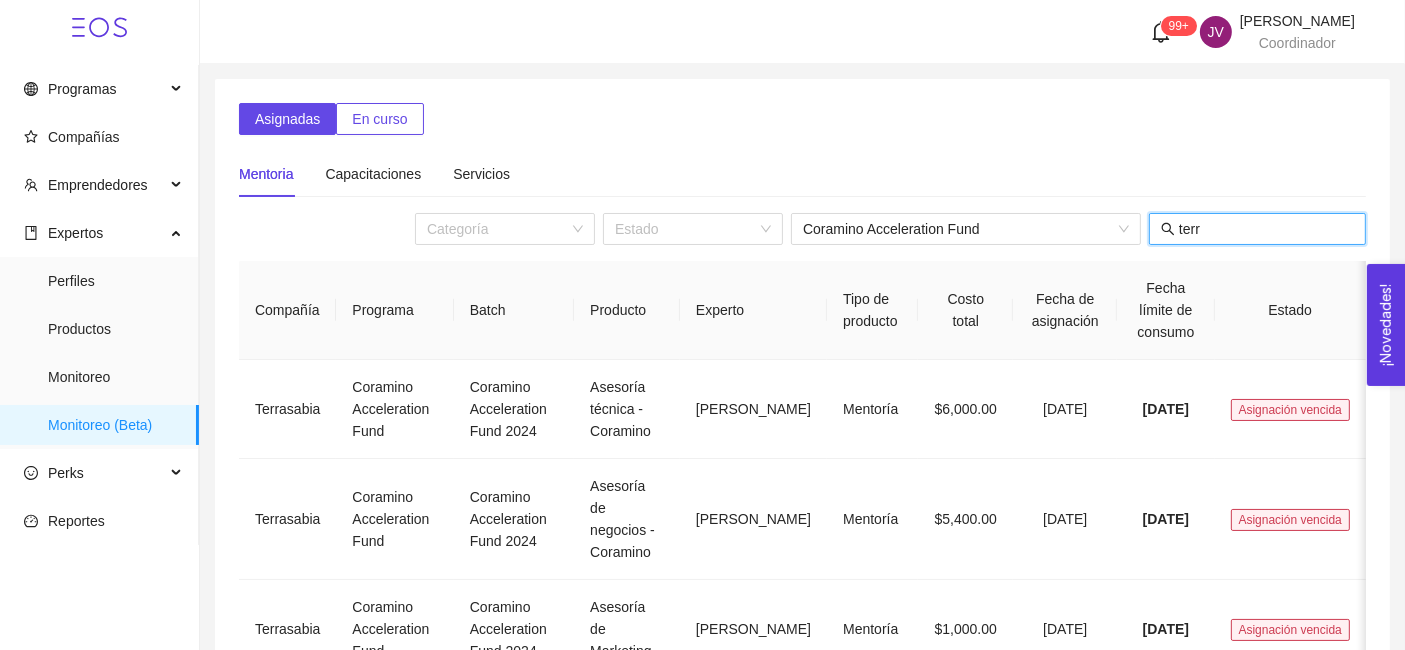 click on "terr" at bounding box center (1266, 229) 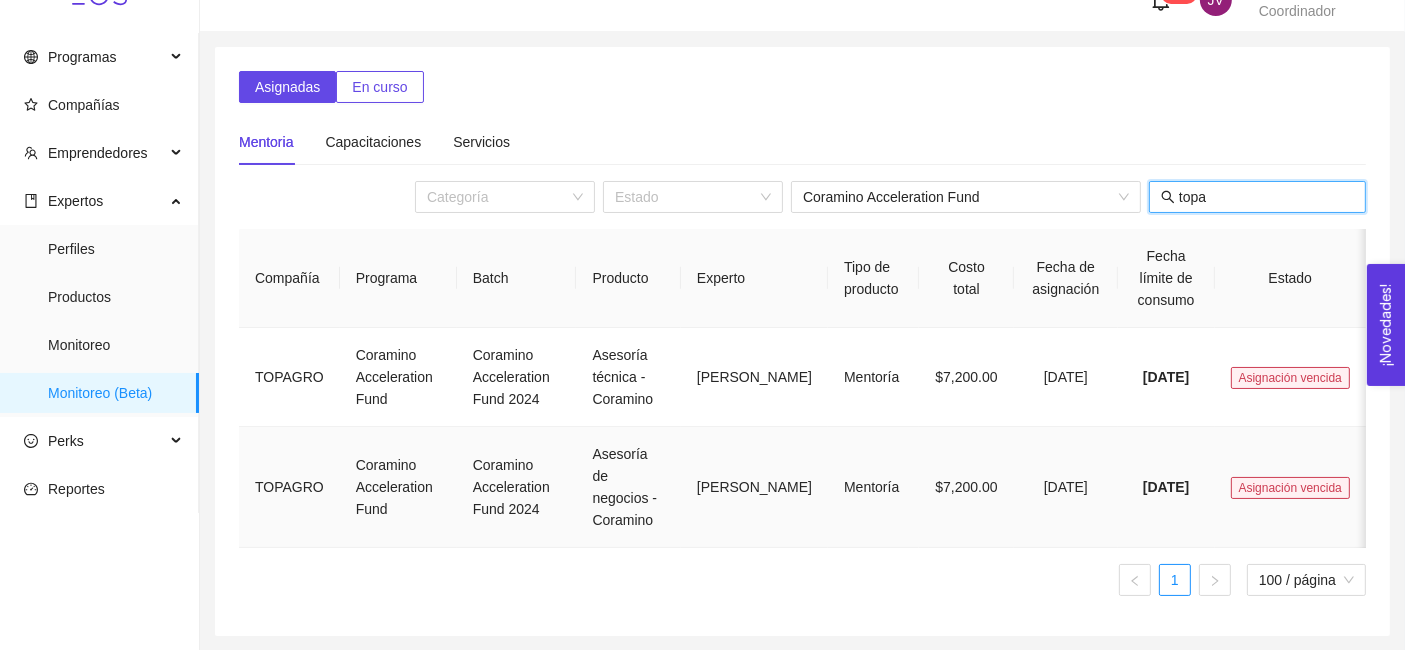 scroll, scrollTop: 54, scrollLeft: 0, axis: vertical 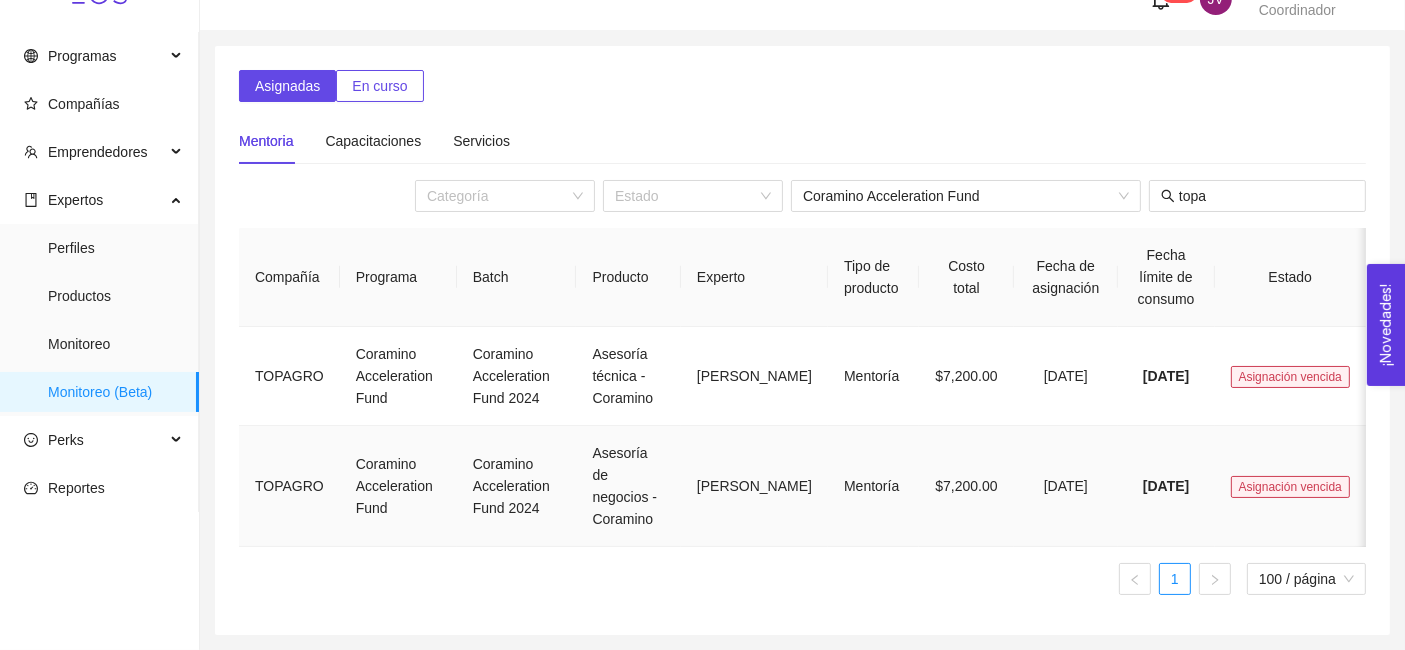 click on "06/septiembre/2024" at bounding box center (1066, 486) 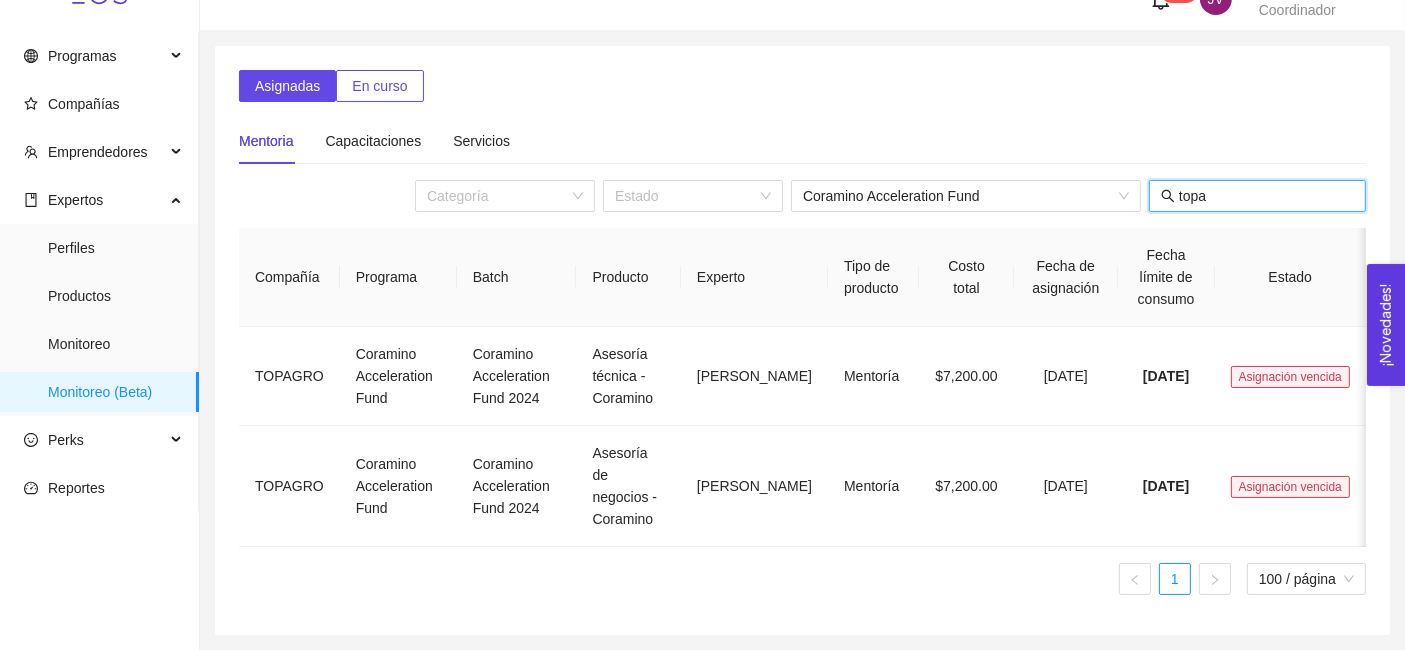 click on "topa" at bounding box center (1266, 196) 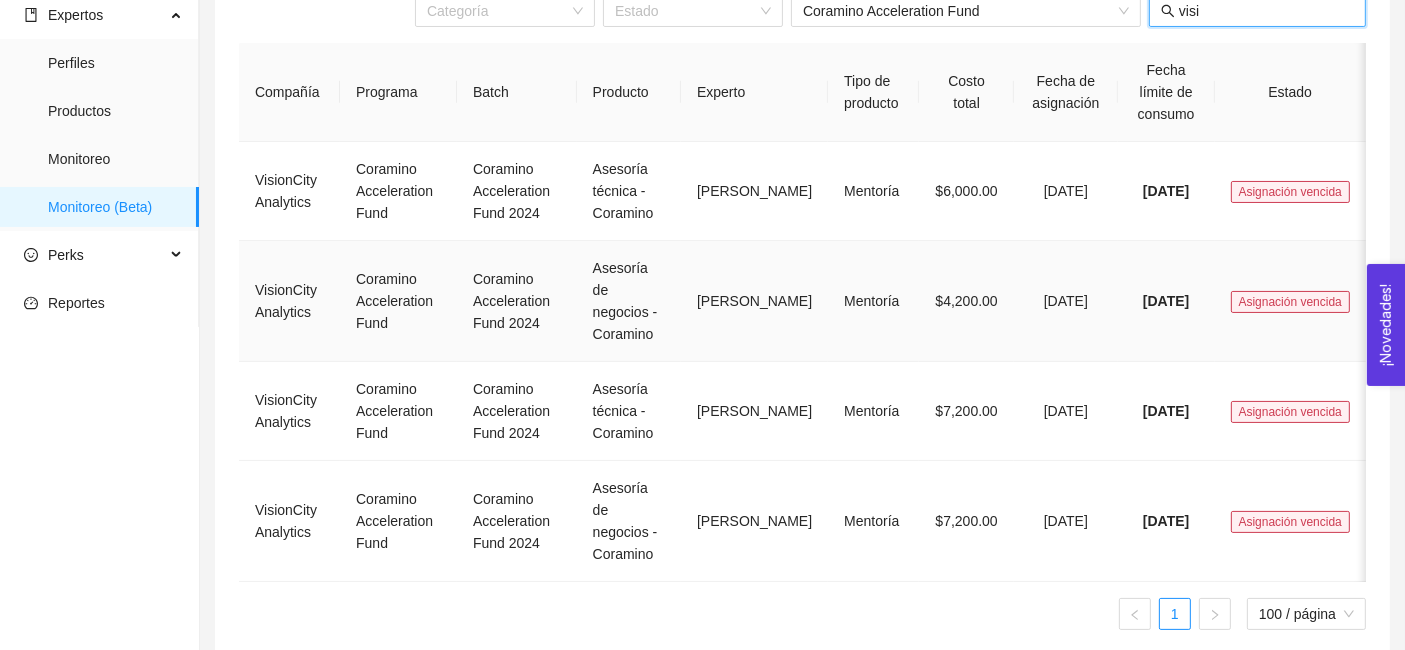 scroll, scrollTop: 214, scrollLeft: 0, axis: vertical 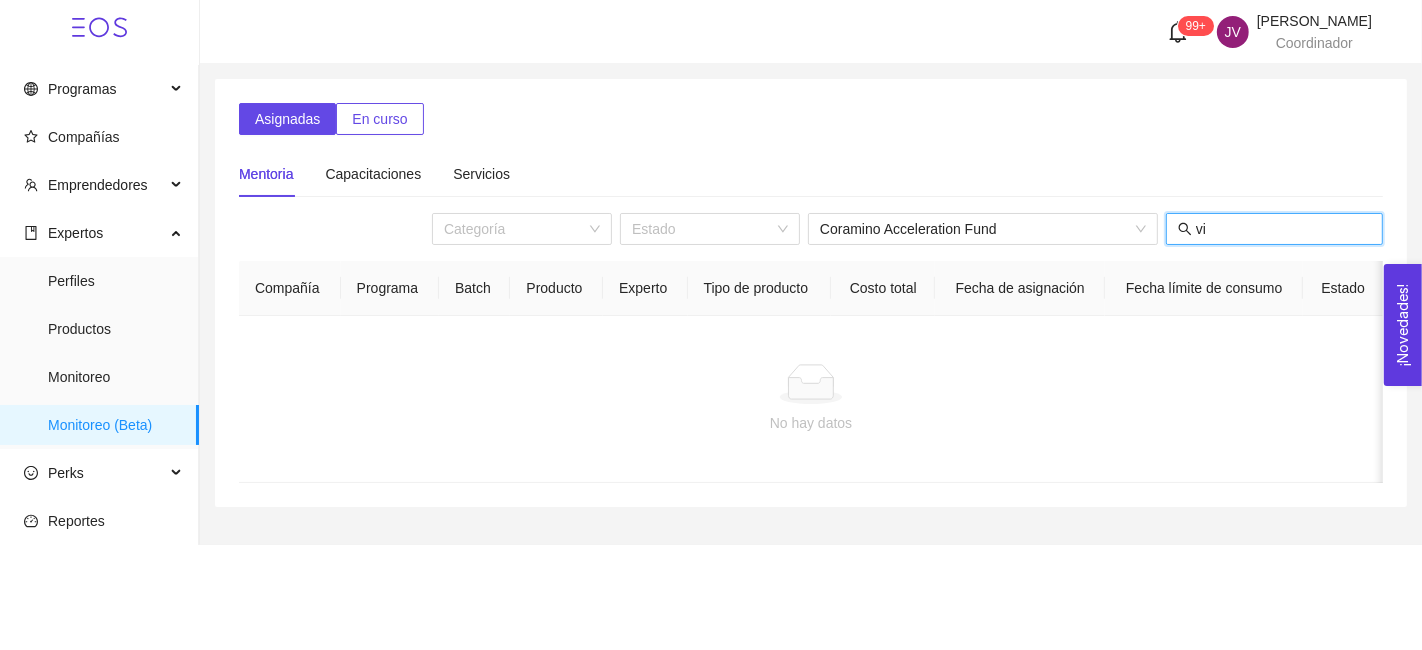 type on "v" 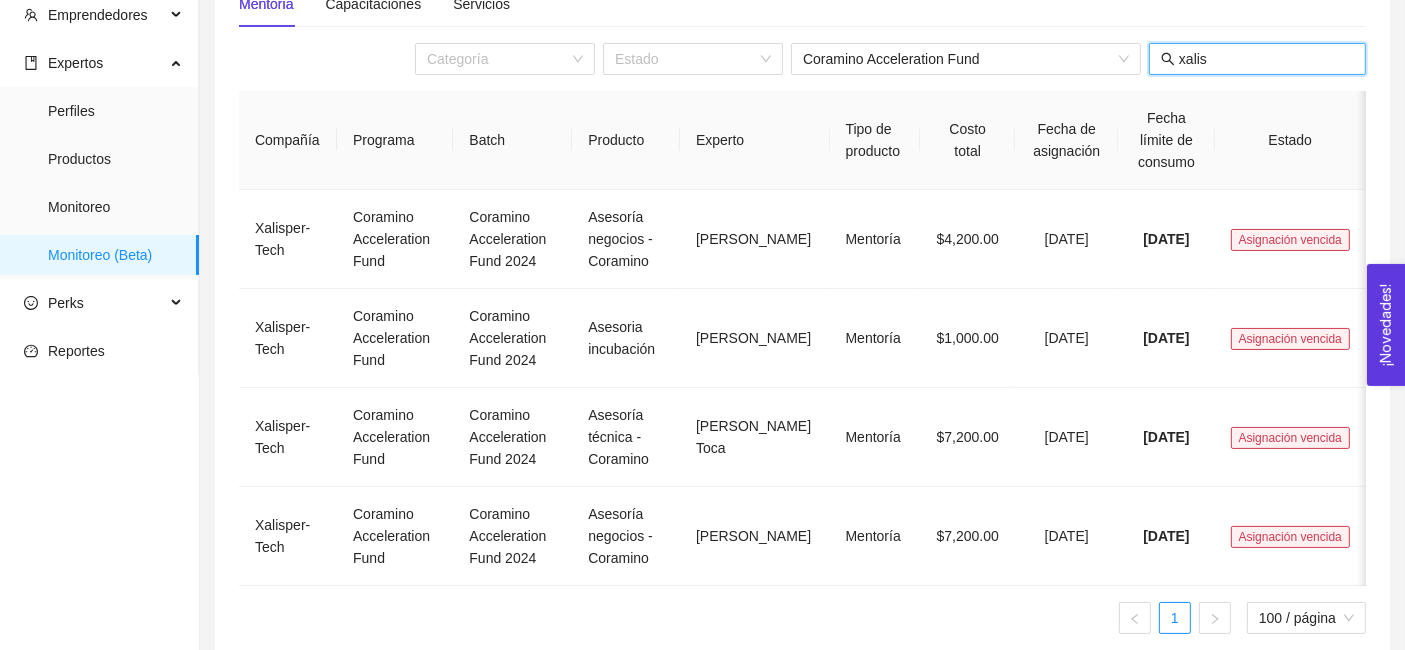 scroll, scrollTop: 168, scrollLeft: 0, axis: vertical 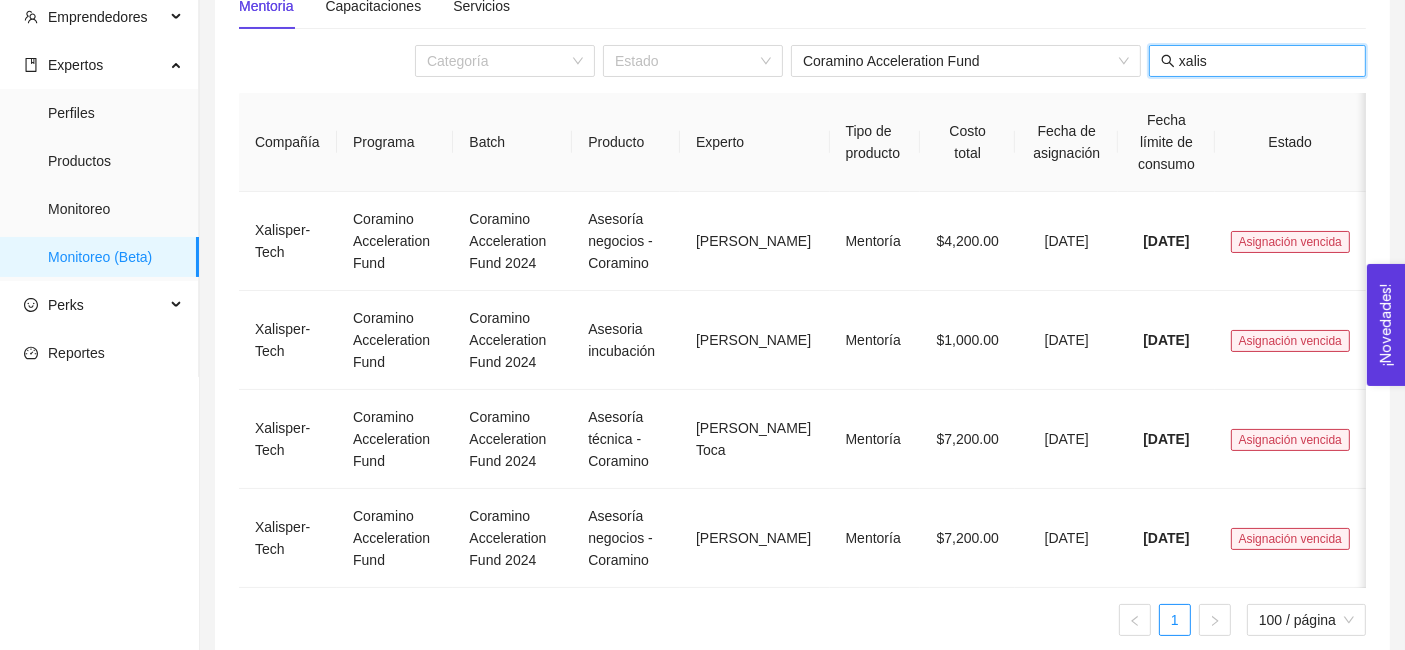 click on "xalis" at bounding box center (1266, 61) 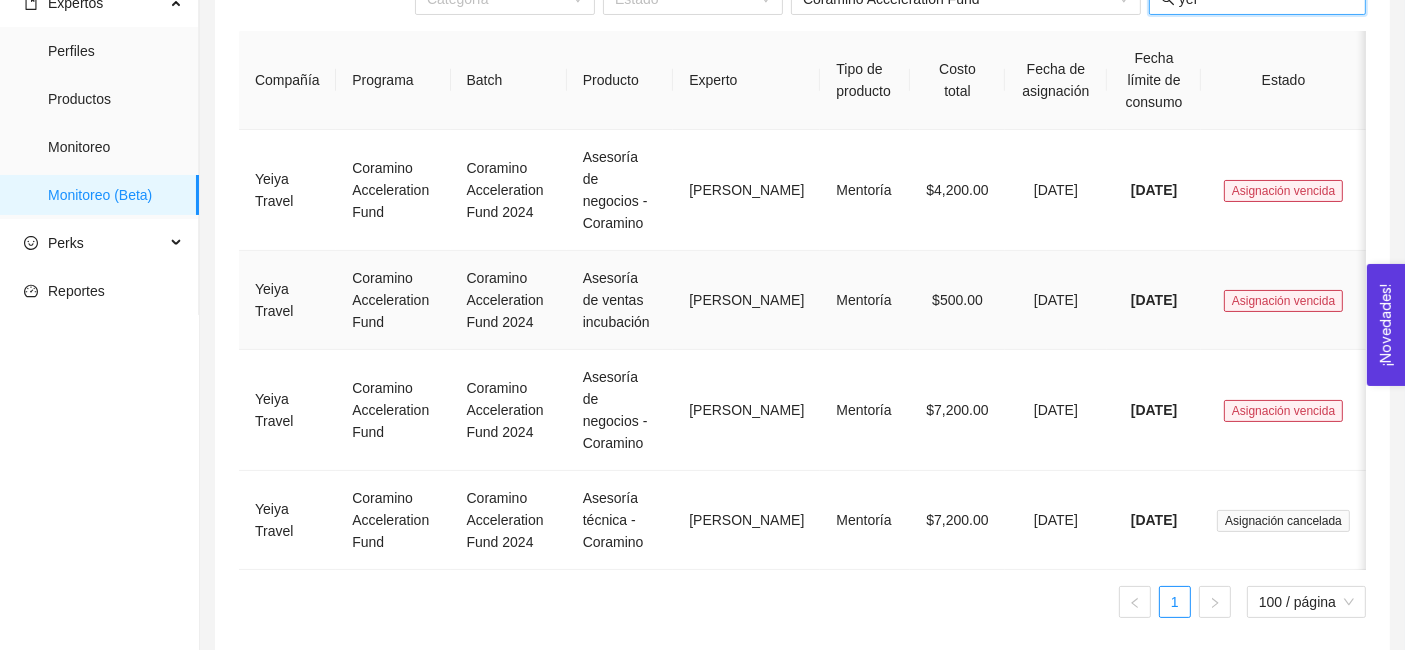 scroll, scrollTop: 210, scrollLeft: 0, axis: vertical 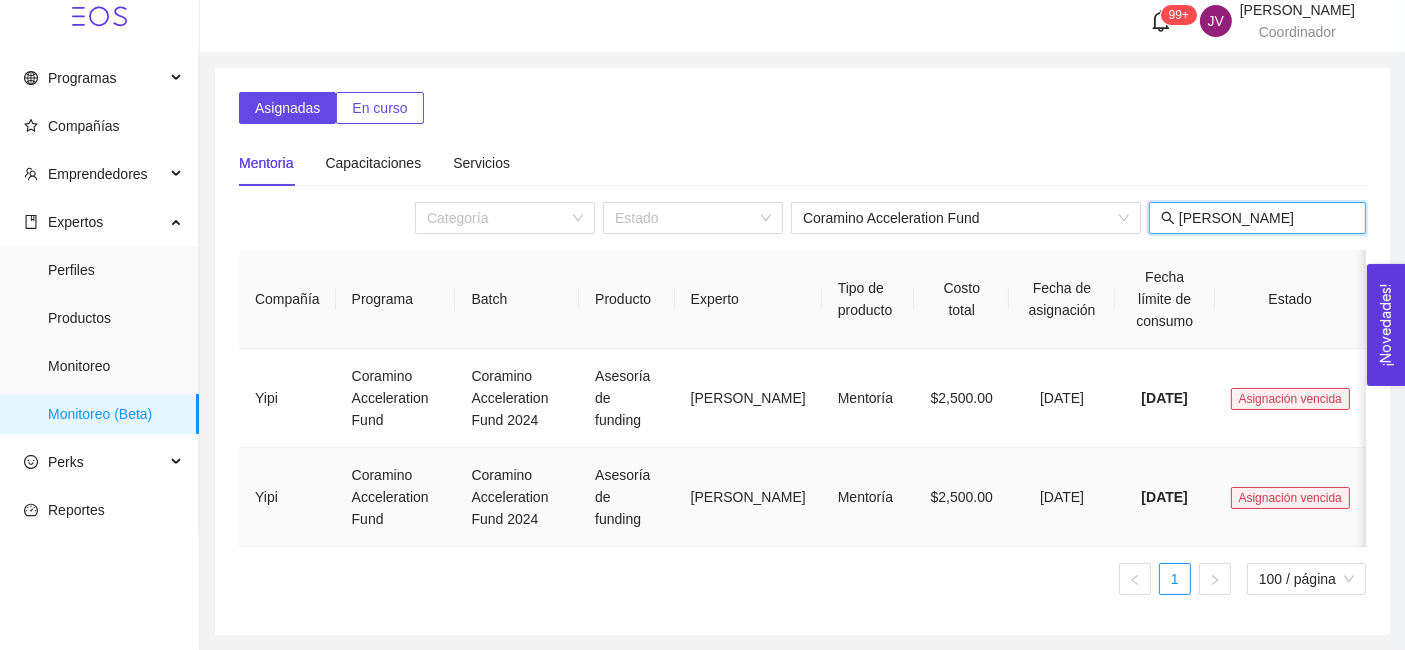 type on "yip" 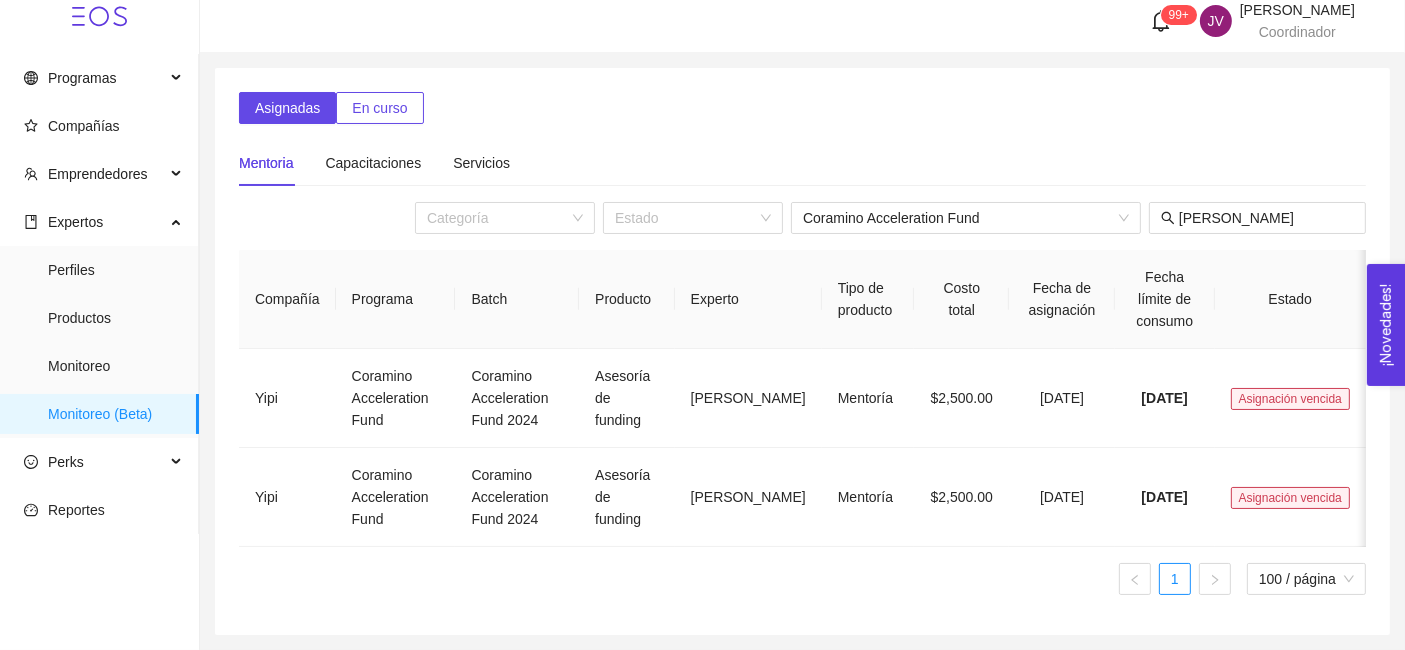 click on "En curso" at bounding box center [379, 108] 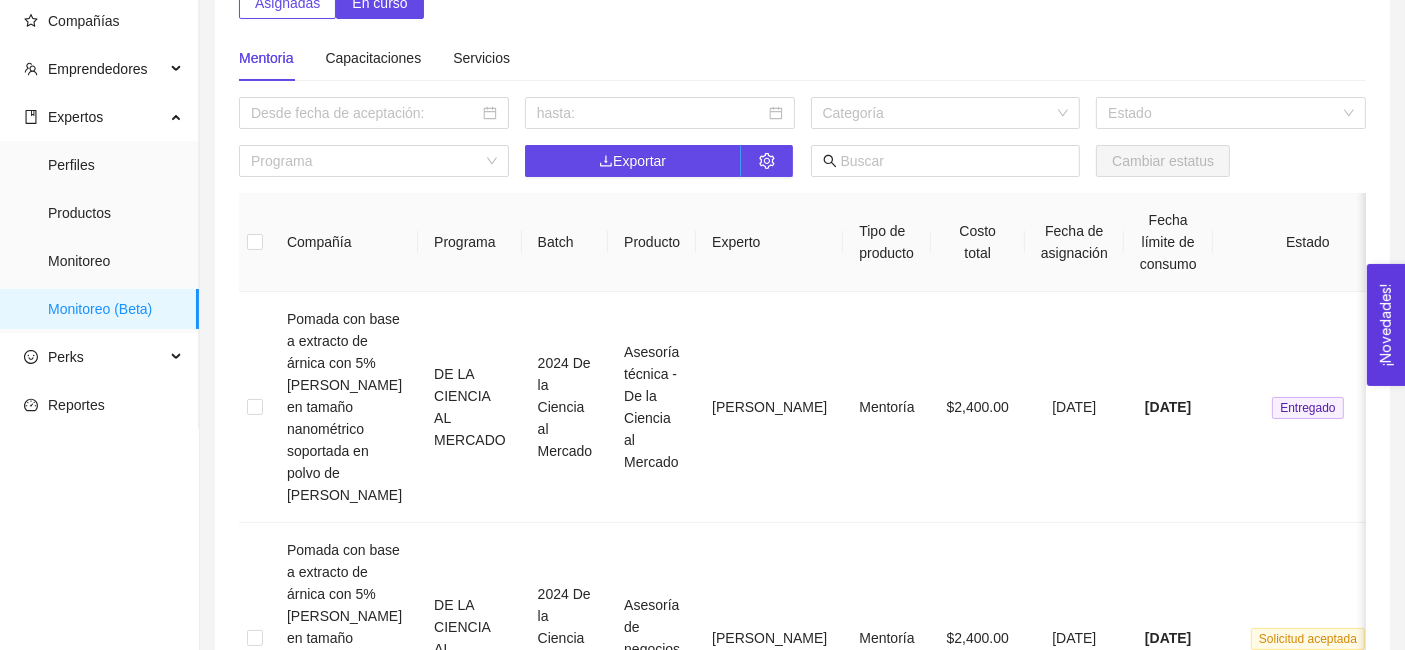 scroll, scrollTop: 0, scrollLeft: 0, axis: both 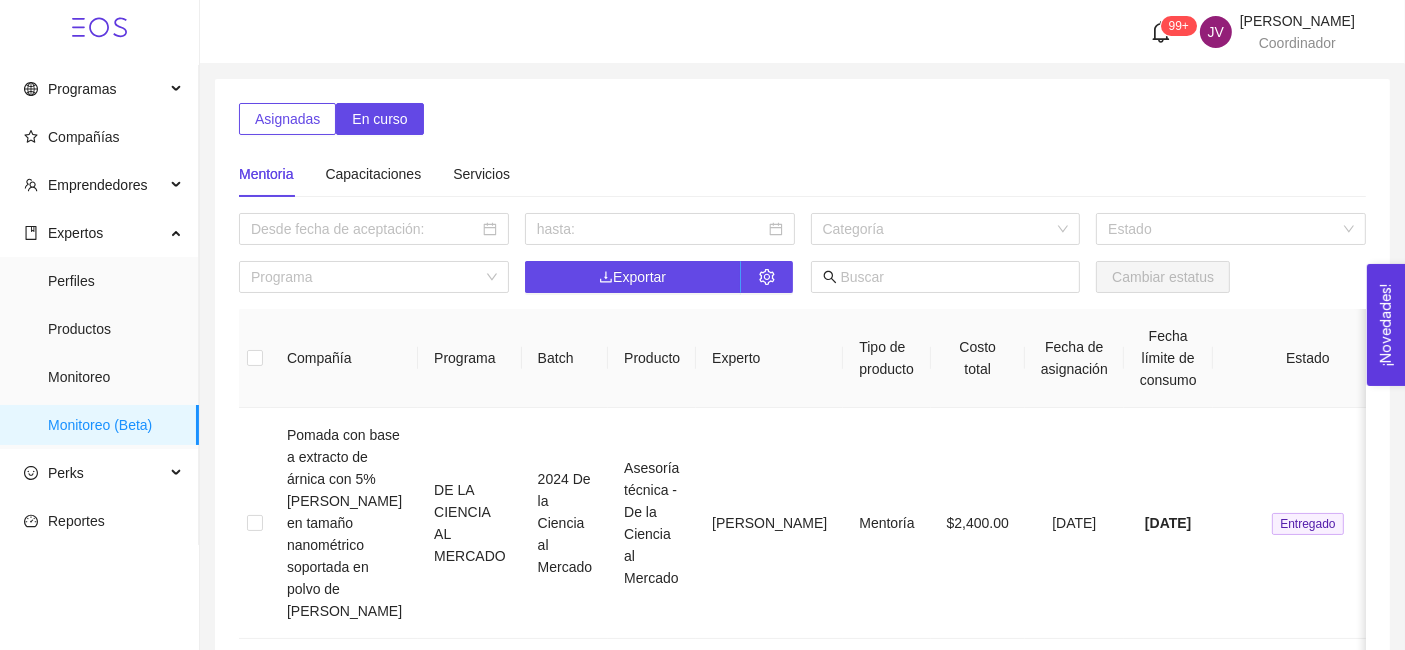 click on "Asignadas" at bounding box center [287, 119] 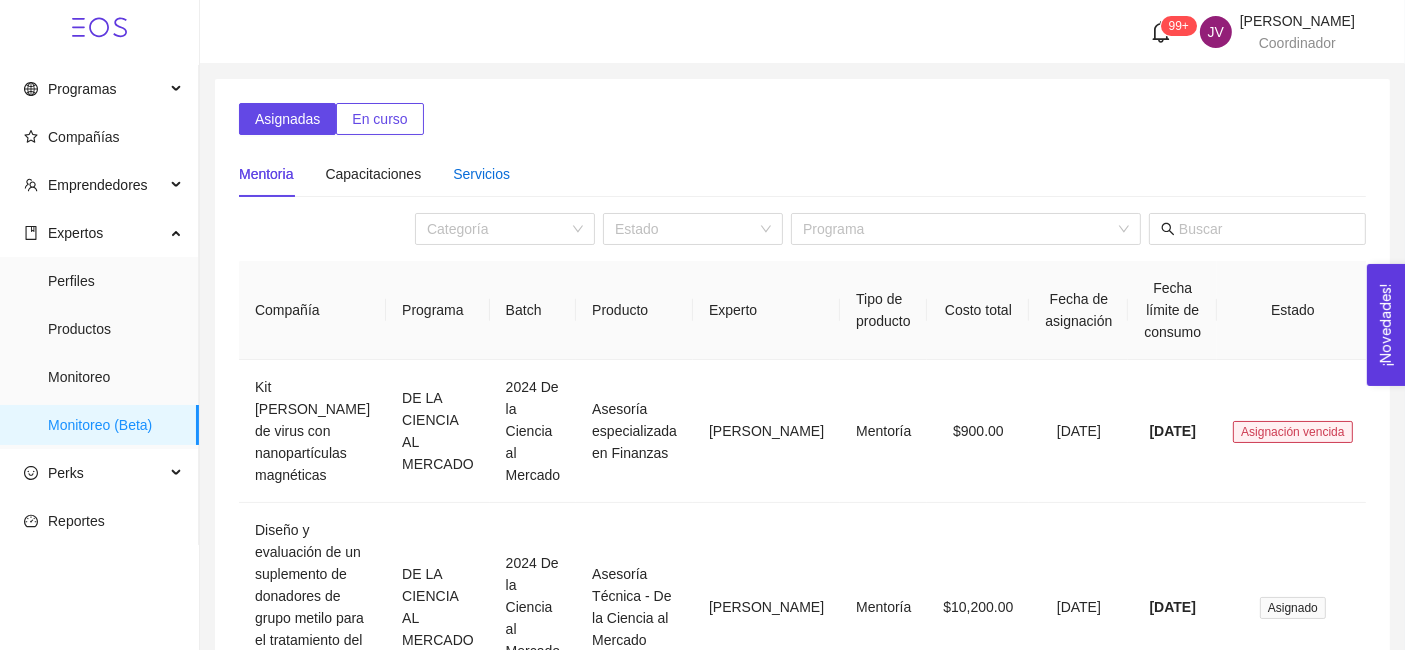 click on "Servicios" at bounding box center [481, 174] 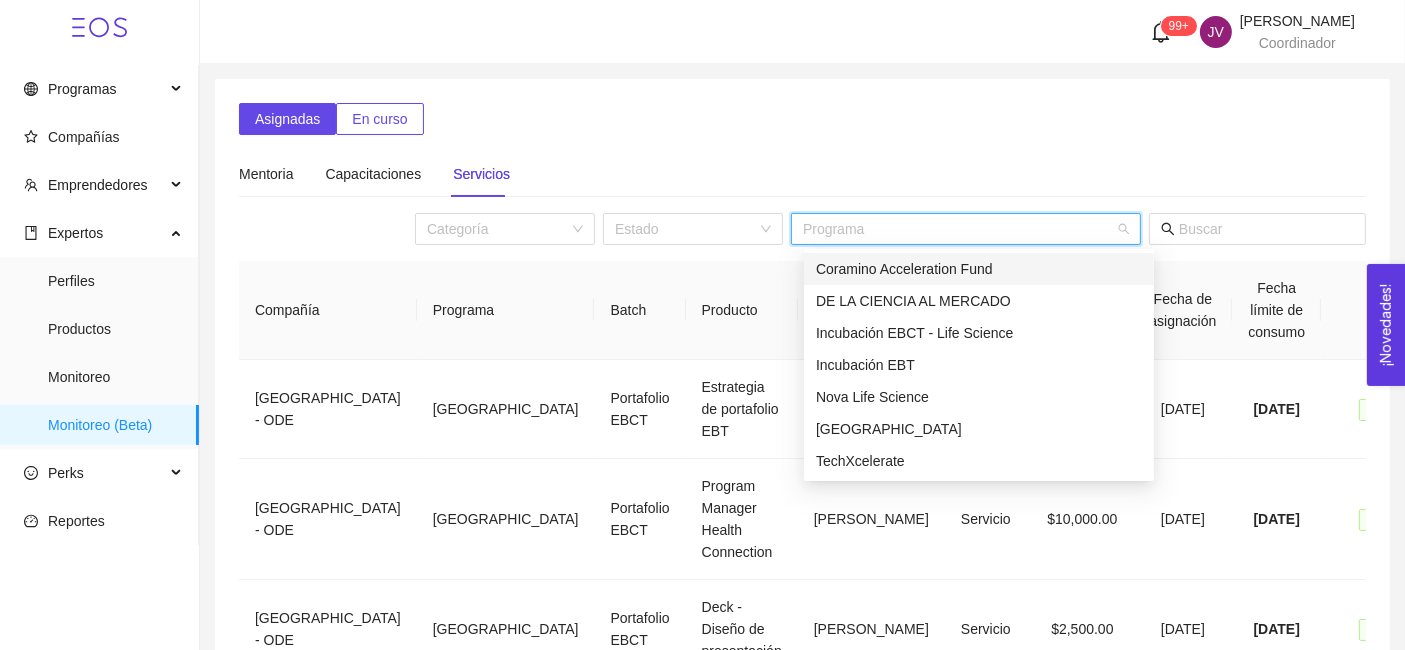 click at bounding box center [959, 229] 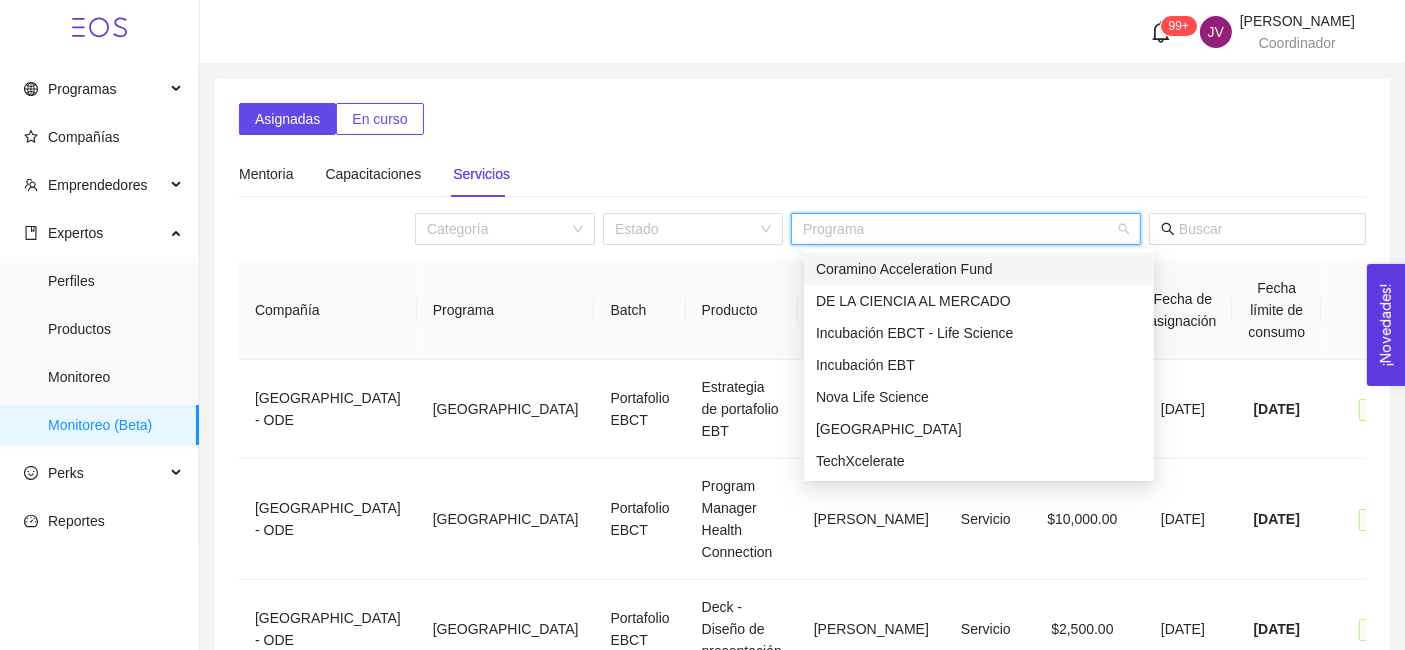 click on "Coramino Acceleration Fund" at bounding box center (979, 269) 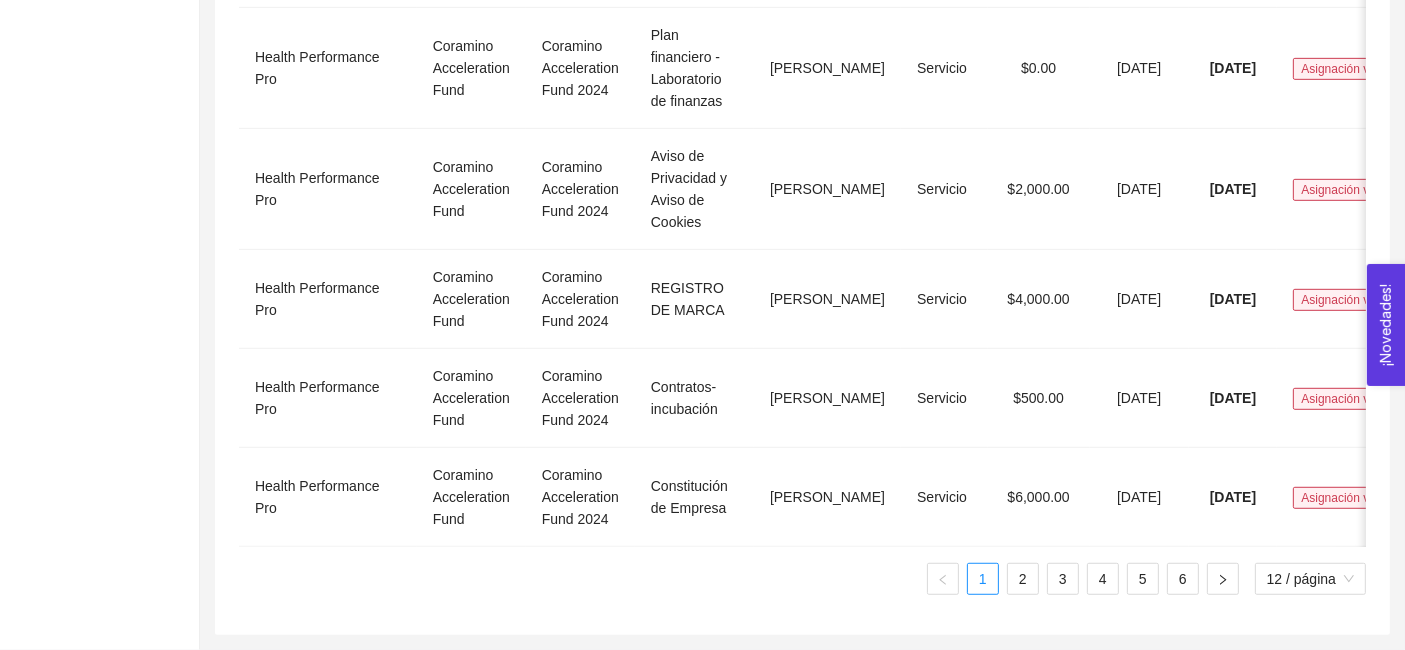 scroll, scrollTop: 1256, scrollLeft: 0, axis: vertical 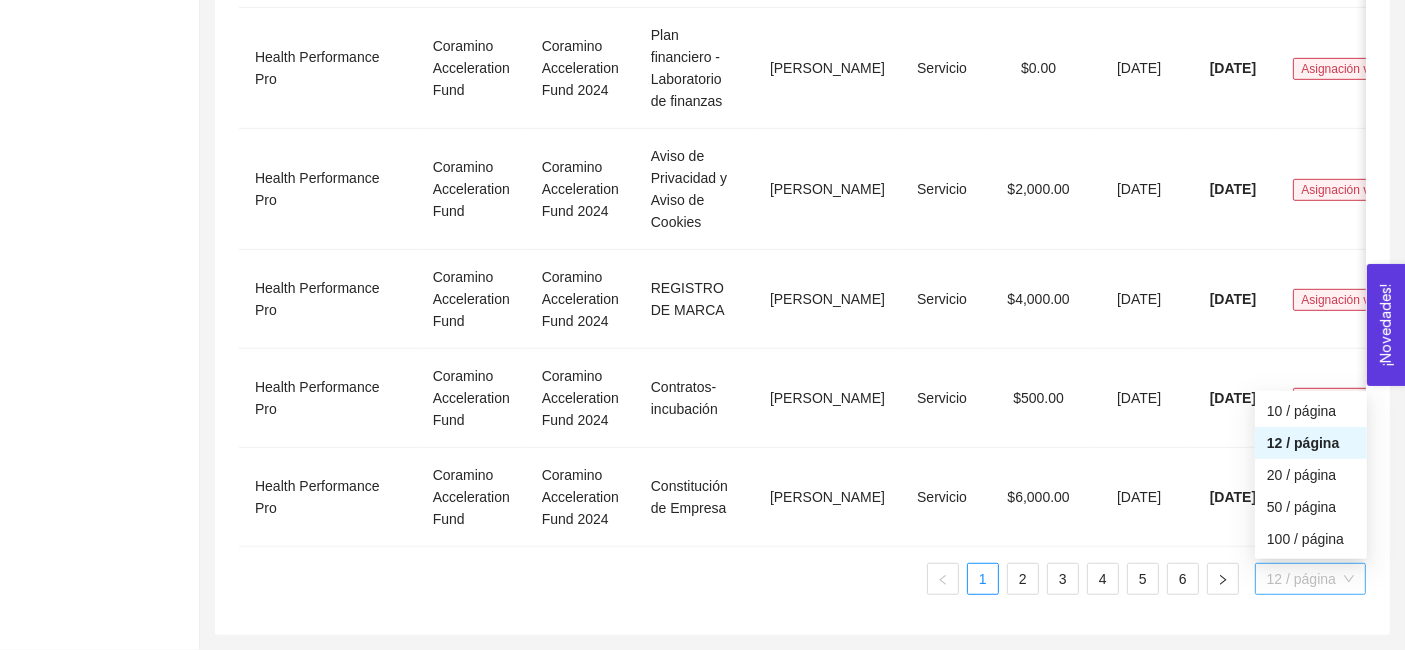 click on "12 / página" at bounding box center [1310, 579] 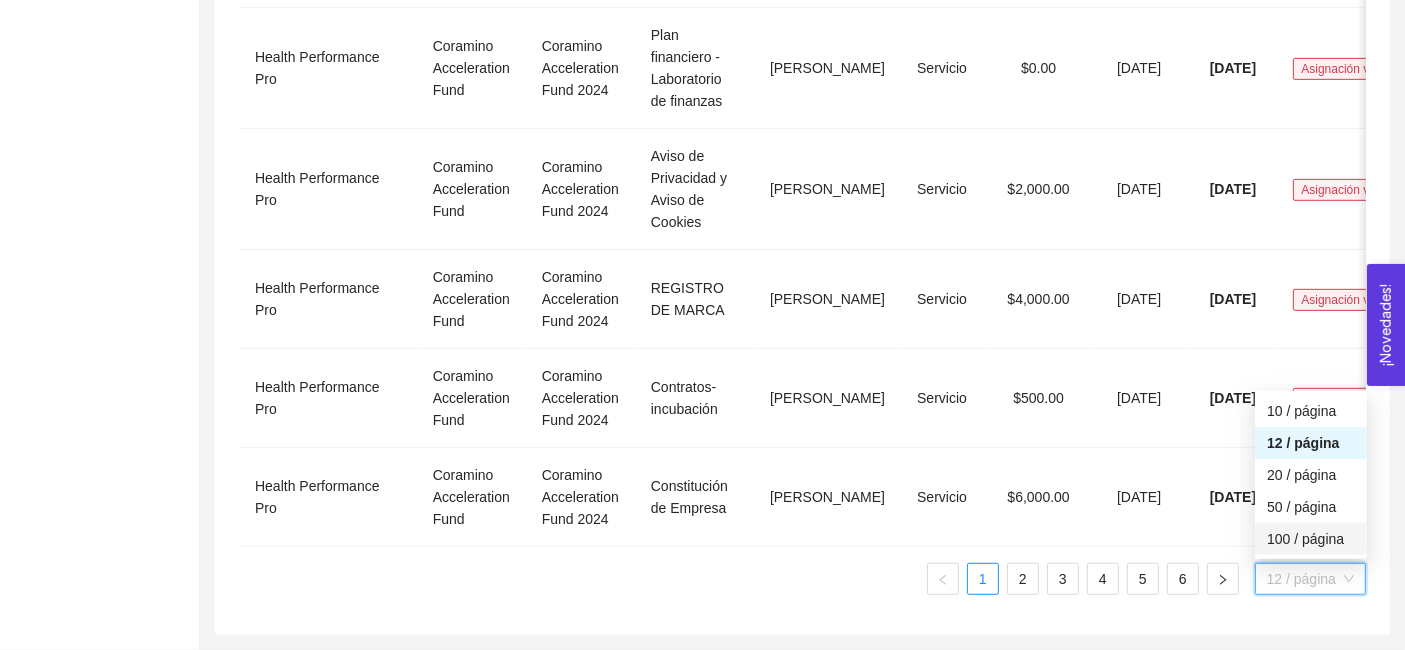 click on "100 / página" at bounding box center [1311, 539] 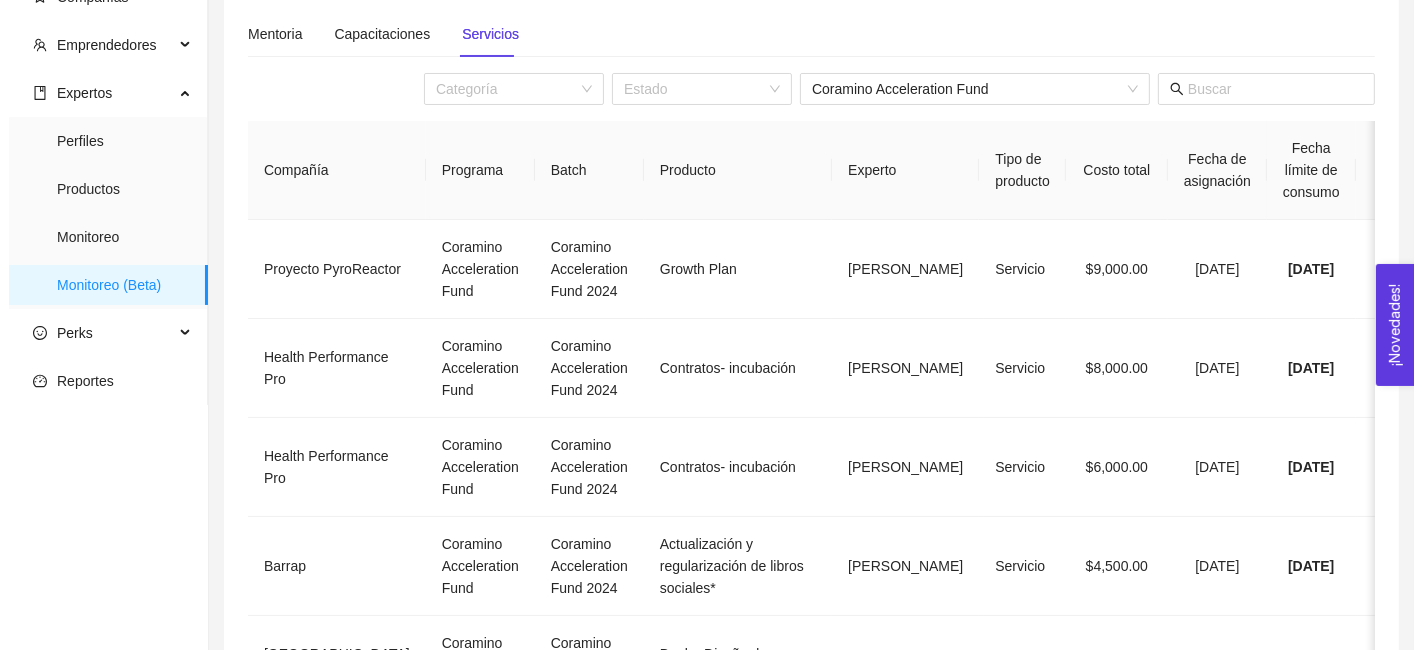 scroll, scrollTop: 0, scrollLeft: 0, axis: both 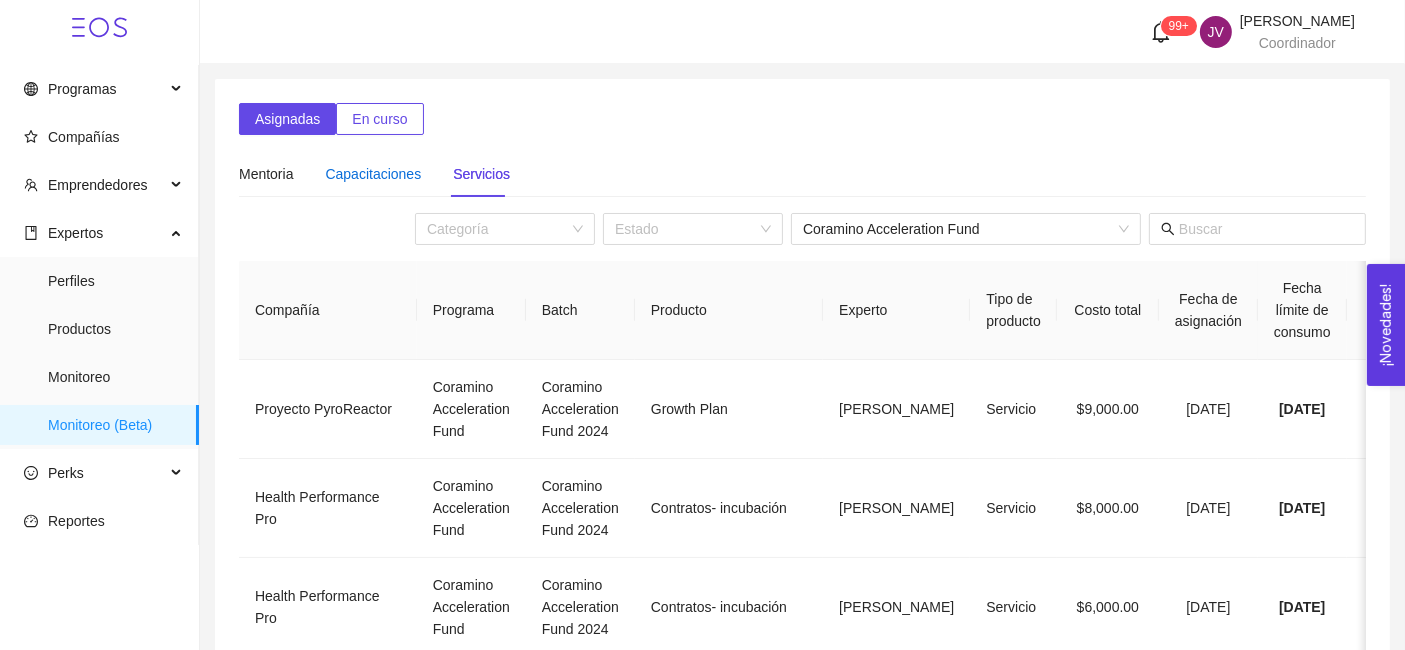 click on "Capacitaciones" at bounding box center (373, 174) 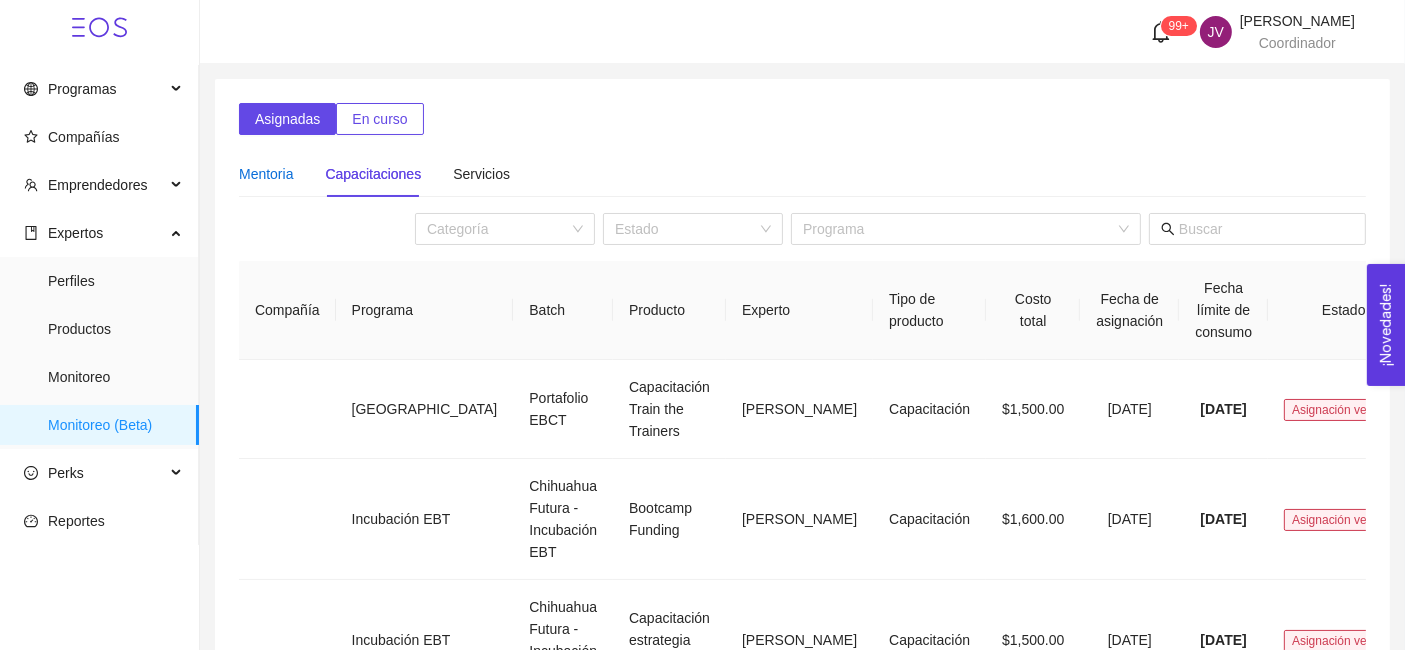 click on "Mentoria" at bounding box center [266, 174] 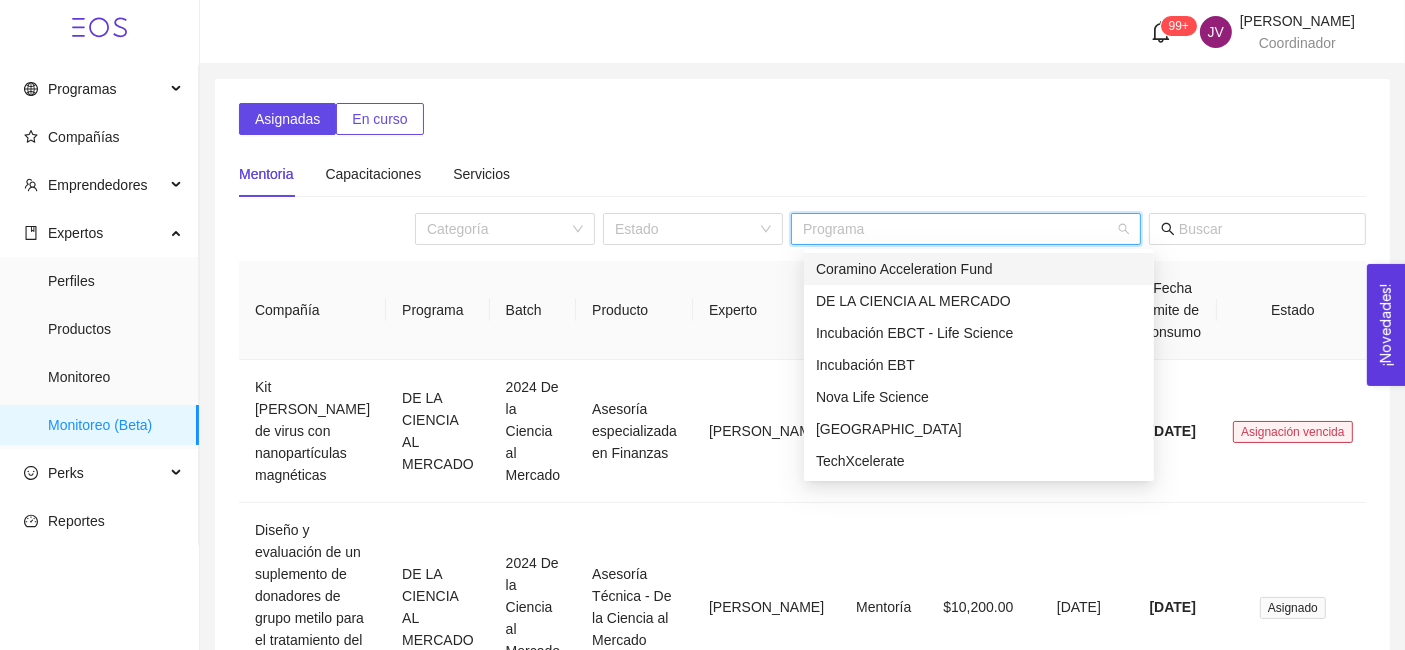 click at bounding box center [959, 229] 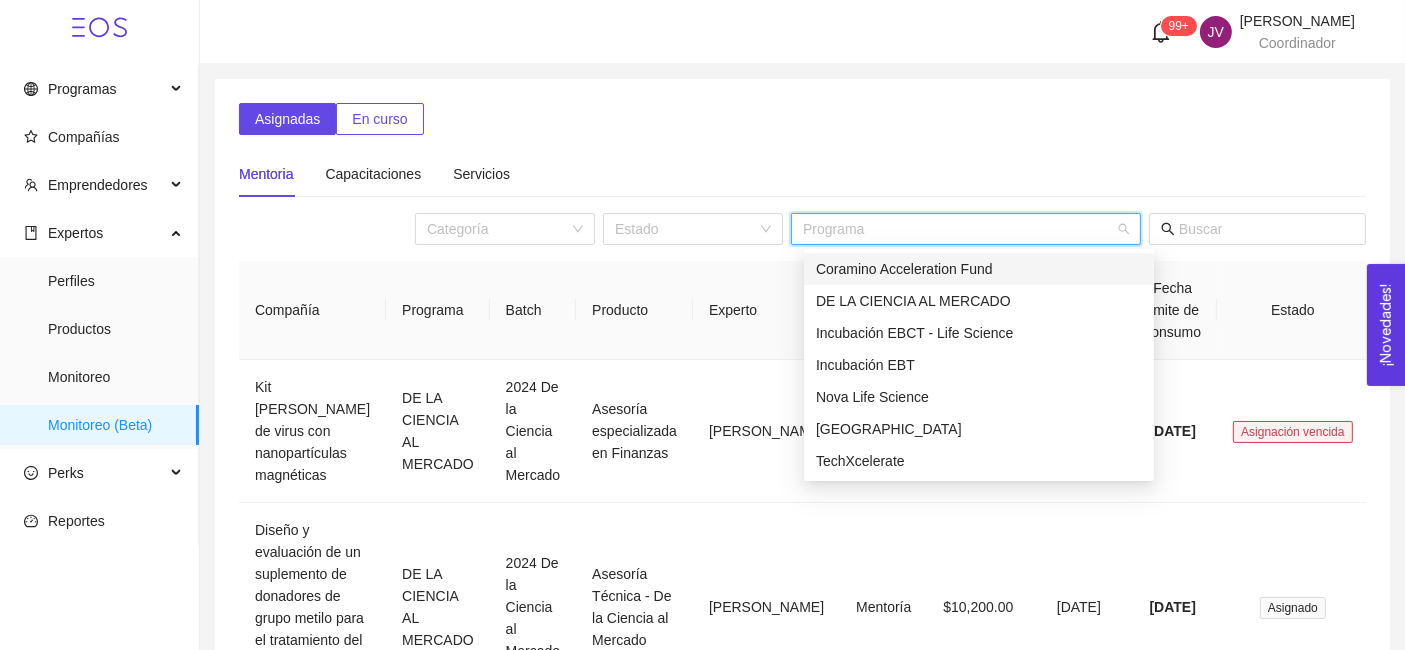 click on "Coramino Acceleration Fund" at bounding box center (979, 269) 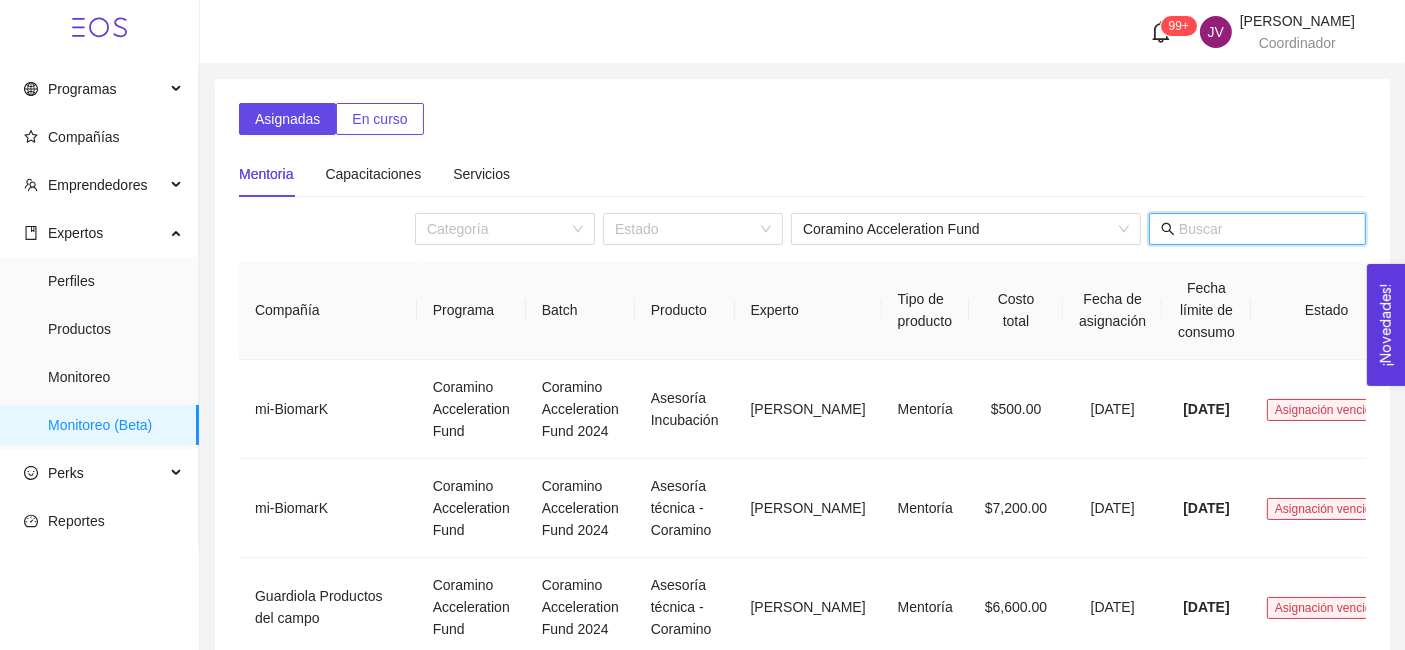 click at bounding box center [1266, 229] 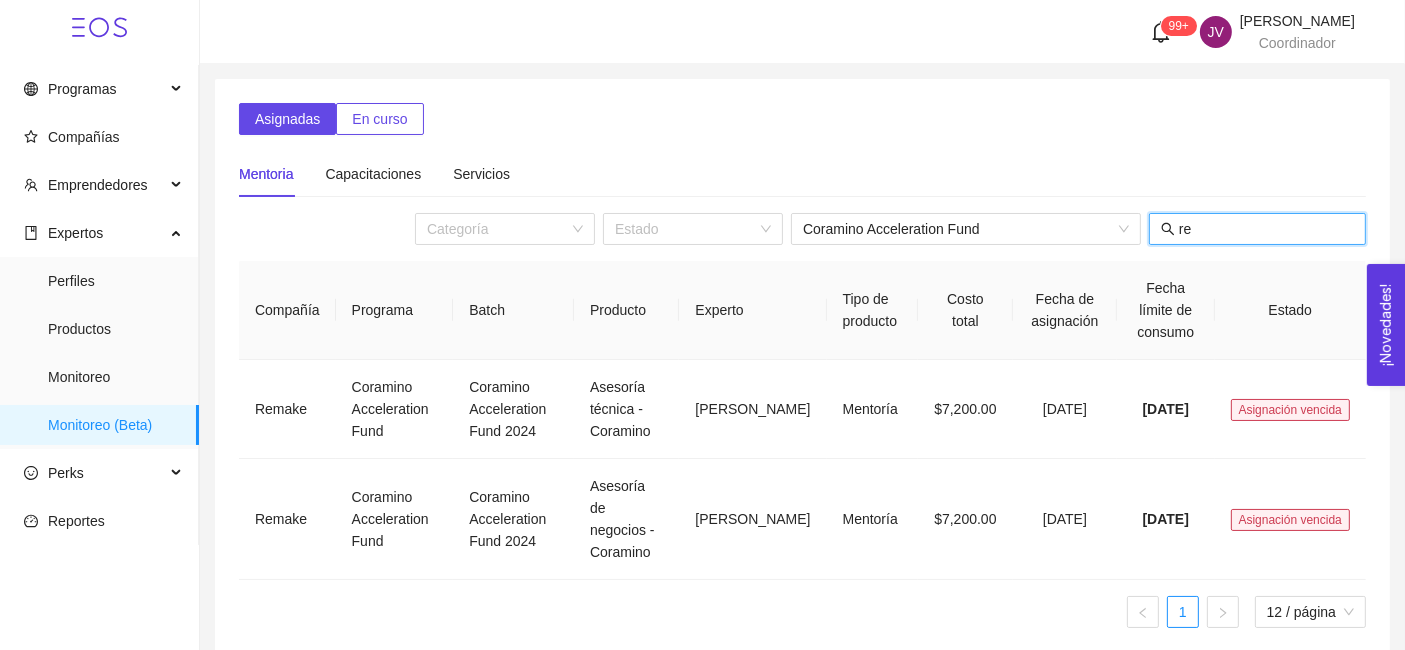 type on "r" 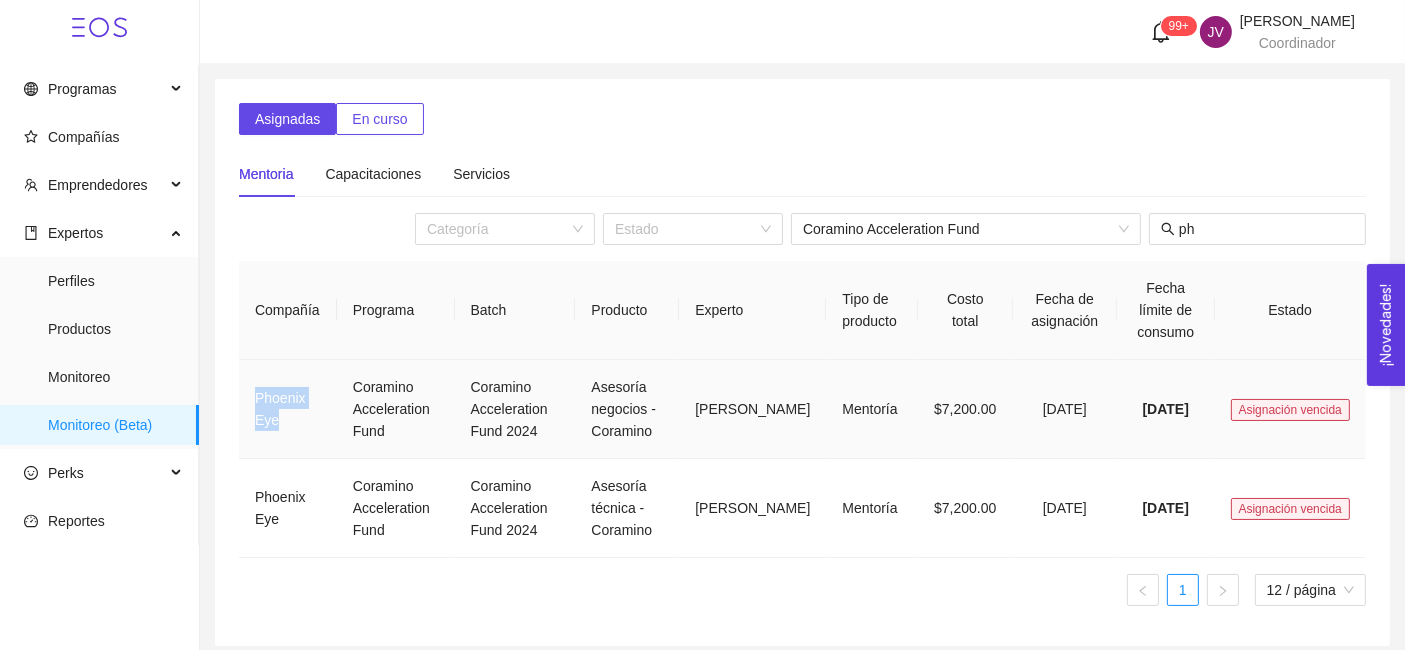 drag, startPoint x: 288, startPoint y: 414, endPoint x: 257, endPoint y: 390, distance: 39.20459 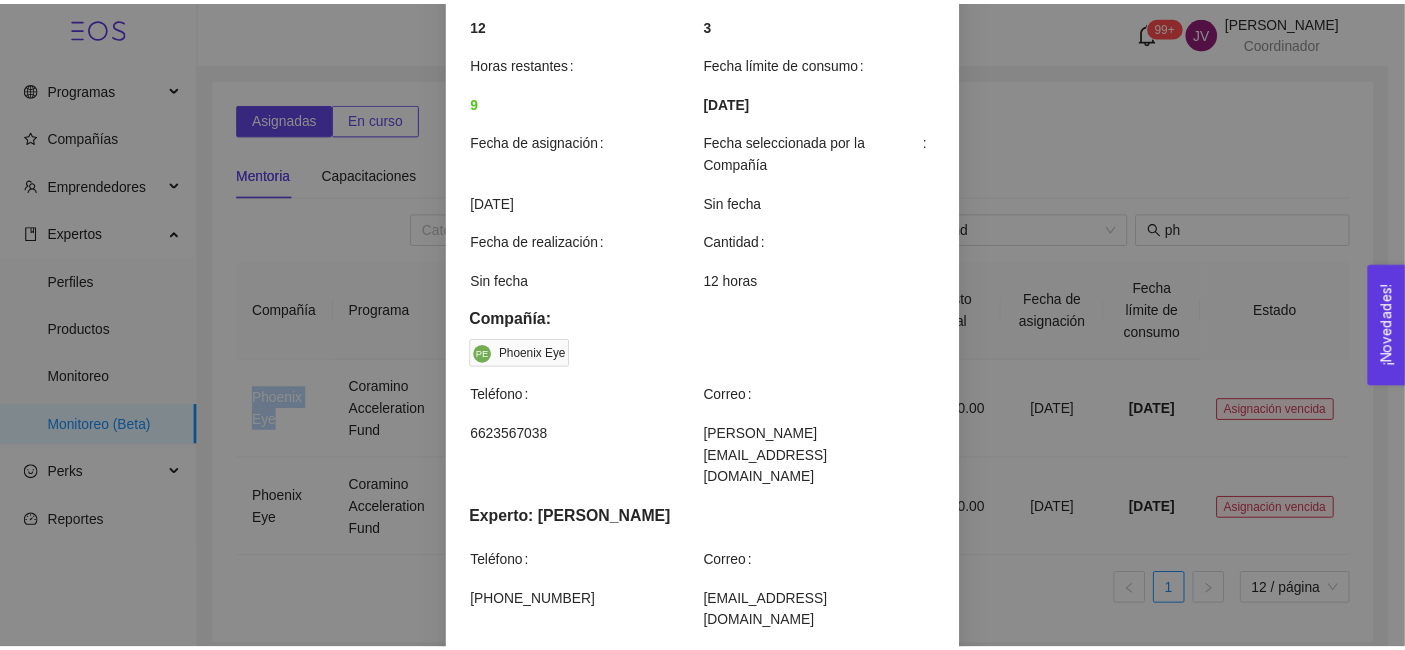 scroll, scrollTop: 490, scrollLeft: 0, axis: vertical 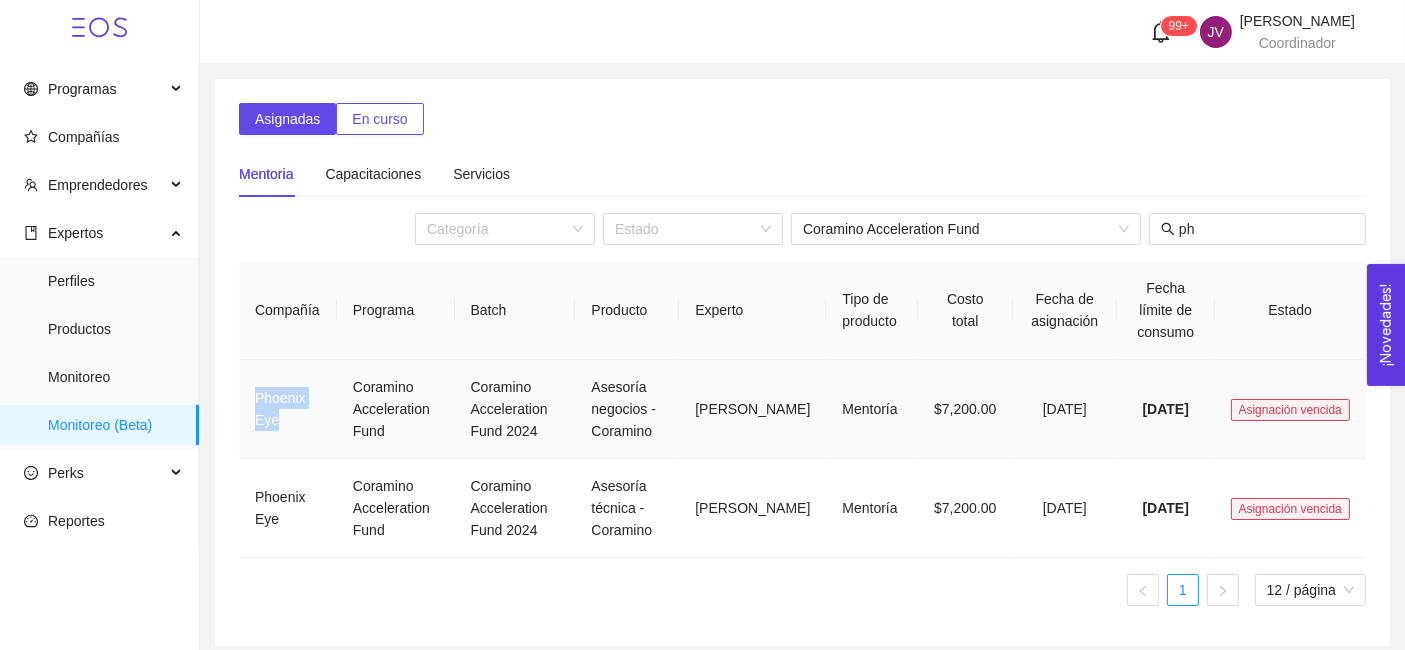copy on "Phoenix Eye" 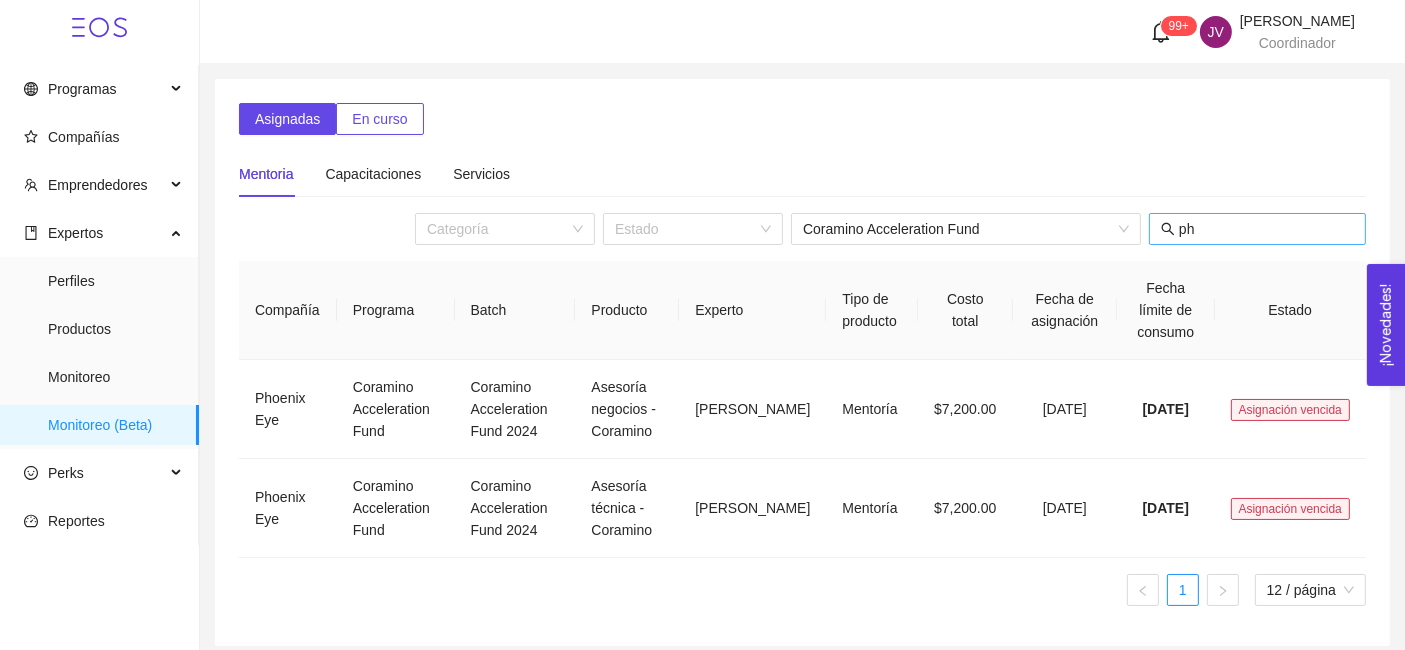 click on "ph" at bounding box center [1266, 229] 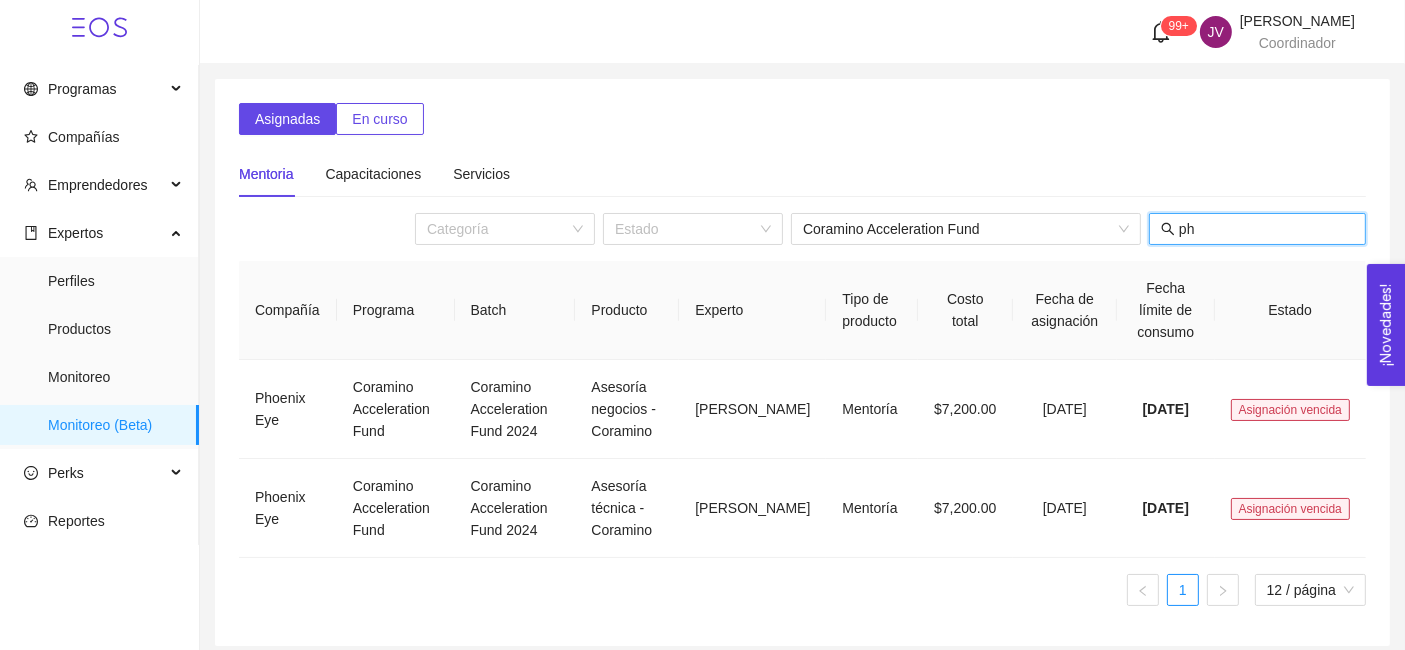 click on "ph" at bounding box center (1266, 229) 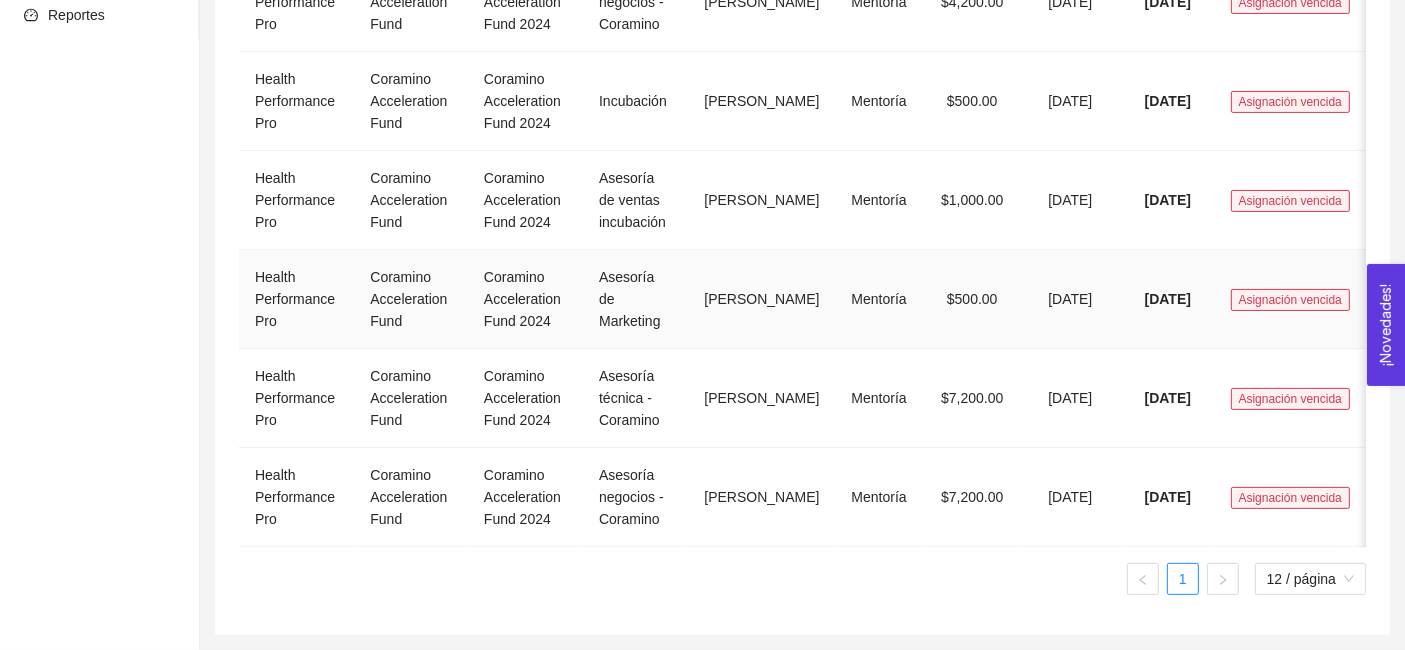 scroll, scrollTop: 624, scrollLeft: 0, axis: vertical 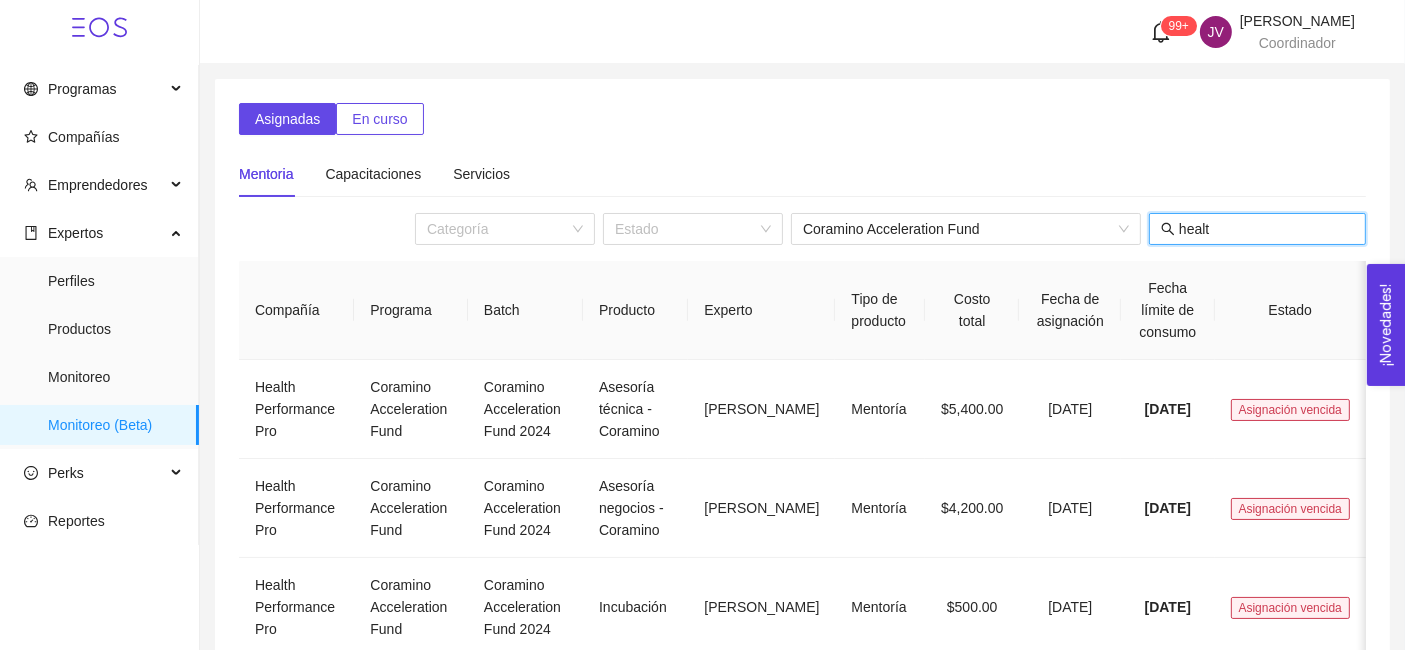 click on "healt" at bounding box center (1266, 229) 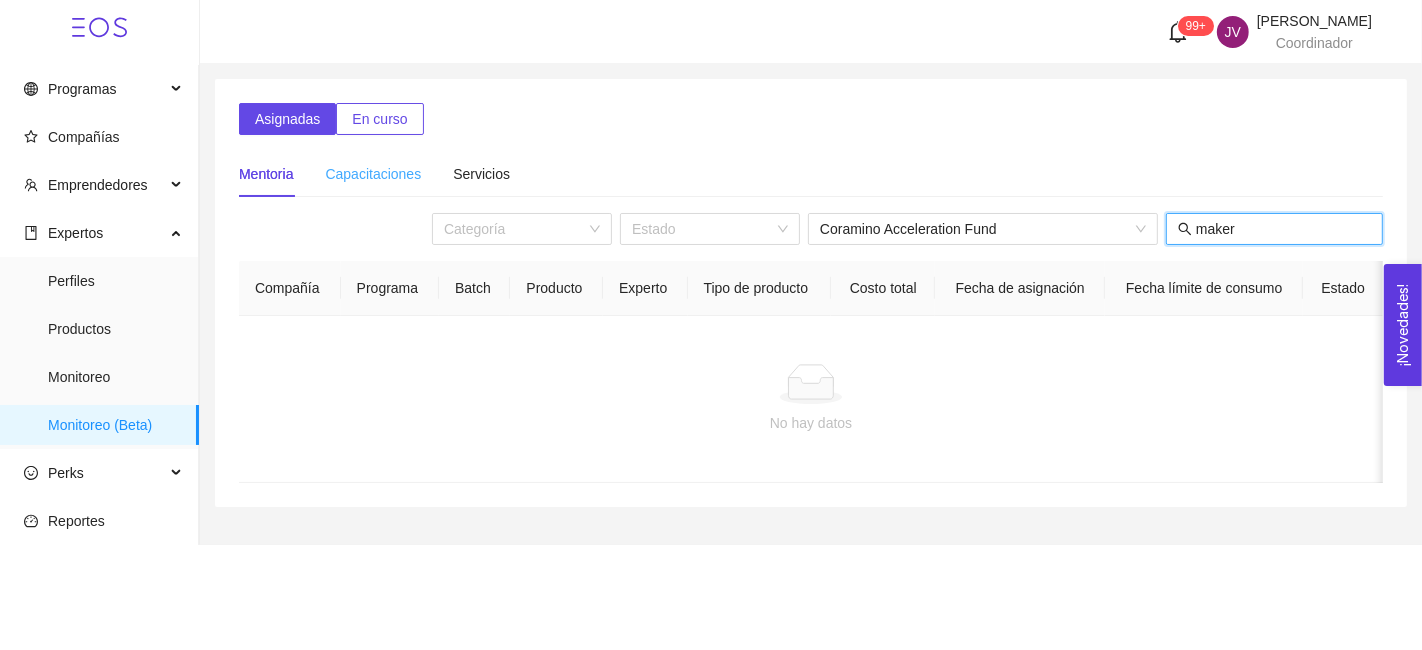 type on "maker" 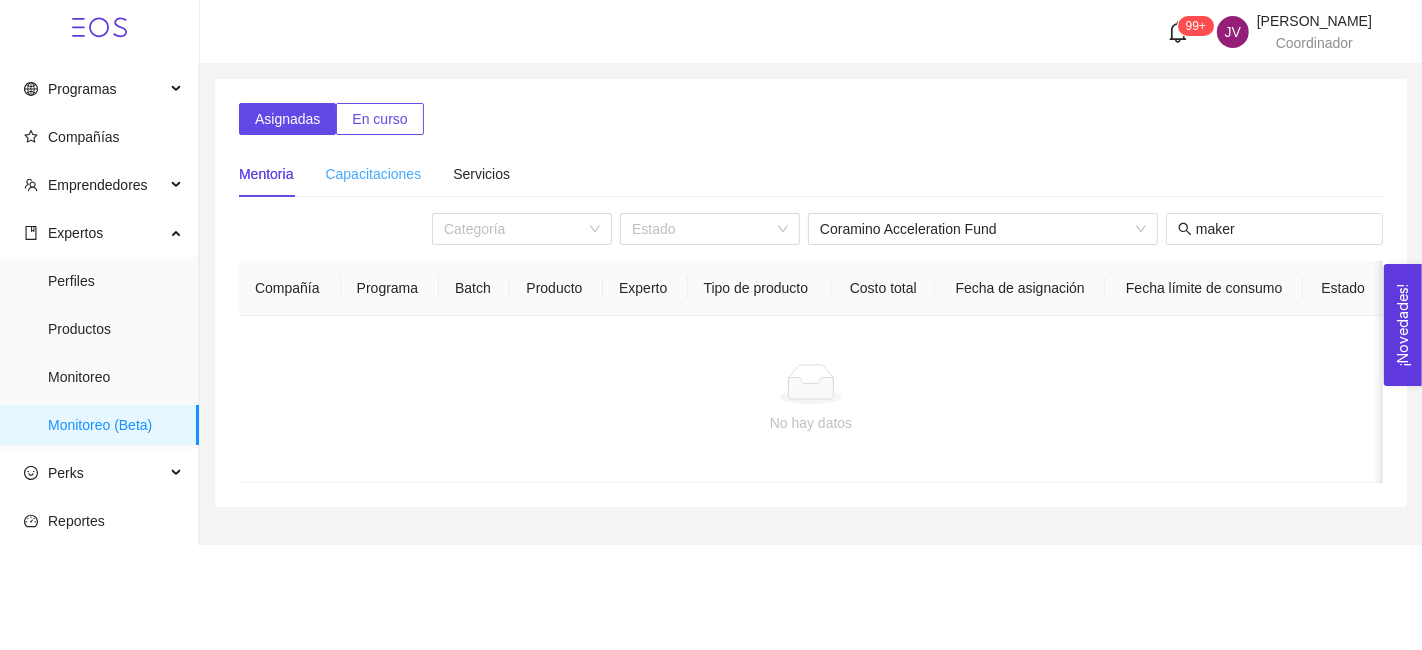 click on "Capacitaciones" at bounding box center [373, 174] 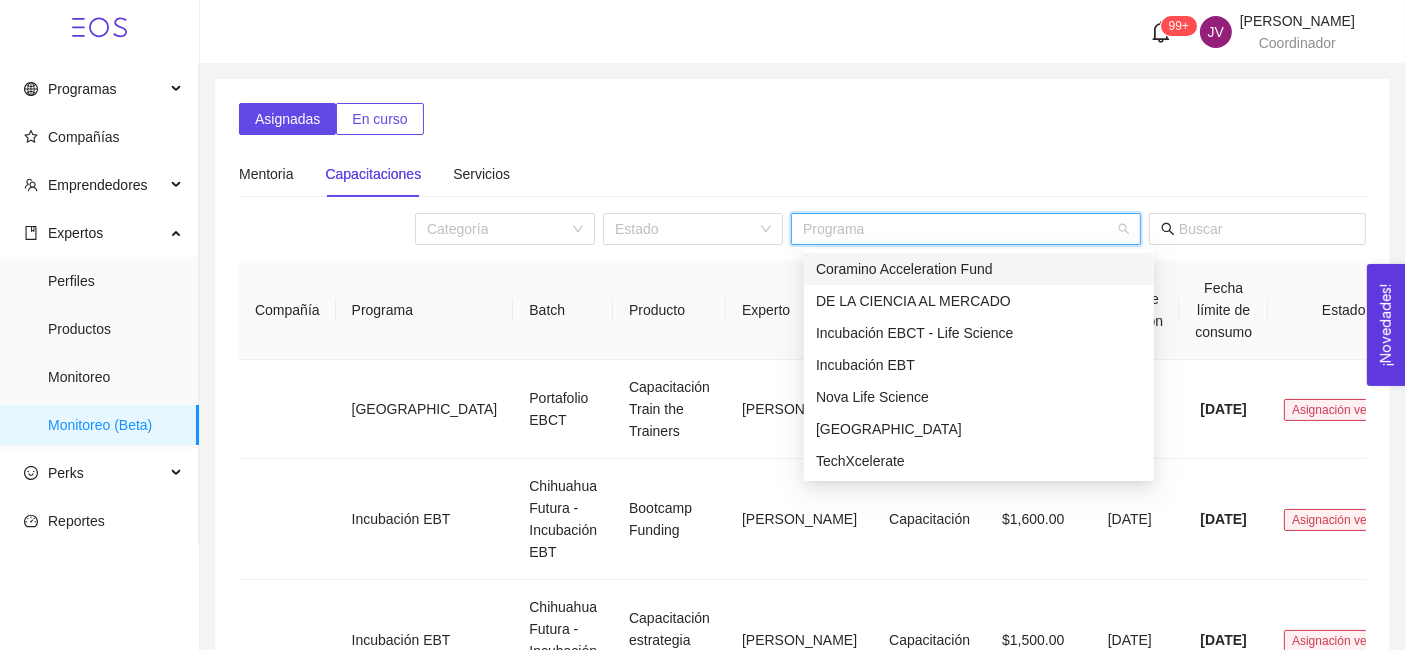 click at bounding box center (959, 229) 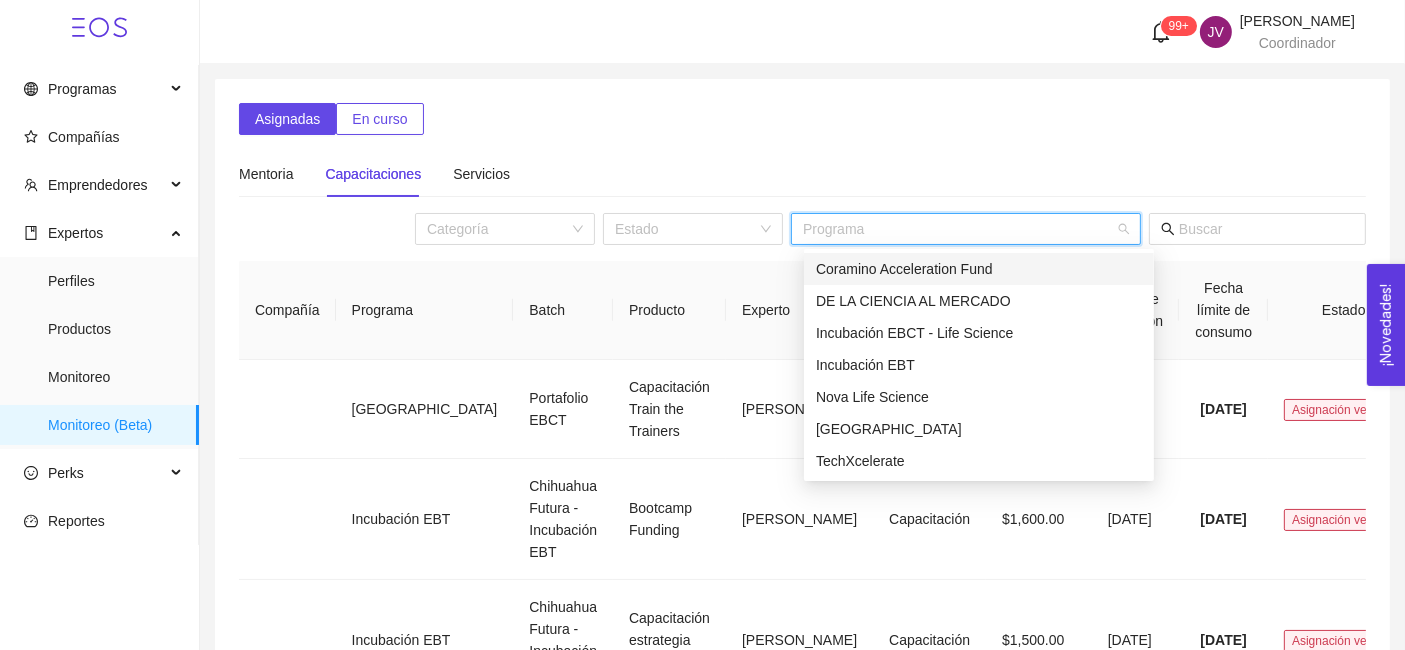 click on "Coramino Acceleration Fund" at bounding box center [979, 269] 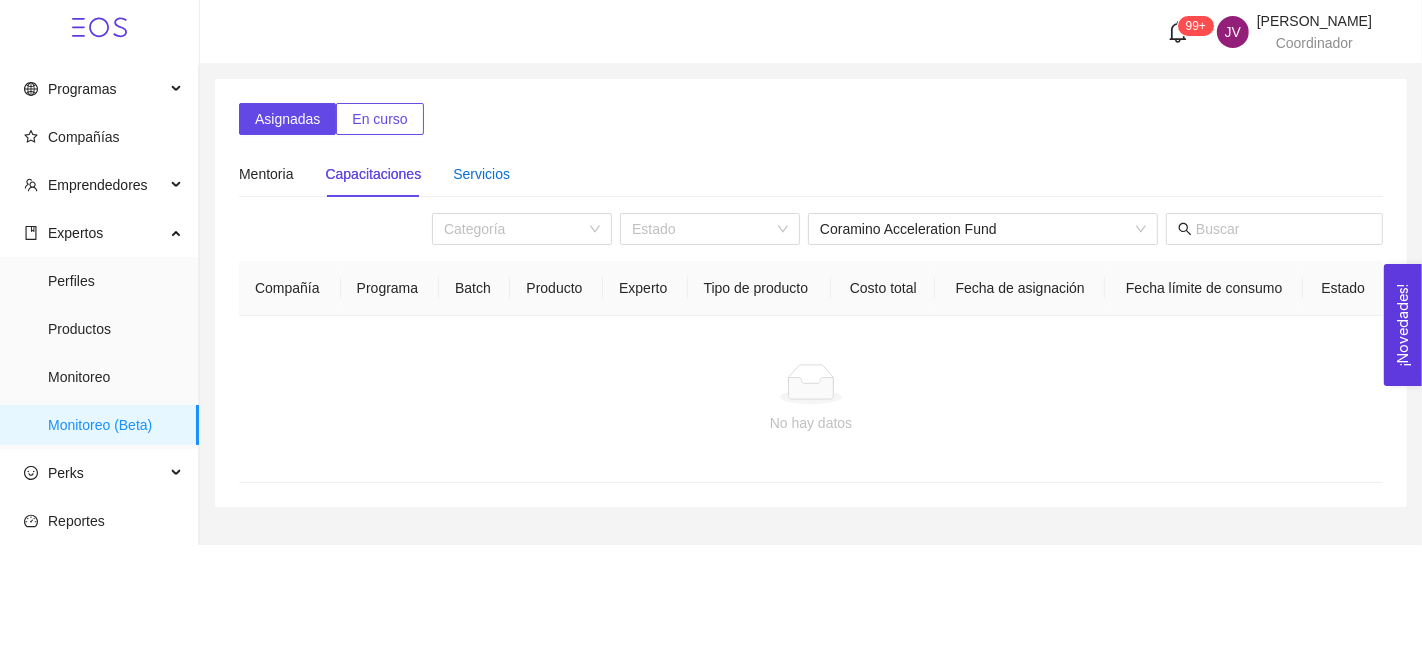 click on "Servicios" at bounding box center [481, 174] 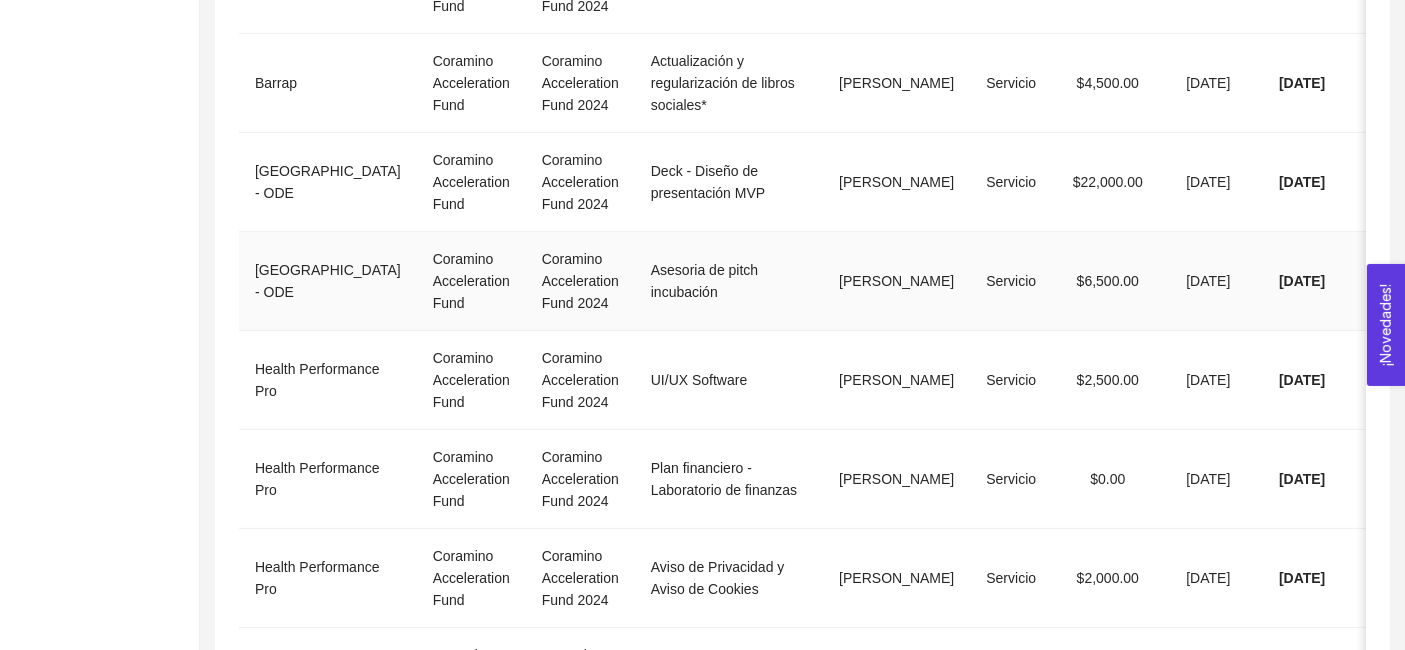 scroll, scrollTop: 621, scrollLeft: 0, axis: vertical 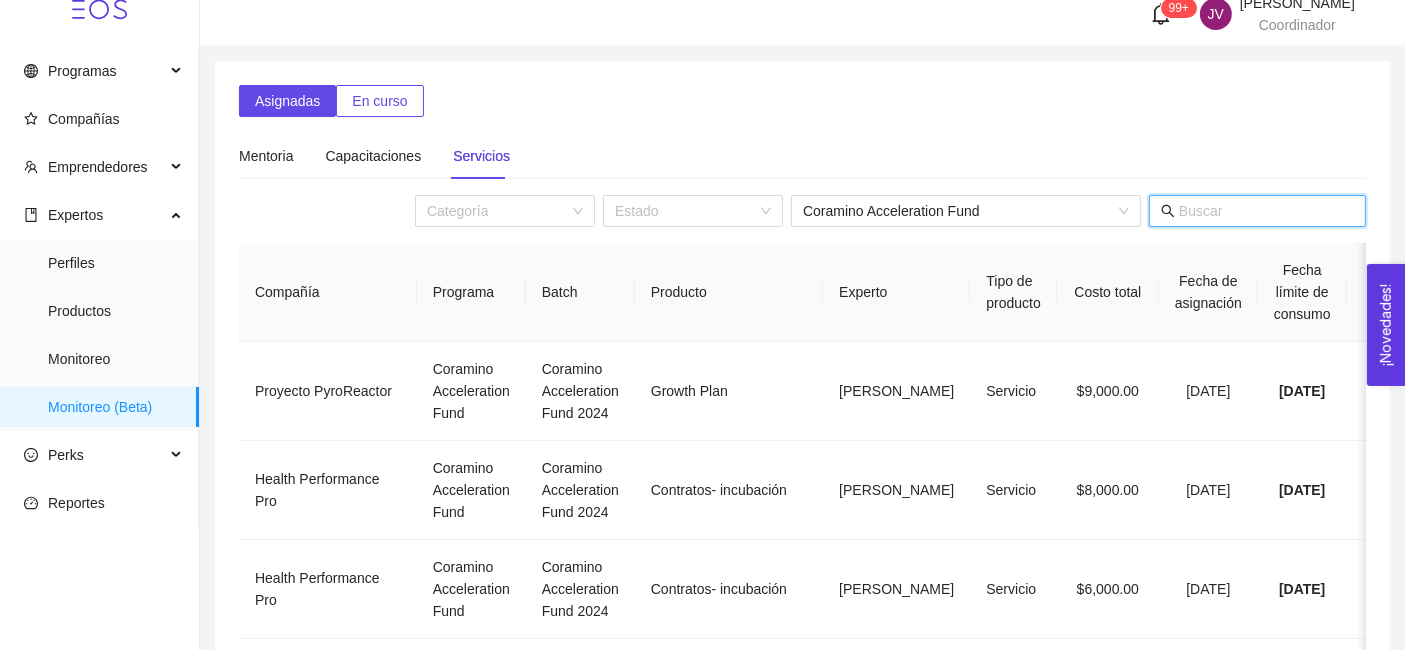 click at bounding box center [1266, 211] 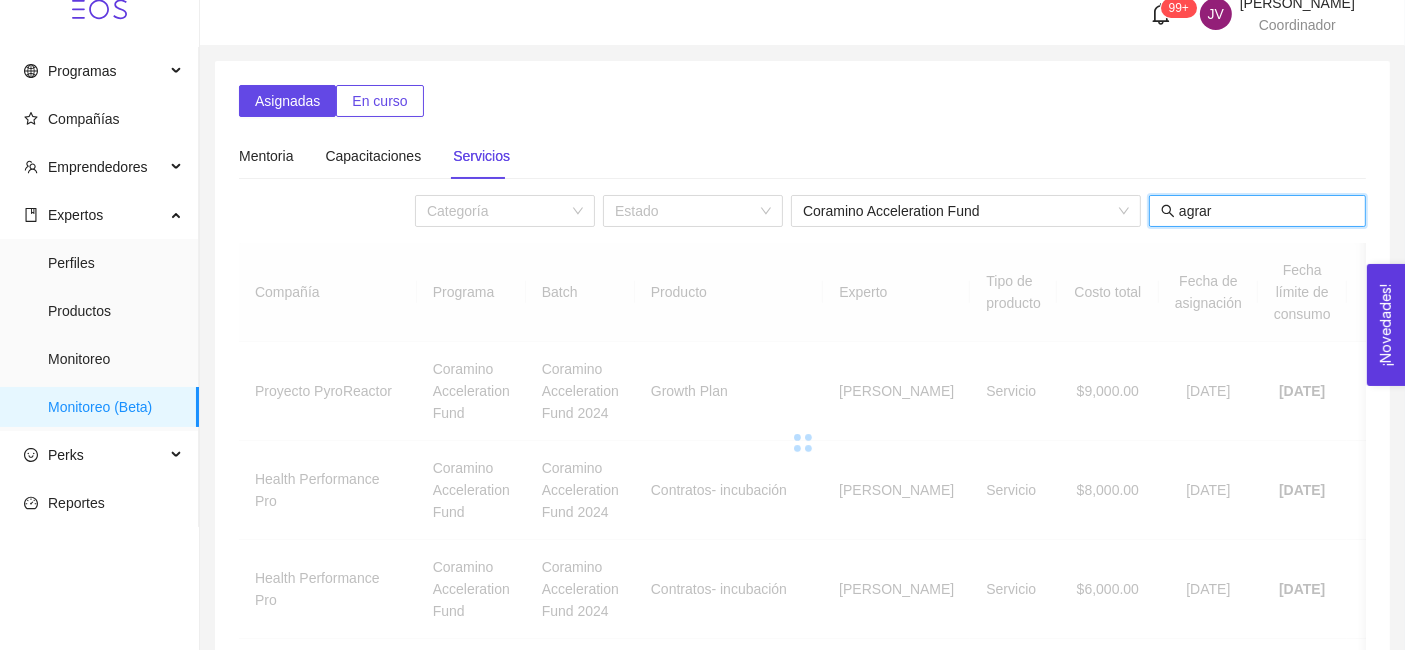 scroll, scrollTop: 0, scrollLeft: 0, axis: both 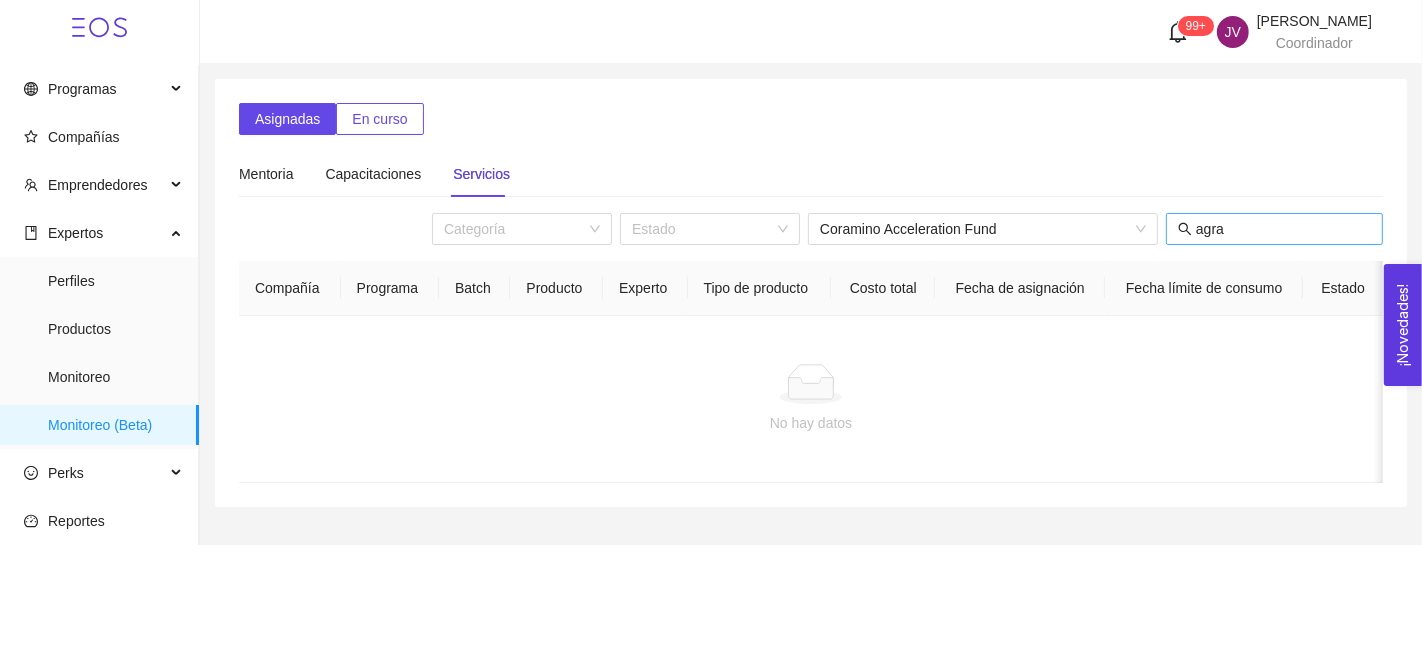 click on "agra" at bounding box center (1274, 229) 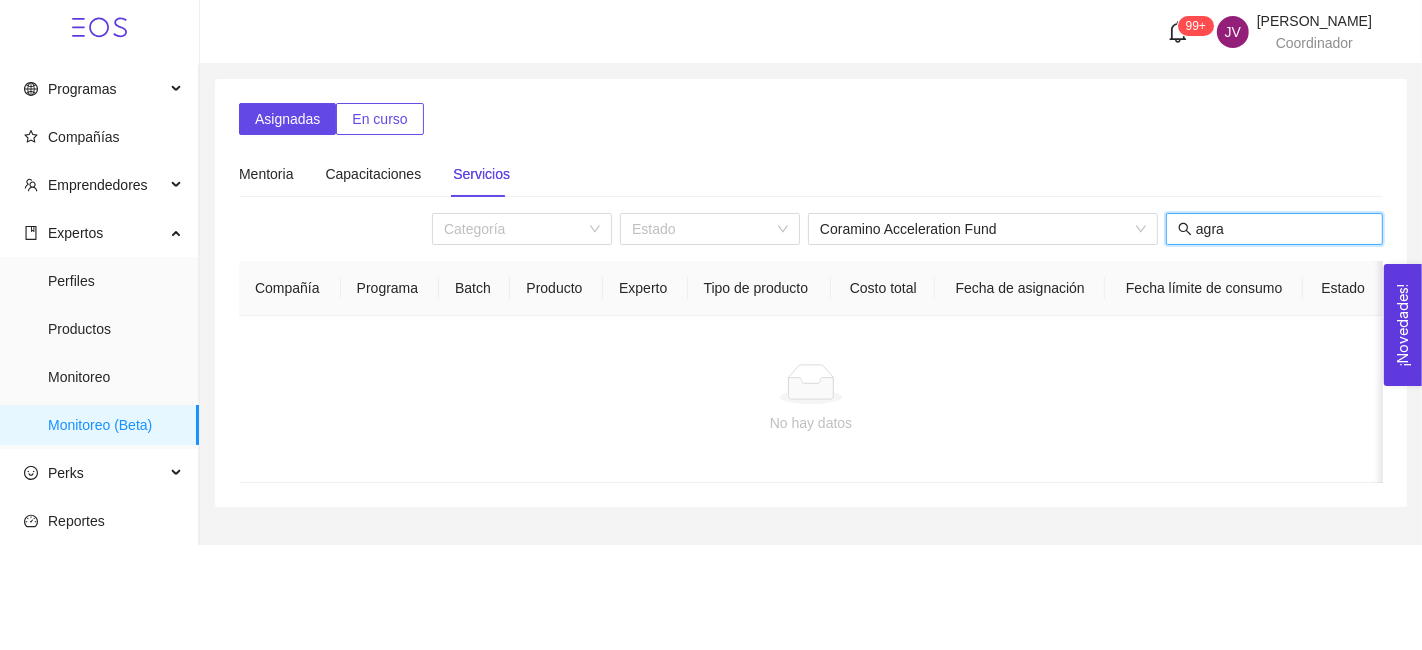 click on "agra" at bounding box center (1283, 229) 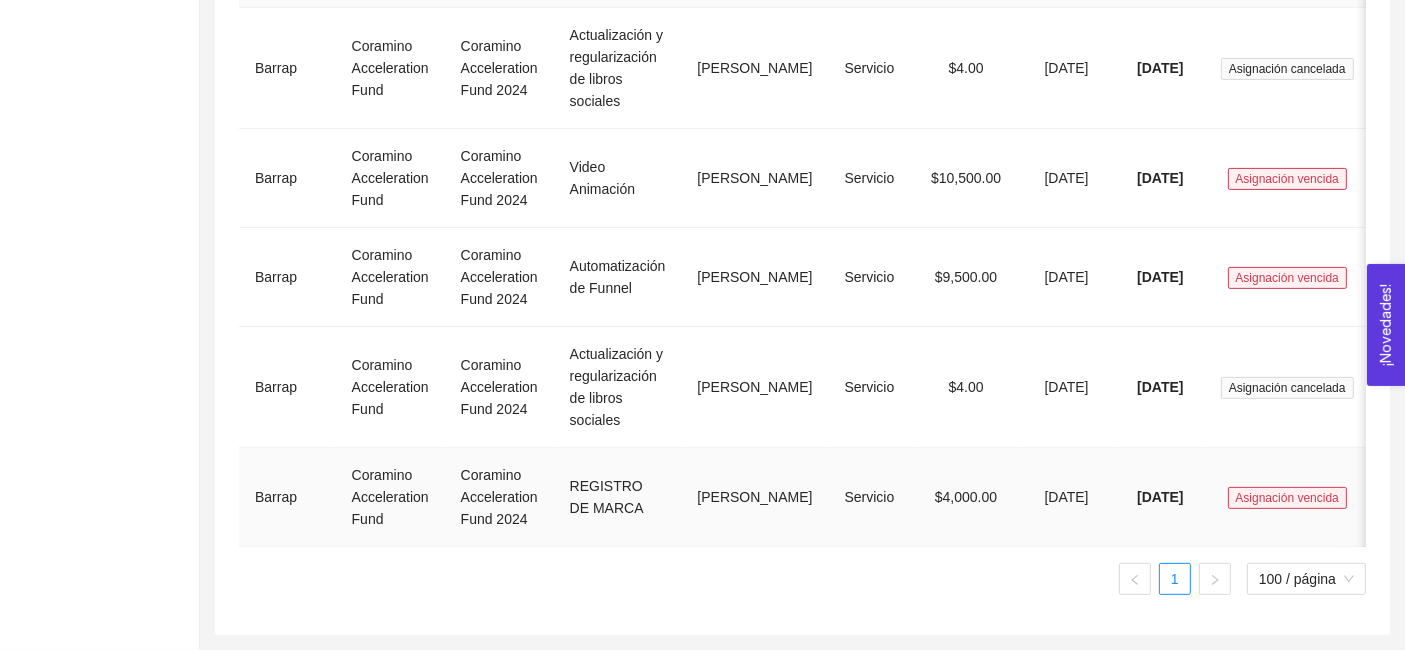 scroll, scrollTop: 627, scrollLeft: 0, axis: vertical 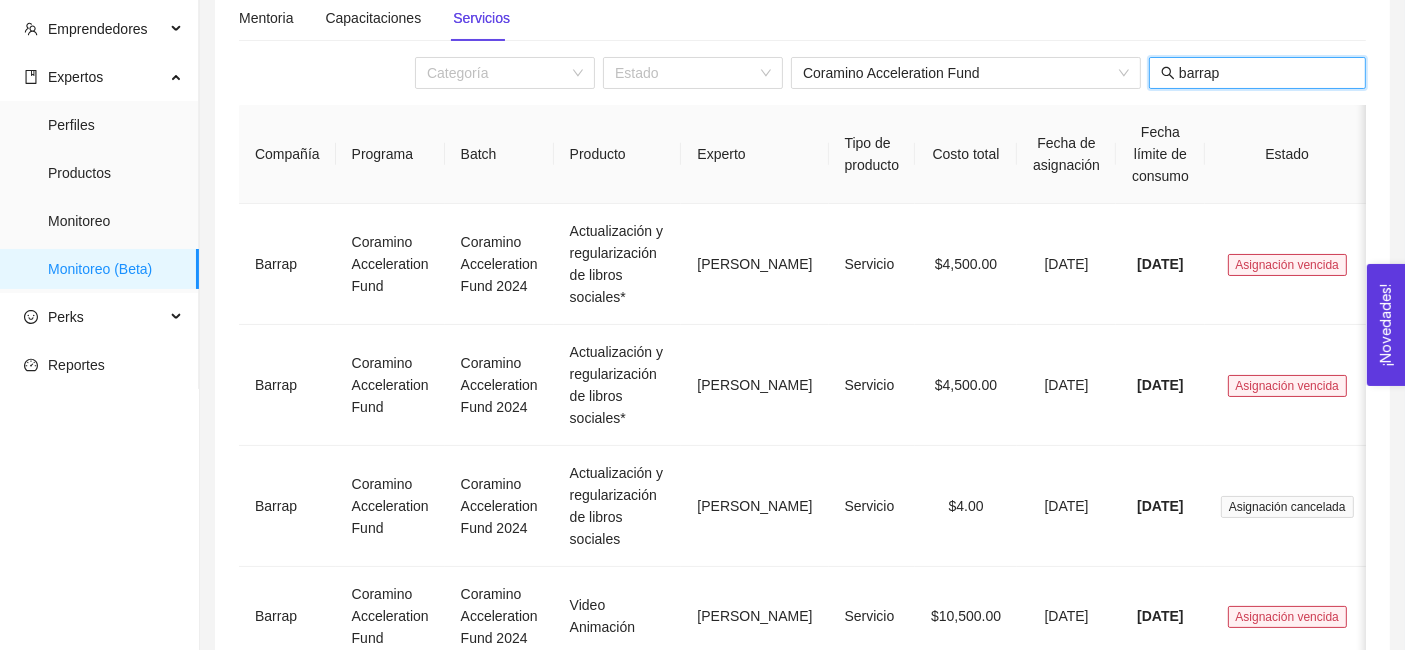 click on "barrap" at bounding box center (1266, 73) 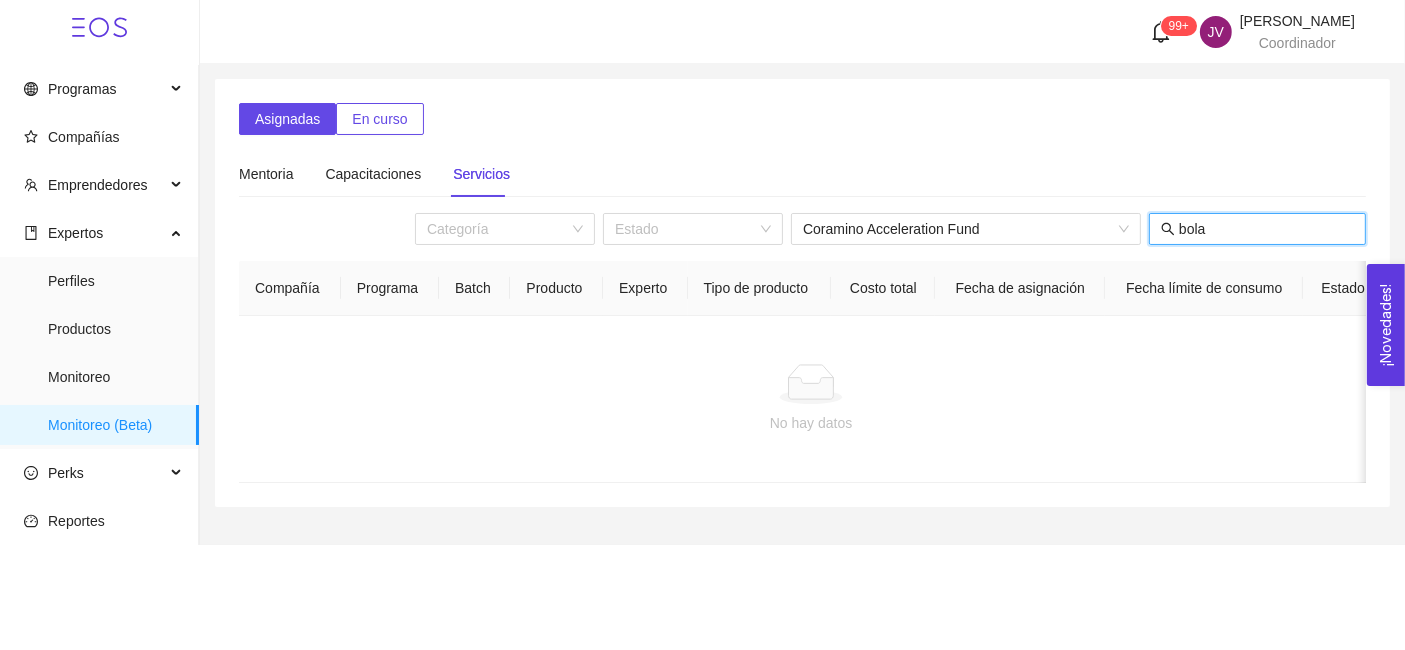 scroll, scrollTop: 0, scrollLeft: 0, axis: both 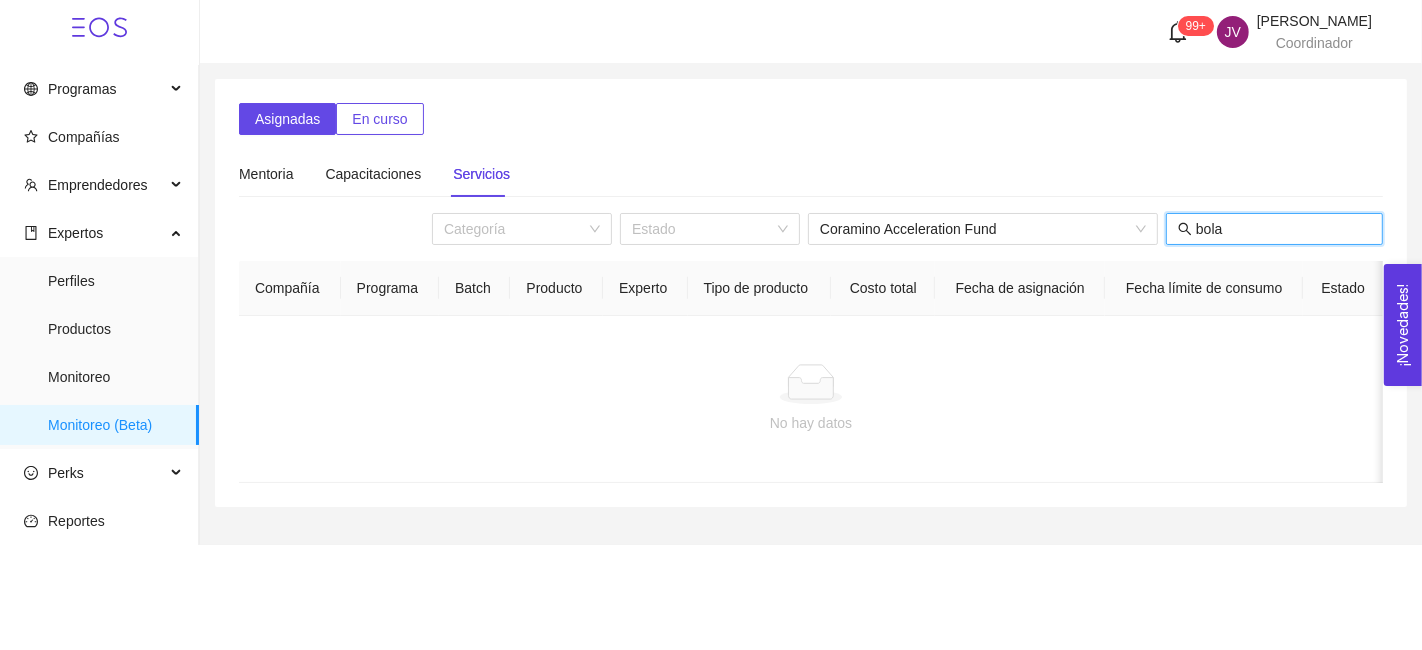 click on "bola" at bounding box center [1283, 229] 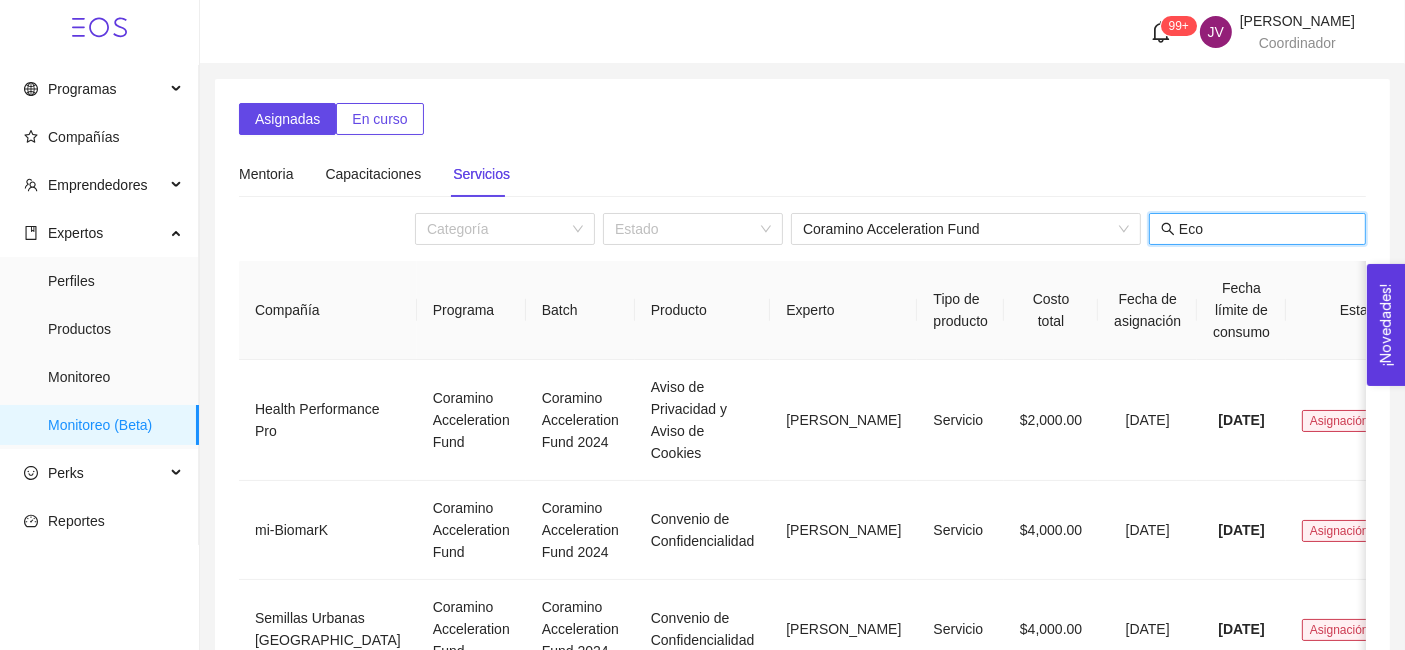click on "Eco" at bounding box center [1266, 229] 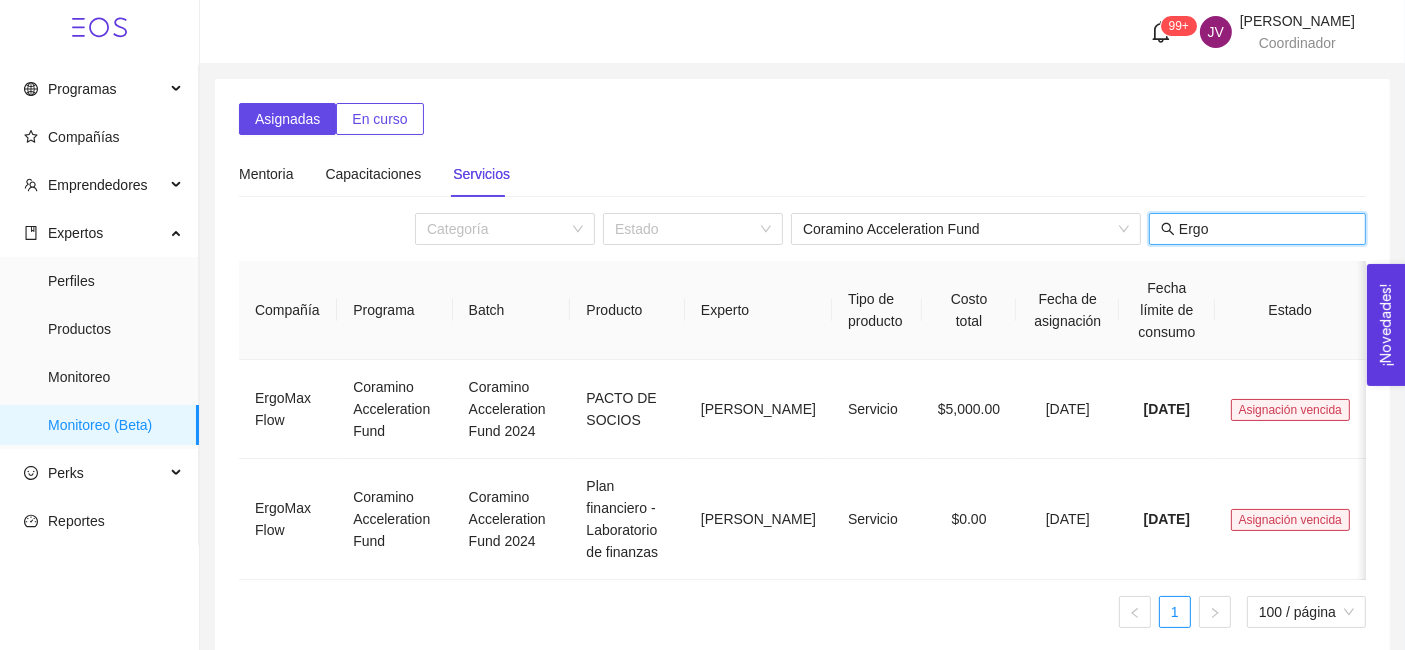 click on "Ergo" at bounding box center (1266, 229) 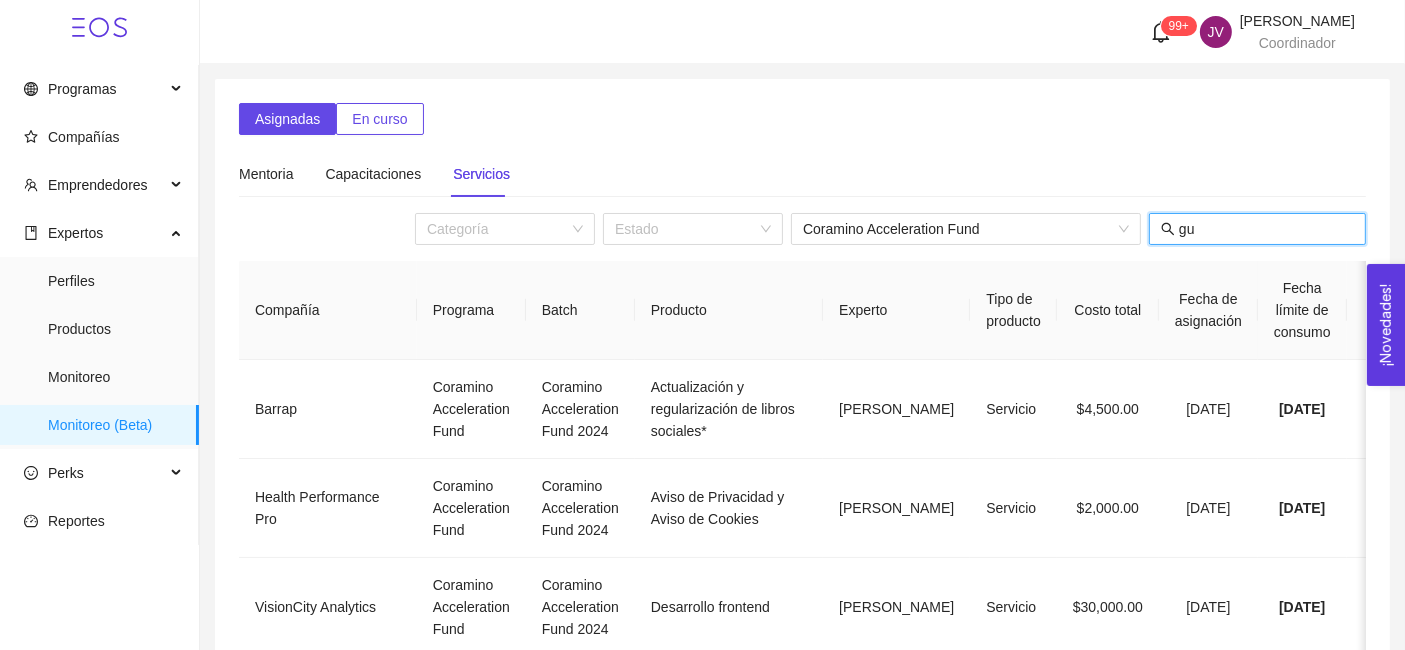type on "g" 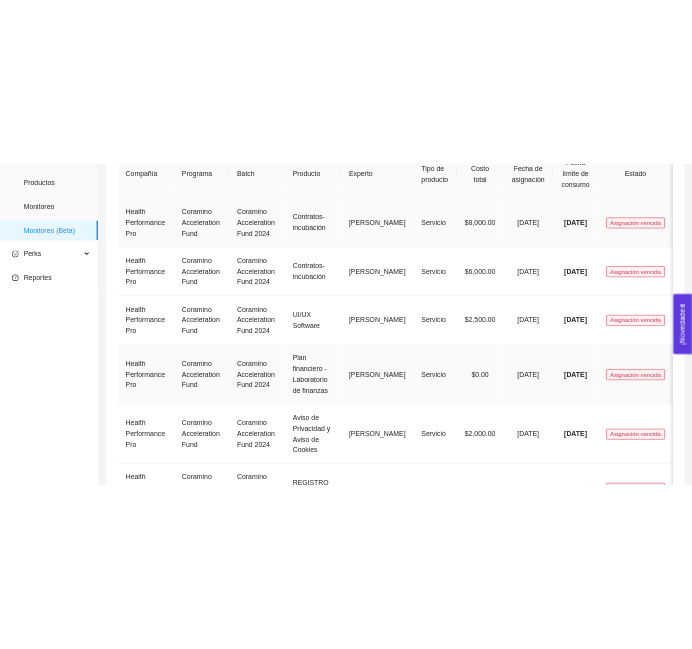 scroll, scrollTop: 292, scrollLeft: 0, axis: vertical 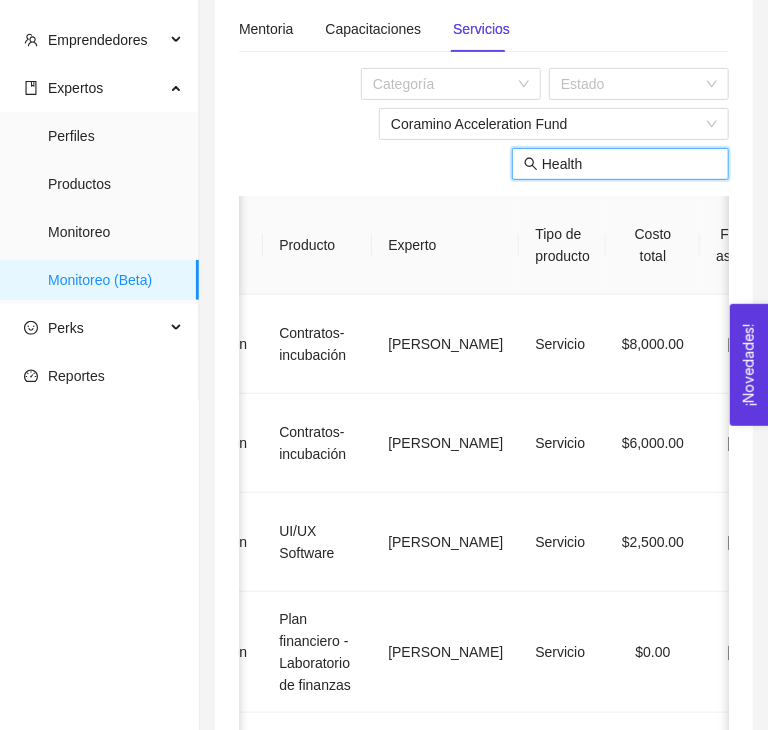 click on "Health" at bounding box center [629, 164] 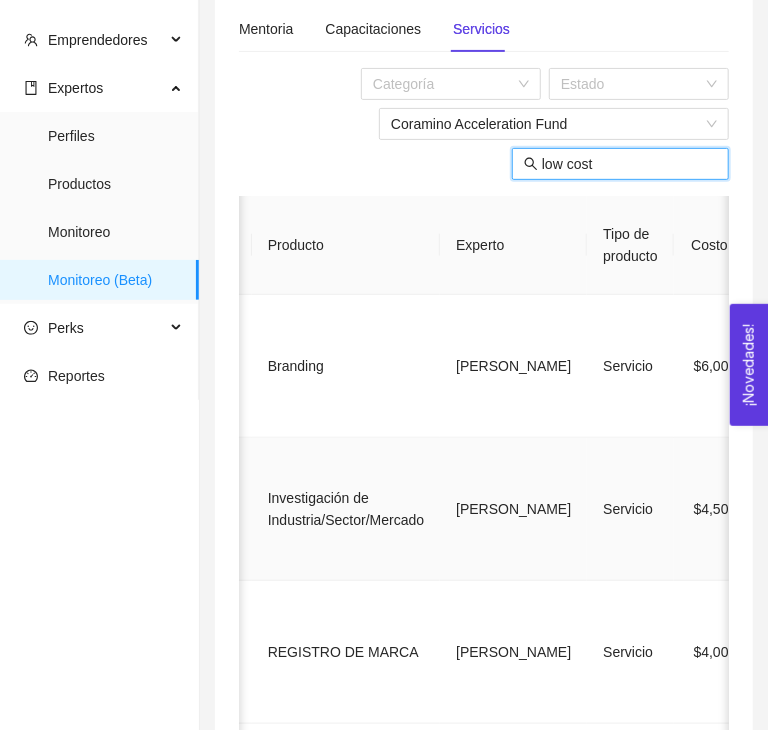 scroll, scrollTop: 0, scrollLeft: 306, axis: horizontal 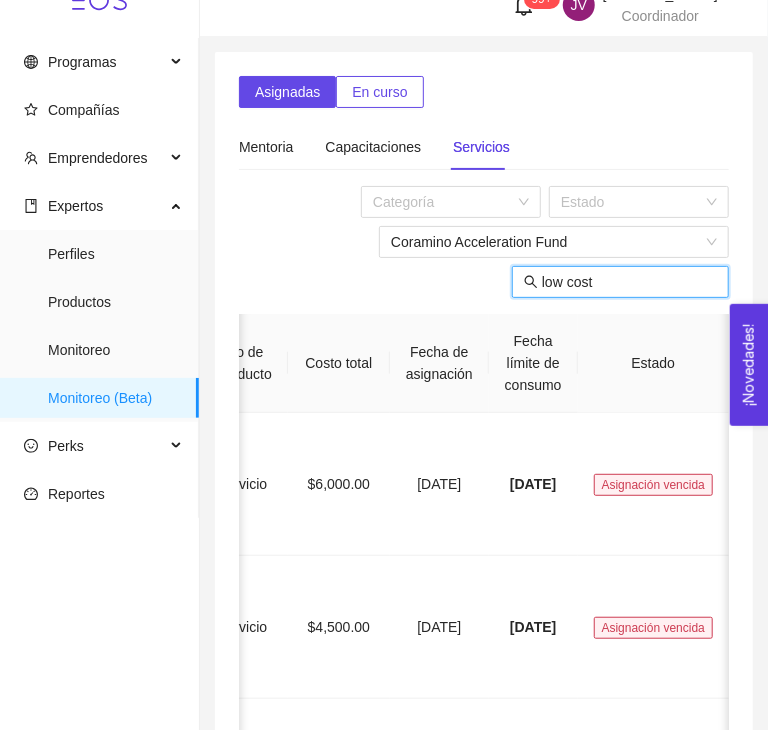 click on "low cost" at bounding box center [629, 282] 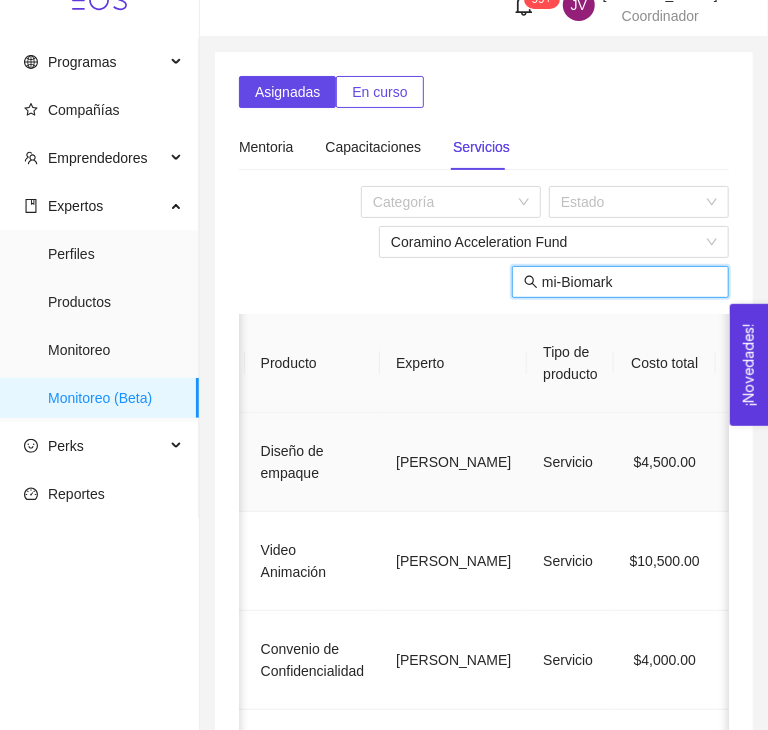 scroll, scrollTop: 0, scrollLeft: 309, axis: horizontal 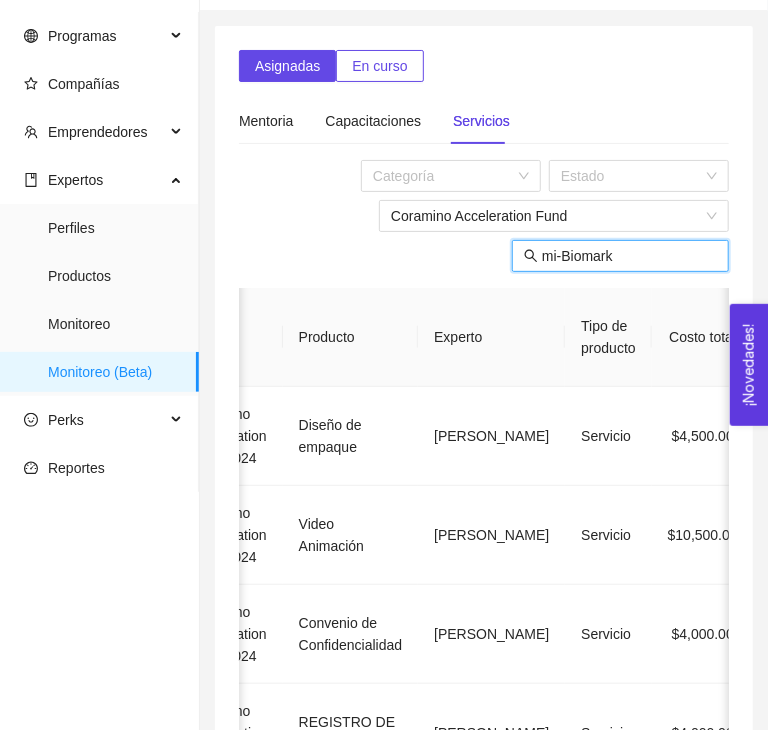 click on "mi-Biomark" at bounding box center (629, 256) 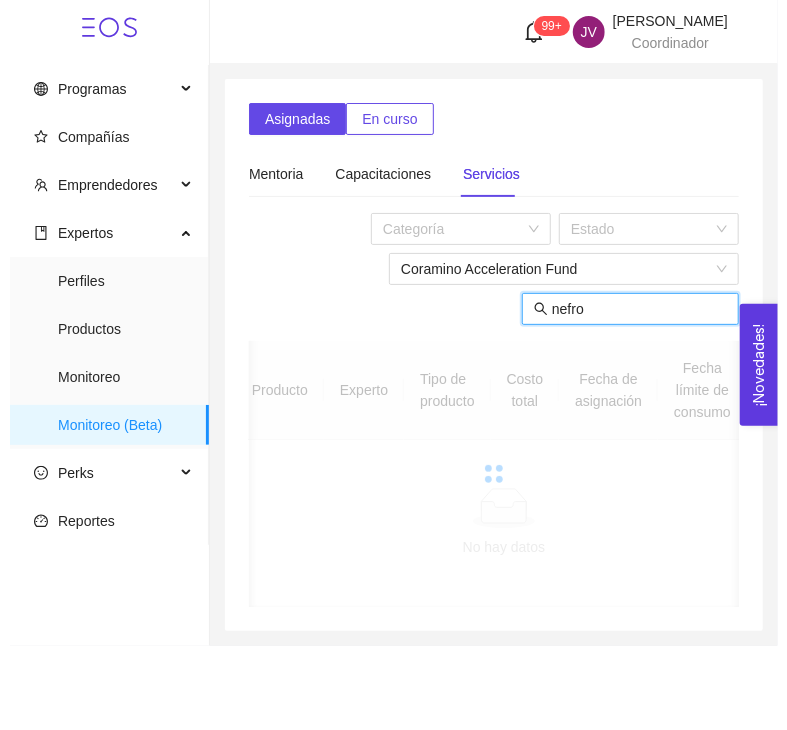 scroll, scrollTop: 0, scrollLeft: 0, axis: both 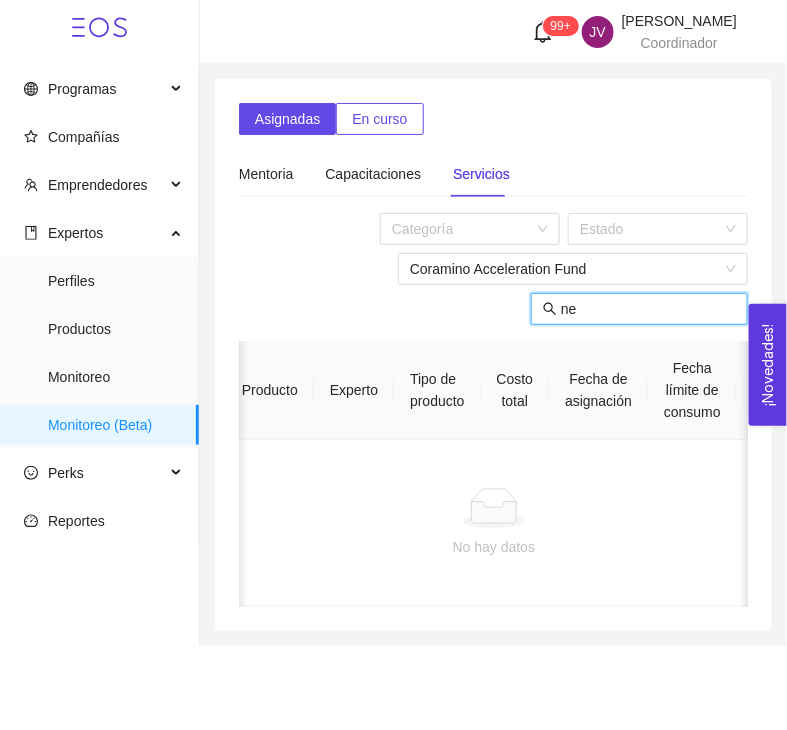type on "n" 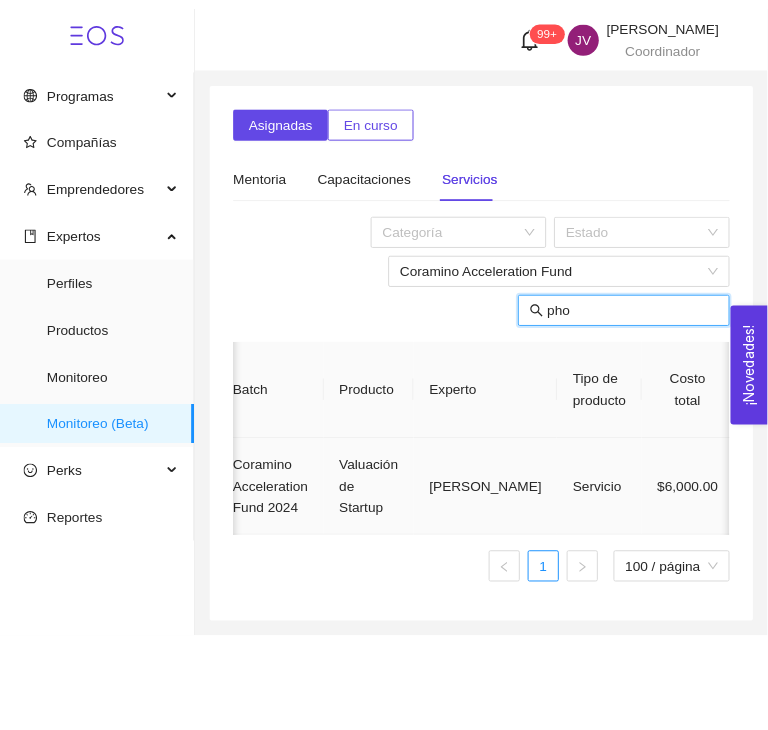 scroll, scrollTop: 0, scrollLeft: 221, axis: horizontal 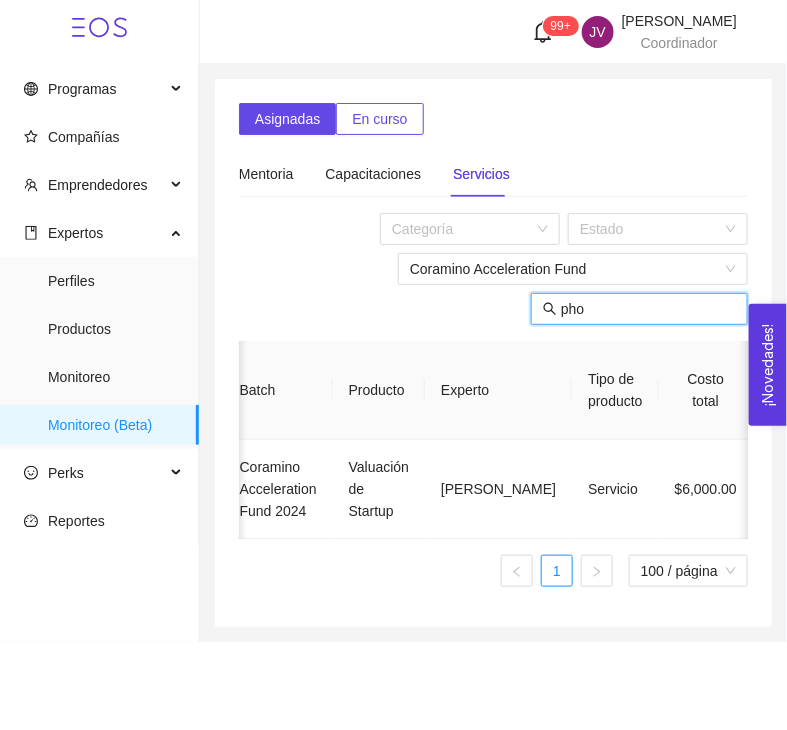 click on "pho" at bounding box center [648, 309] 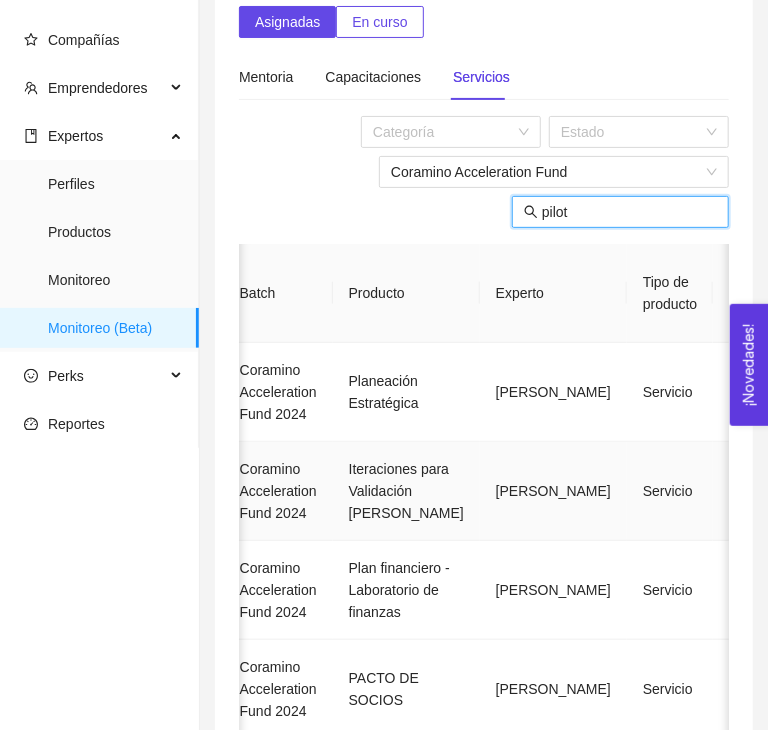 scroll, scrollTop: 122, scrollLeft: 0, axis: vertical 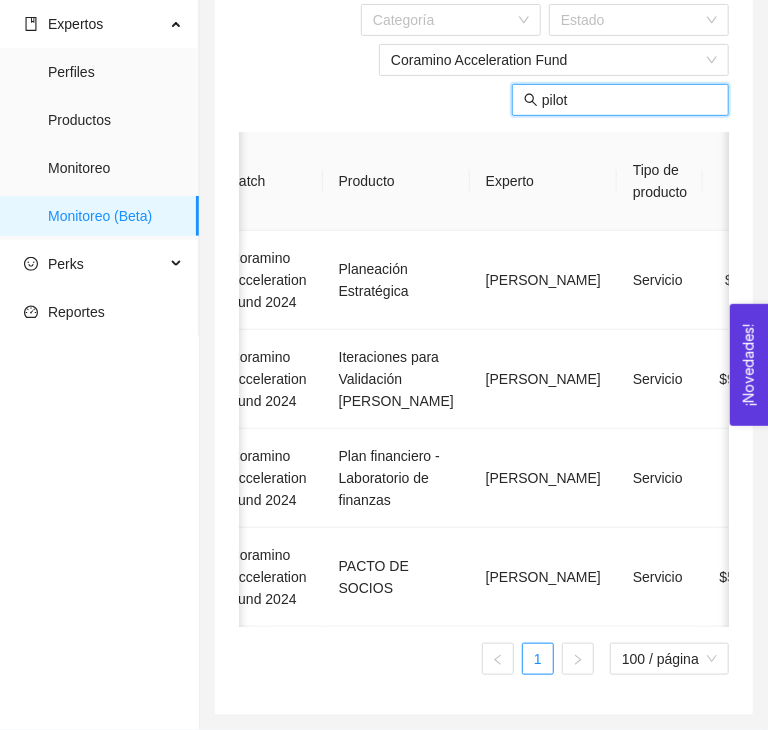 click on "pilot" at bounding box center [629, 100] 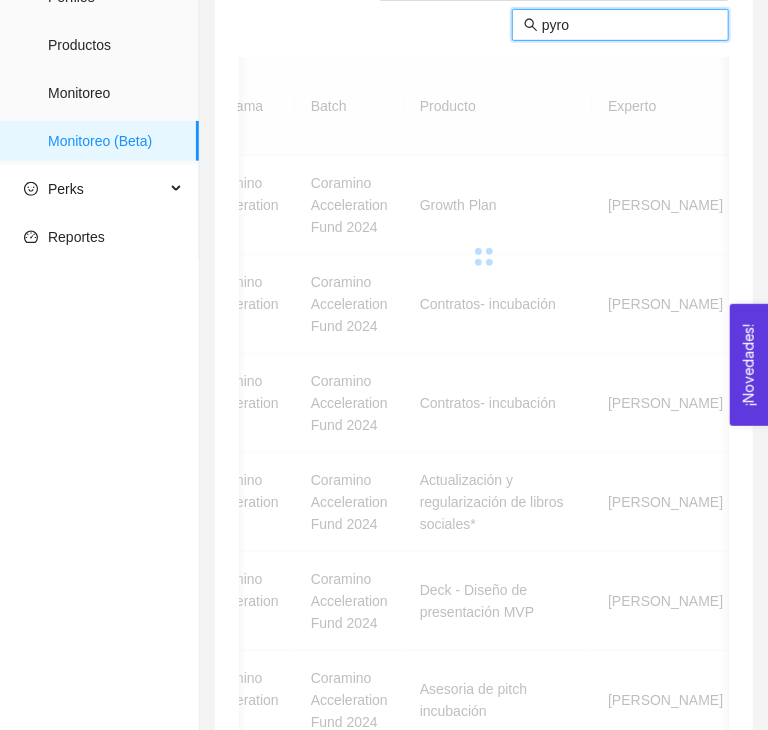 scroll, scrollTop: 270, scrollLeft: 0, axis: vertical 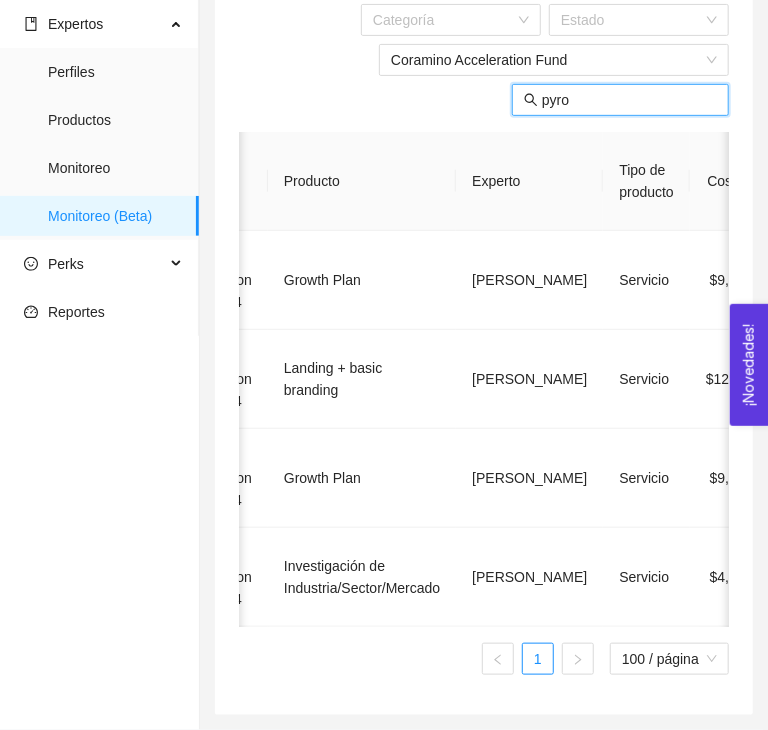click on "pyro" at bounding box center [629, 100] 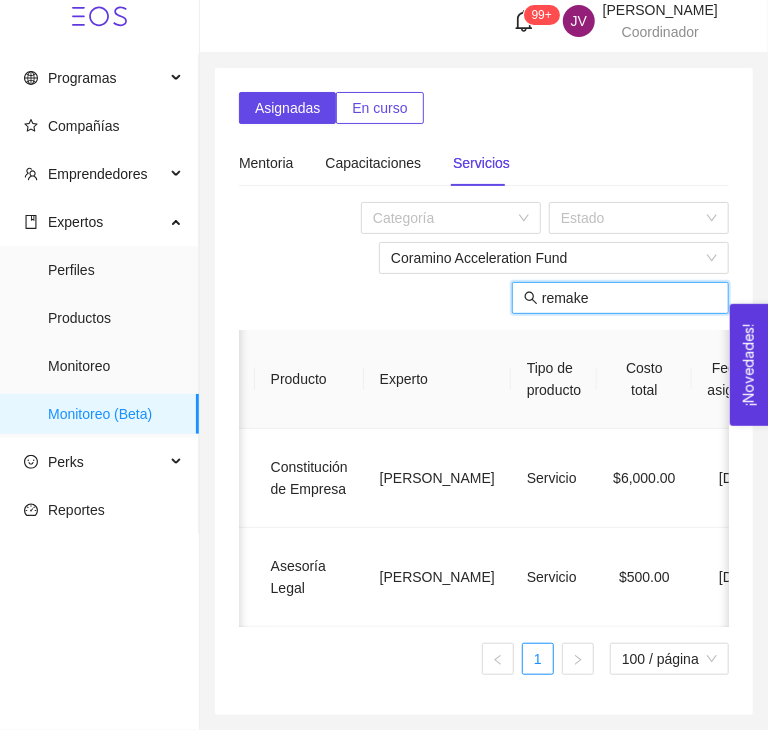 scroll, scrollTop: 50, scrollLeft: 0, axis: vertical 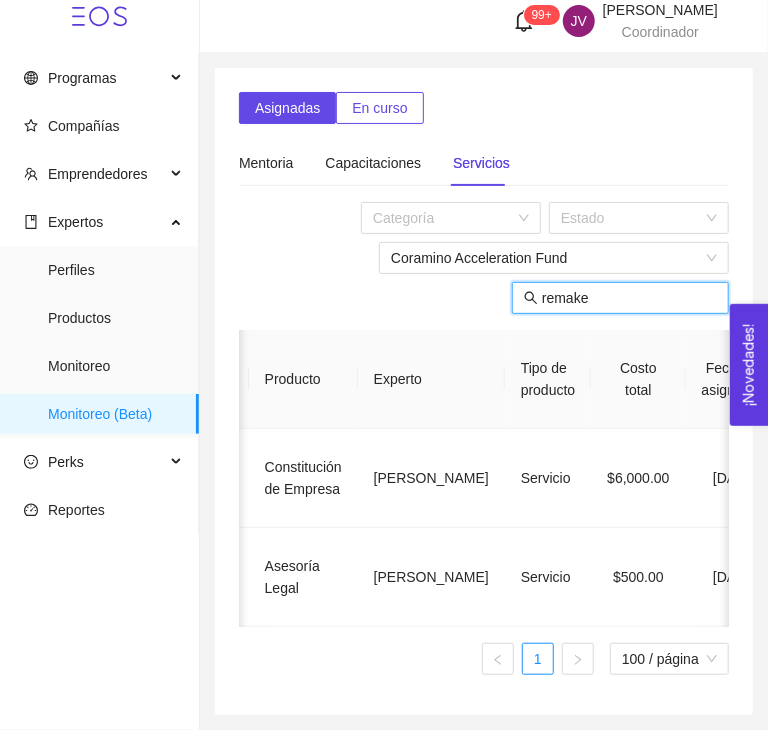 click on "remake" at bounding box center (629, 298) 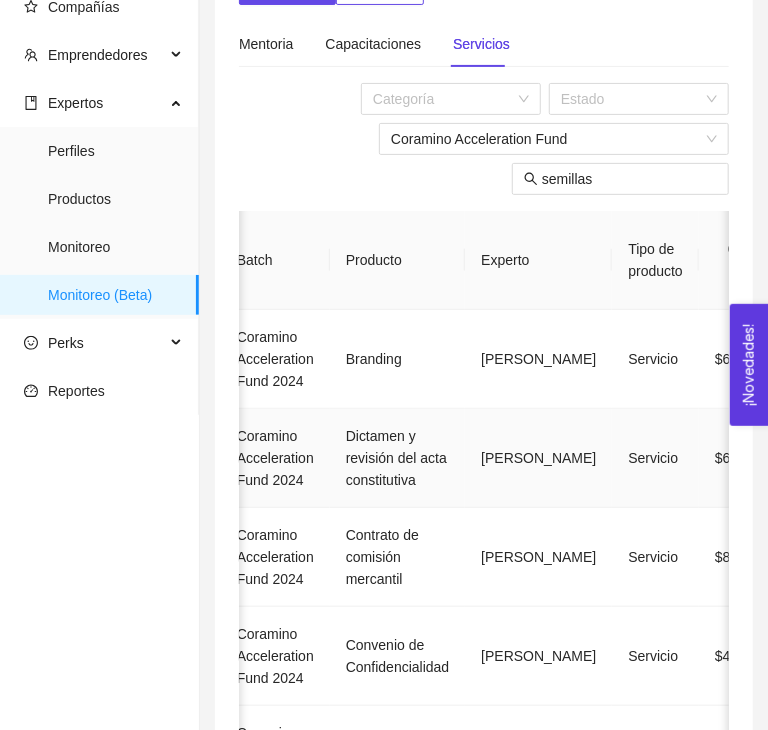 scroll, scrollTop: 122, scrollLeft: 0, axis: vertical 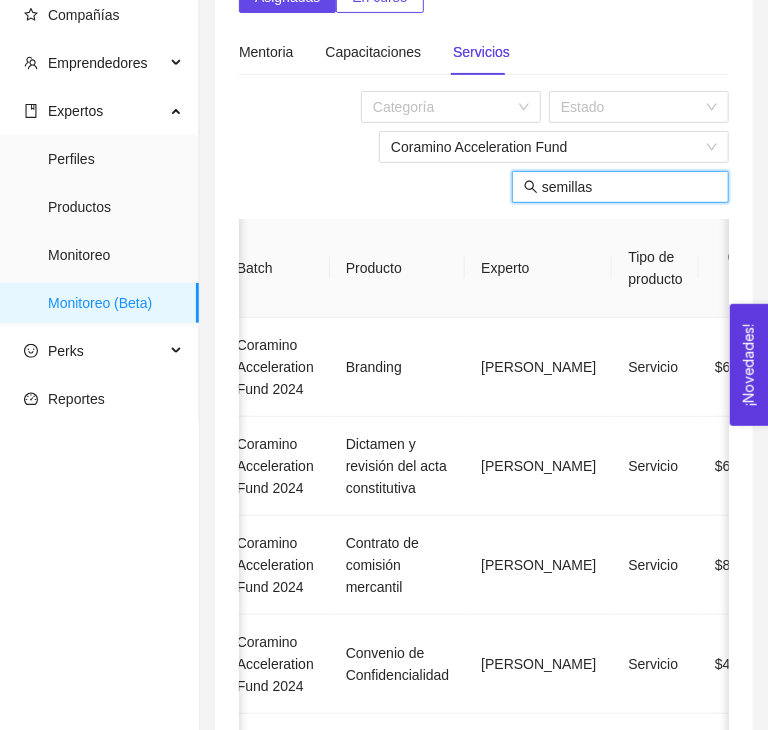 click on "semillas" at bounding box center [629, 187] 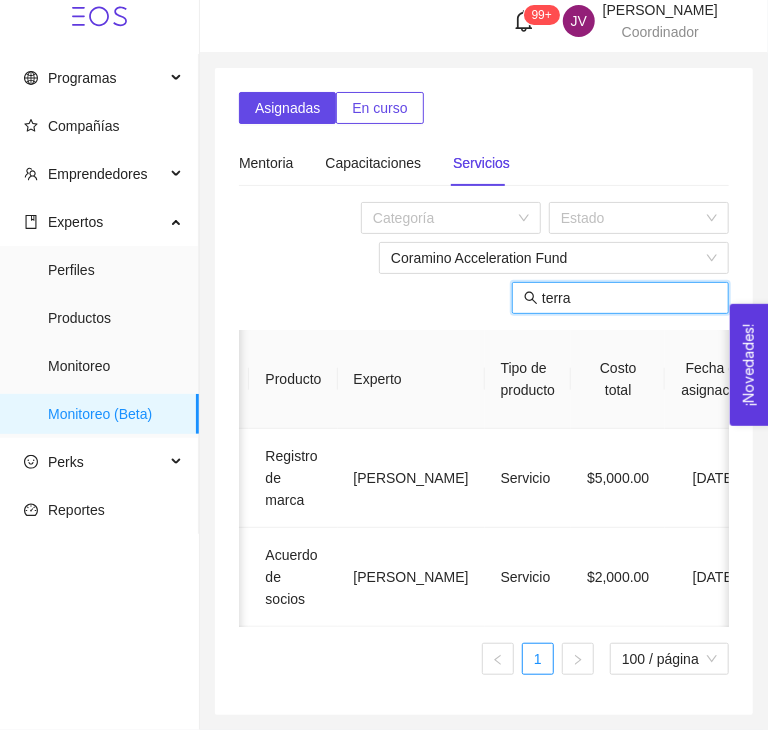 scroll, scrollTop: 6, scrollLeft: 0, axis: vertical 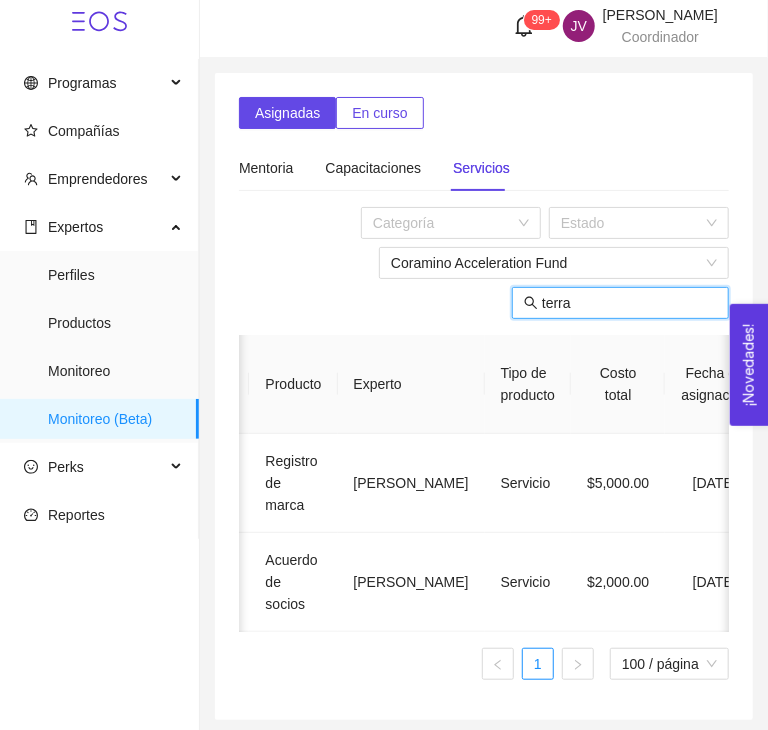 click on "terra" at bounding box center (629, 303) 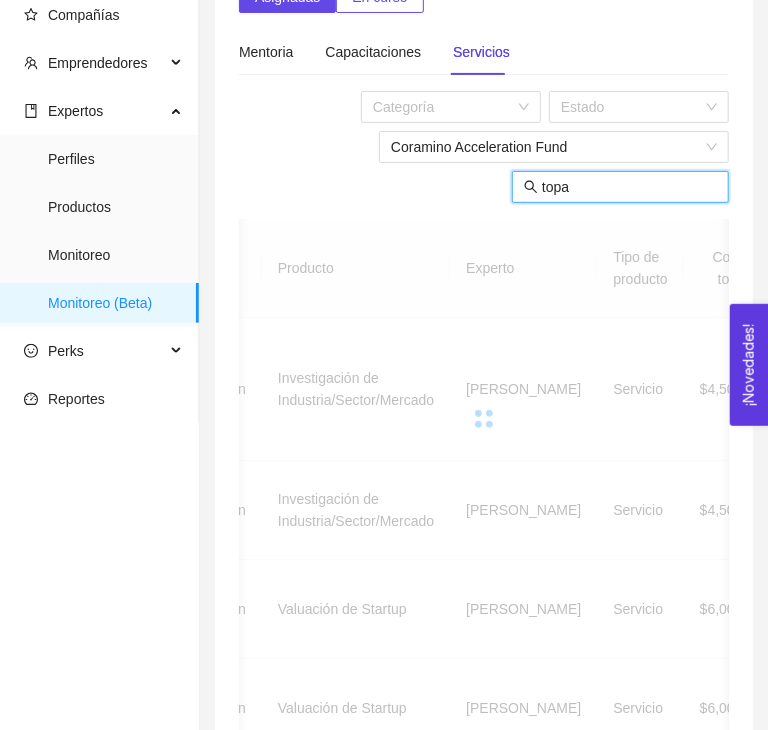 scroll, scrollTop: 0, scrollLeft: 0, axis: both 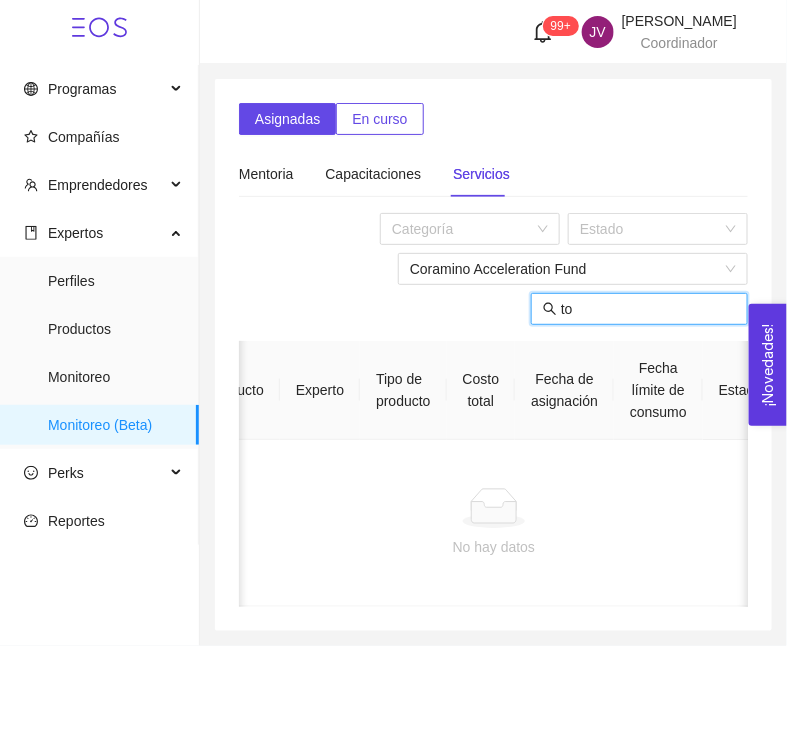 type on "t" 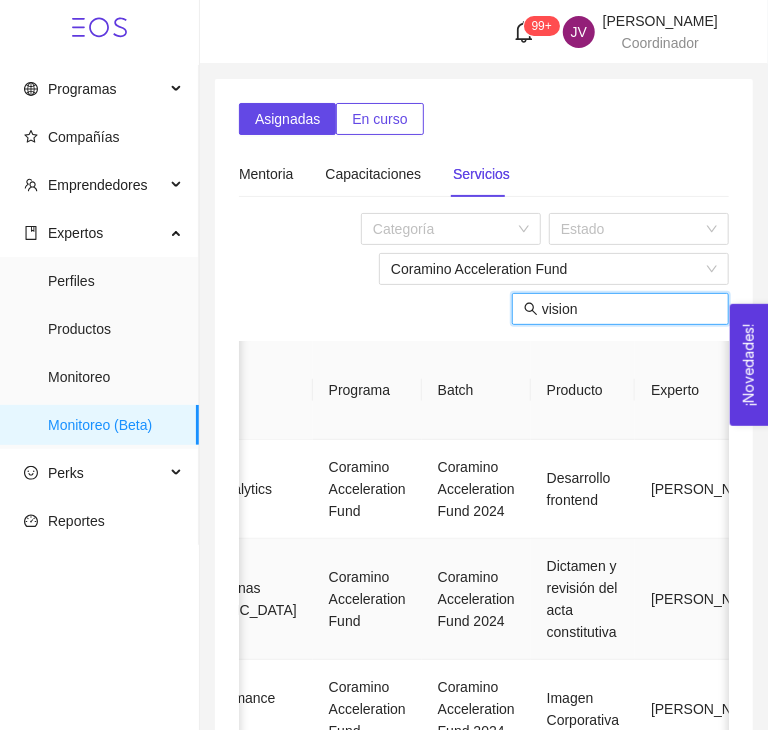 scroll, scrollTop: 0, scrollLeft: 0, axis: both 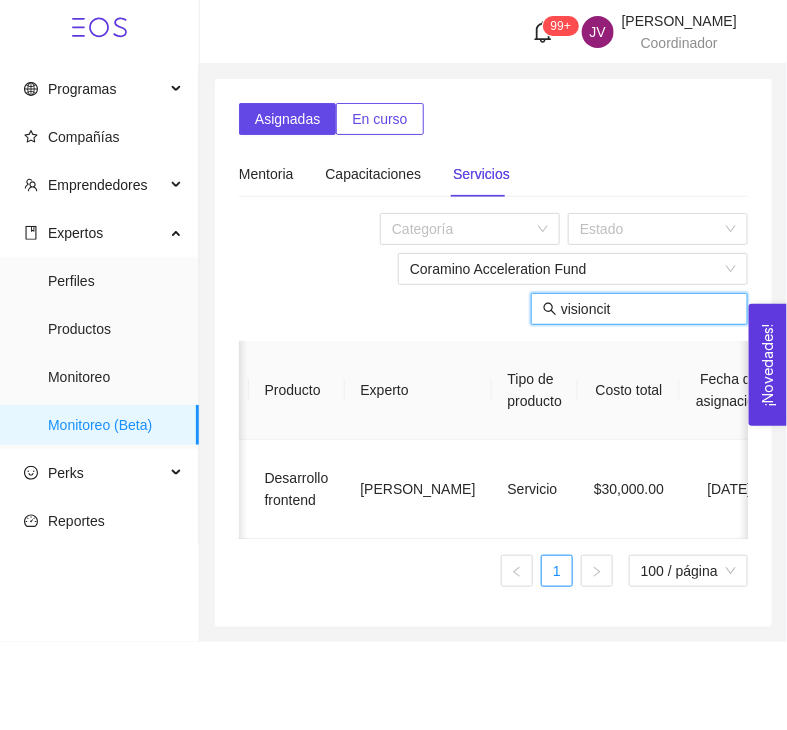 click on "visioncit" at bounding box center (648, 309) 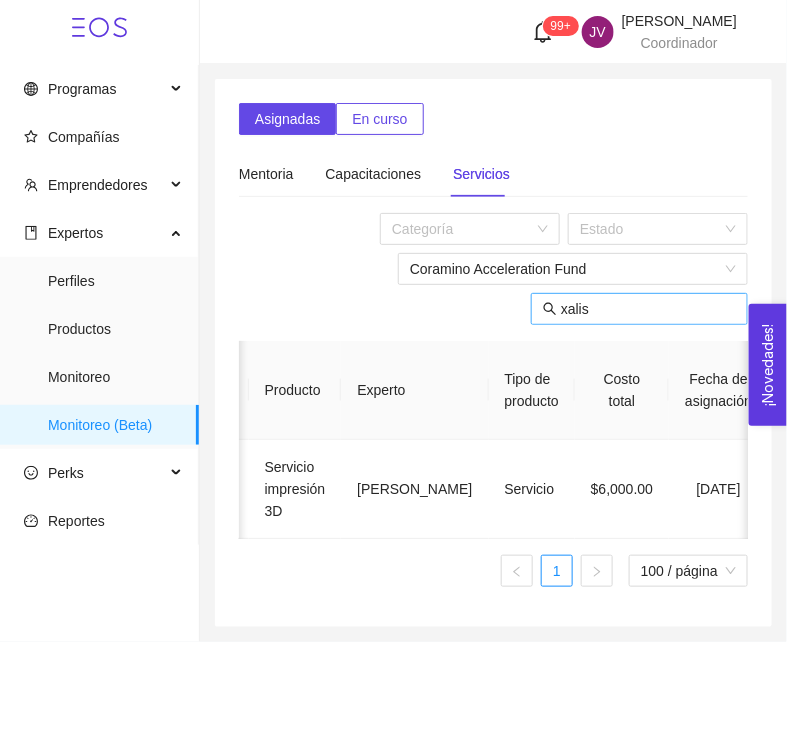 click on "xalis" at bounding box center [648, 309] 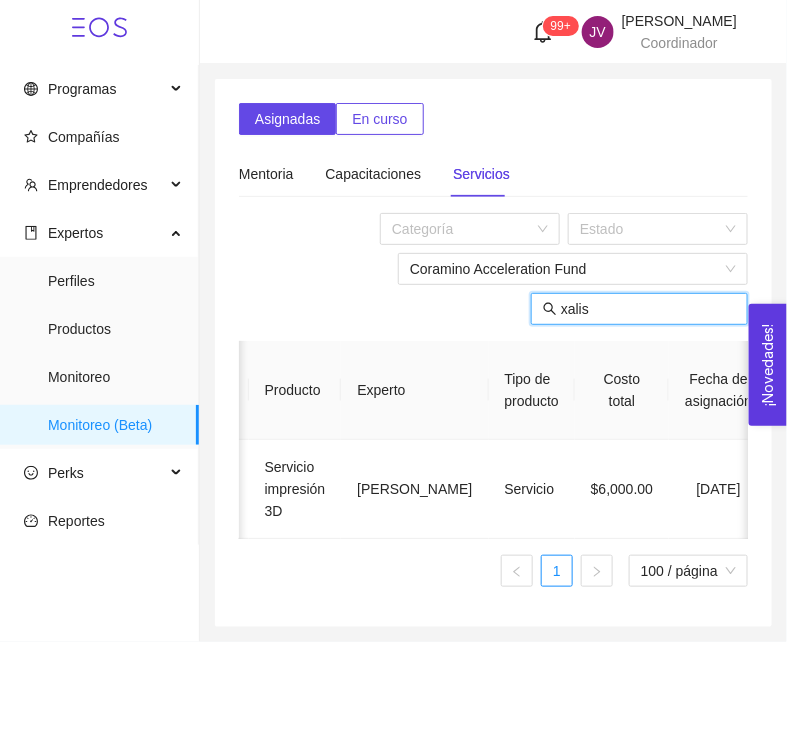 click on "xalis" at bounding box center (648, 309) 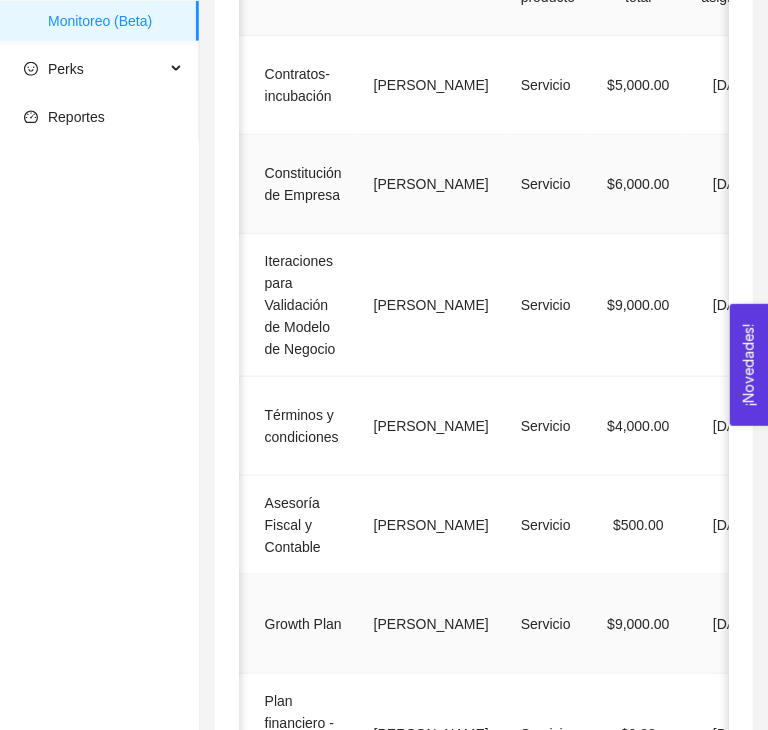scroll, scrollTop: 407, scrollLeft: 0, axis: vertical 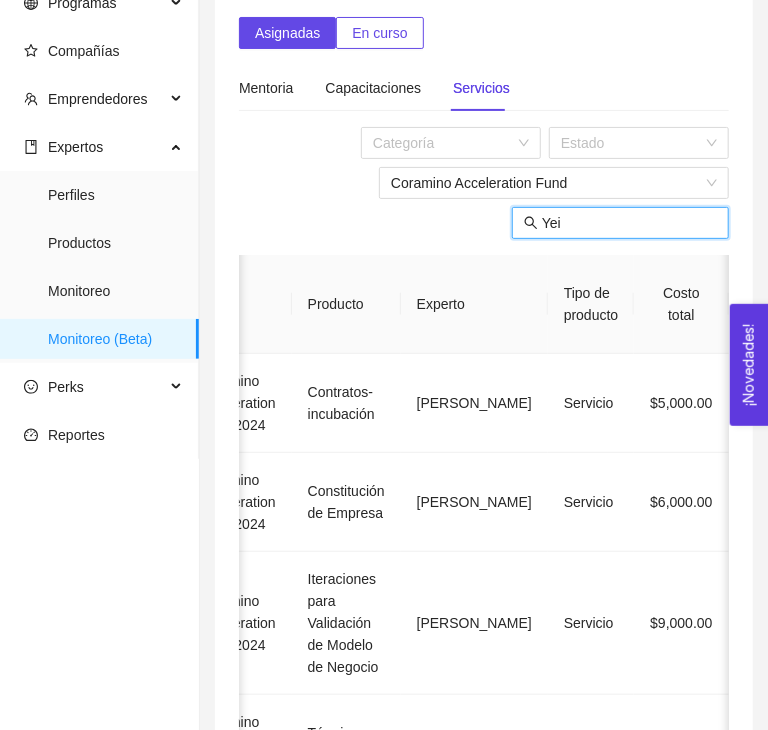 click on "Yei" at bounding box center (629, 223) 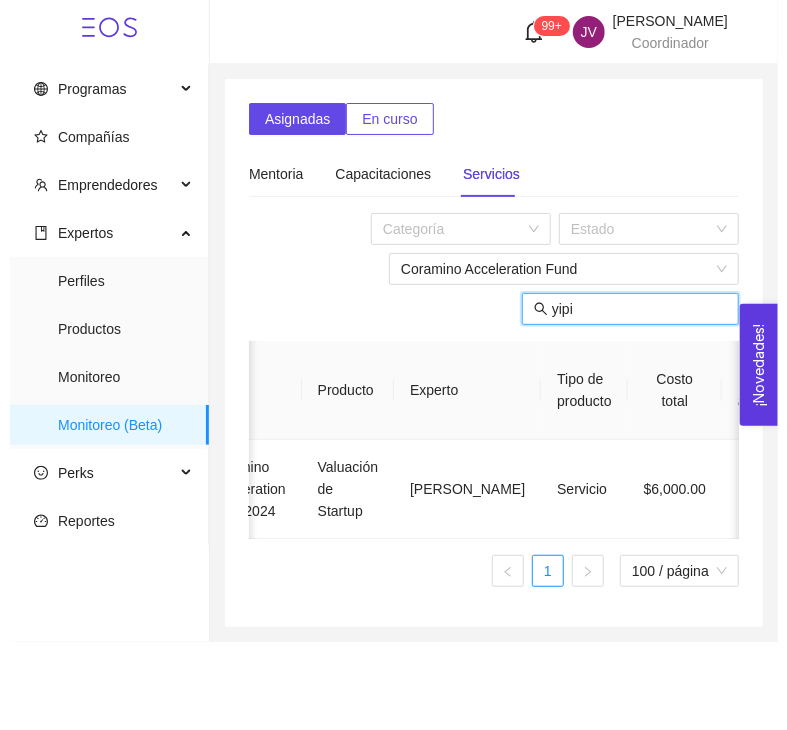 scroll, scrollTop: 0, scrollLeft: 0, axis: both 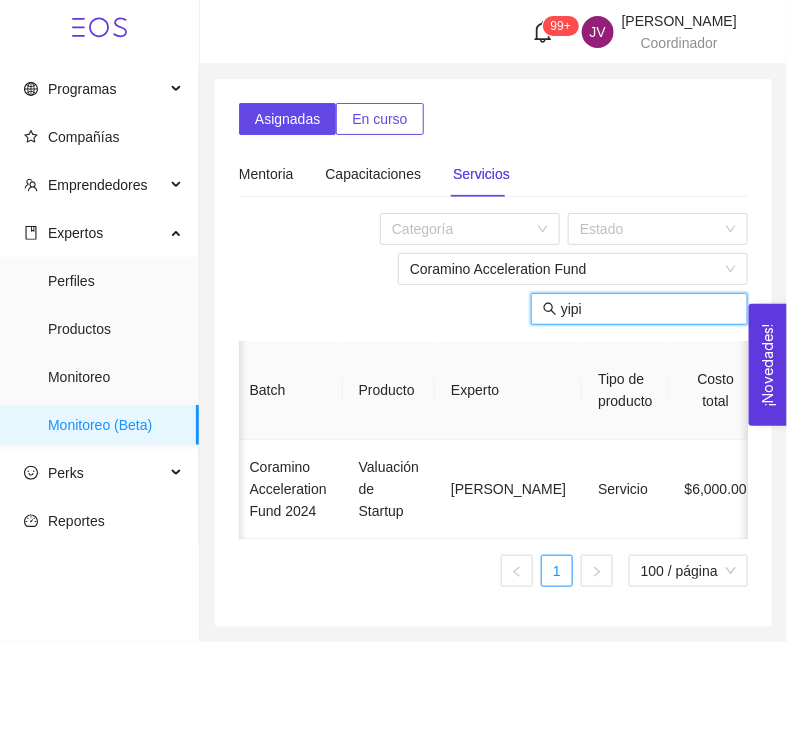 type on "yipi" 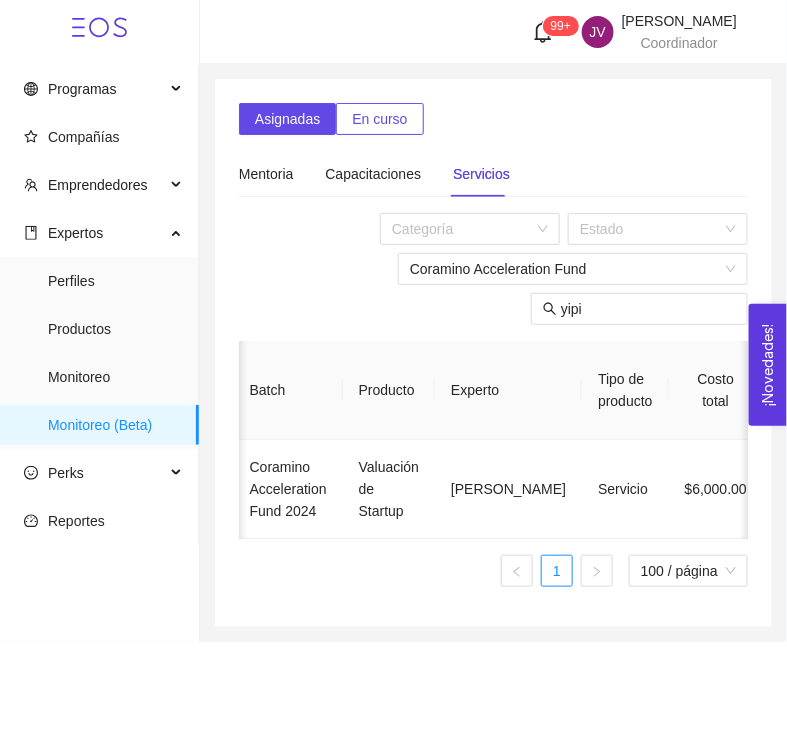 click on "Mentoria Capacitaciones Servicios" at bounding box center [493, 166] 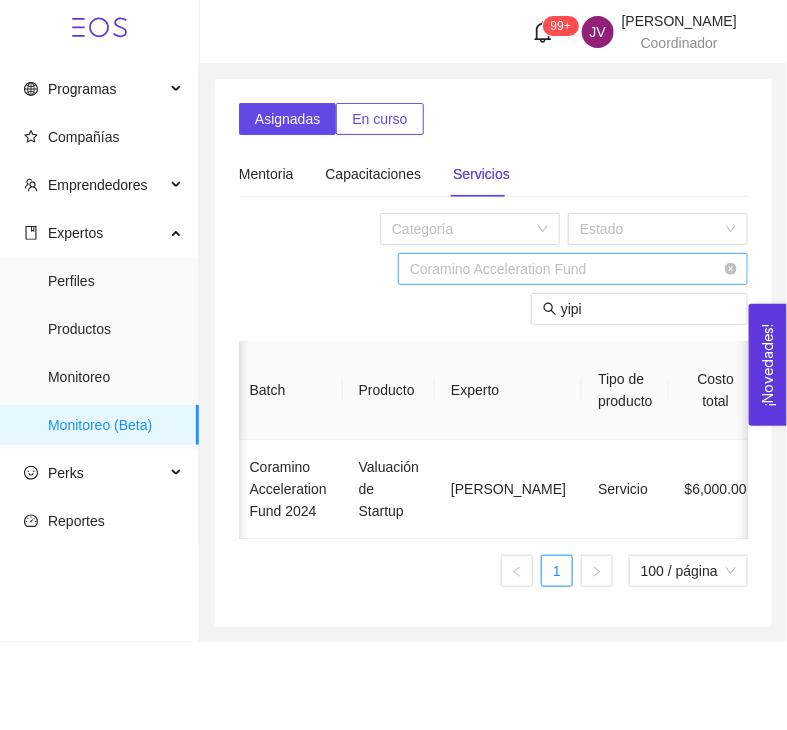 click on "Coramino Acceleration Fund" at bounding box center [573, 269] 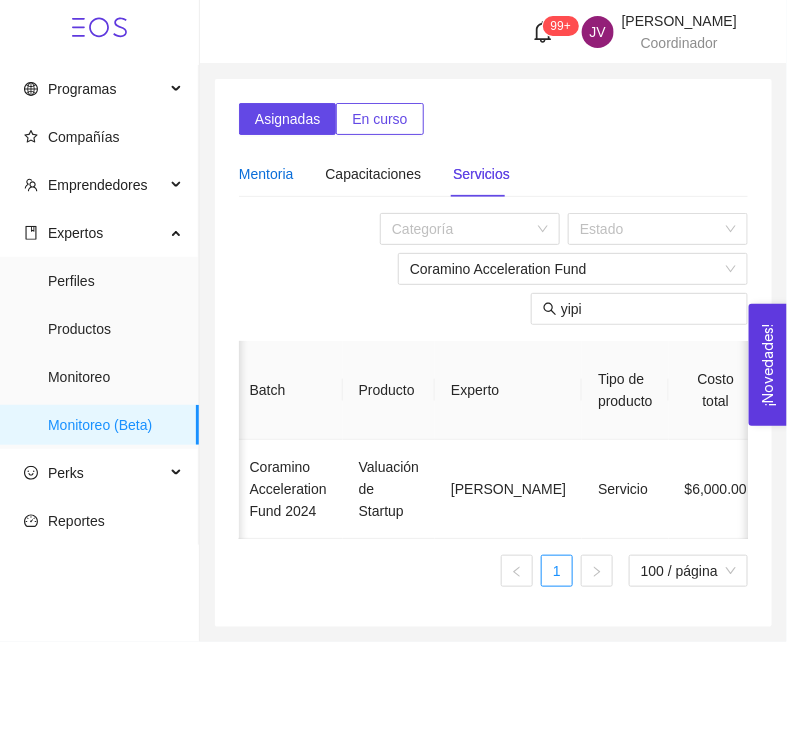 click on "Mentoria" at bounding box center (266, 174) 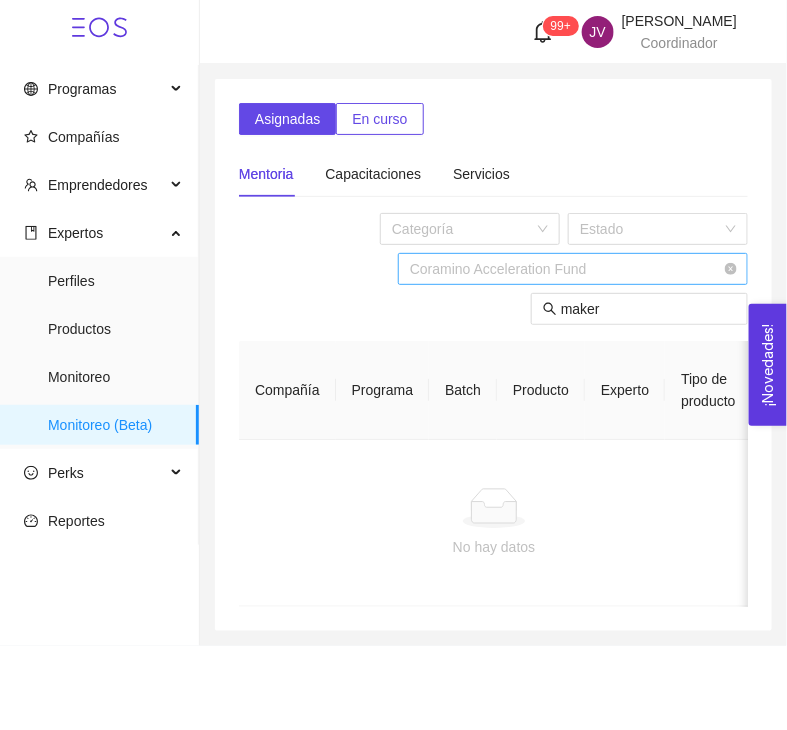 click on "Coramino Acceleration Fund" at bounding box center [573, 269] 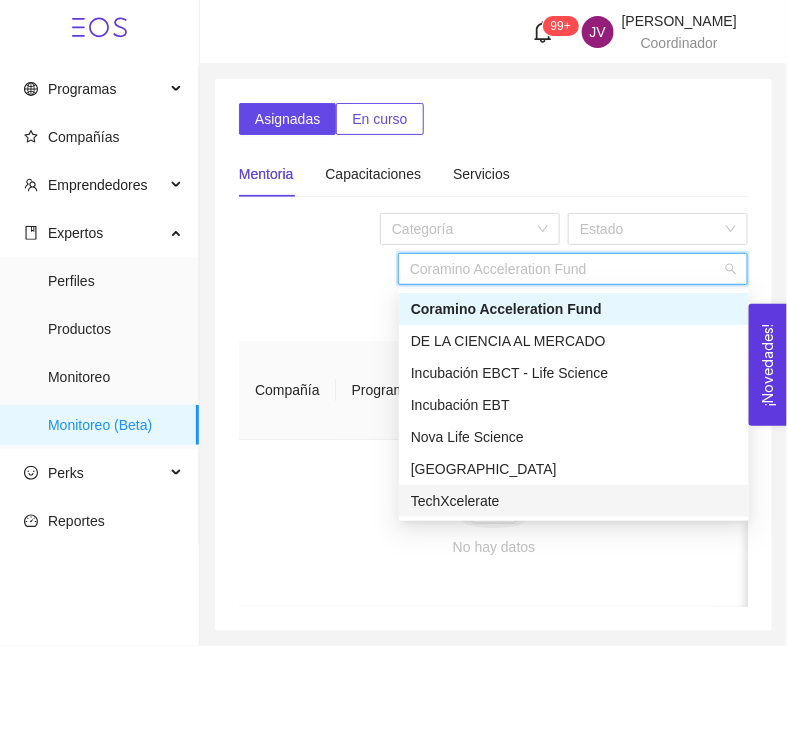 click on "TechXcelerate" at bounding box center (574, 501) 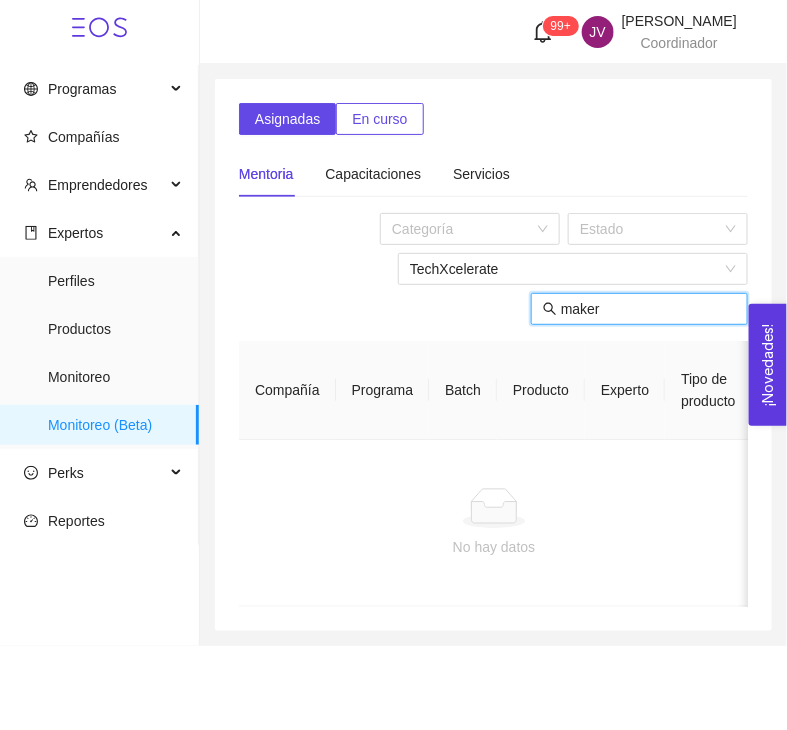 click on "maker" at bounding box center (648, 309) 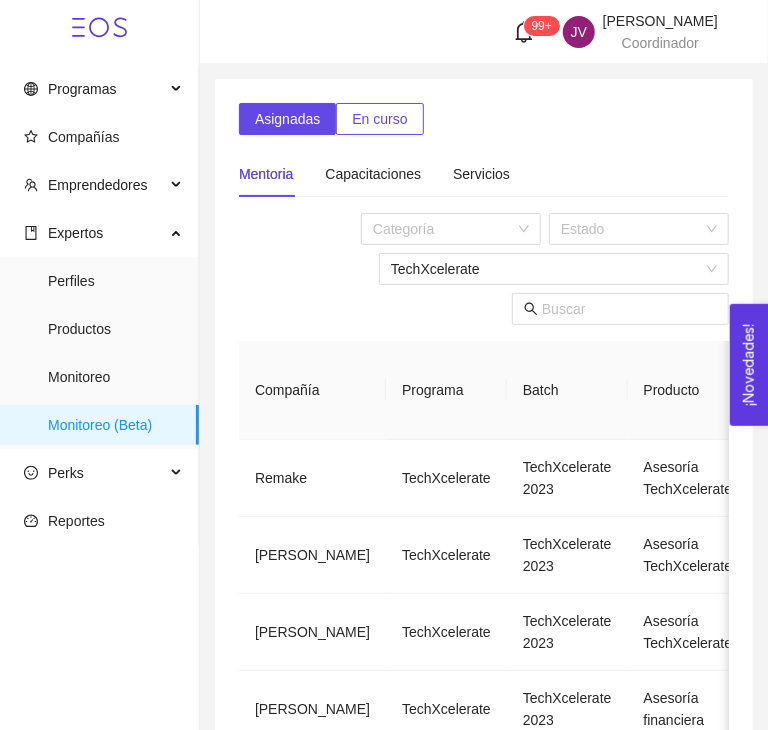 click on "Categoría Estado TechXcelerate" at bounding box center [484, 269] 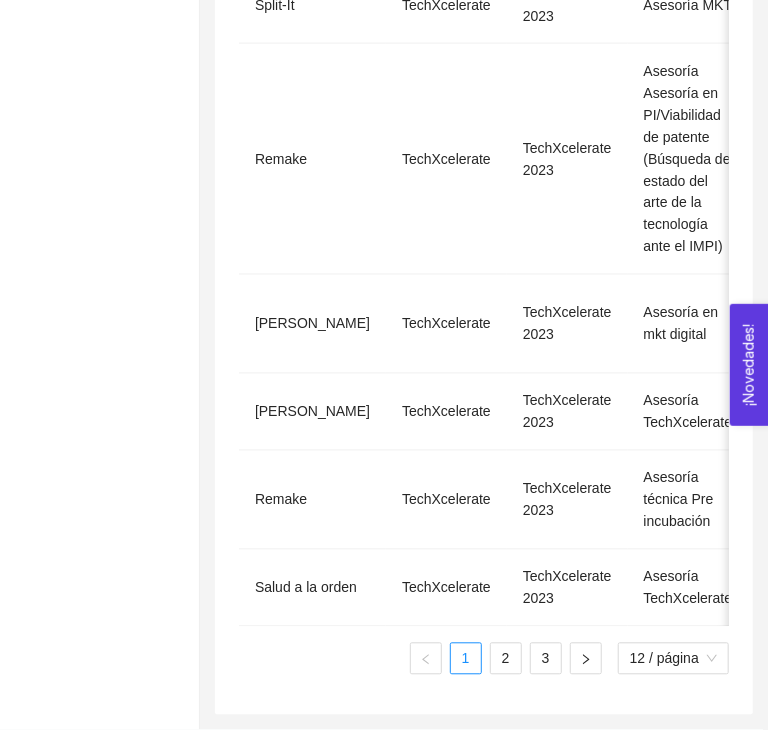 scroll, scrollTop: 1192, scrollLeft: 0, axis: vertical 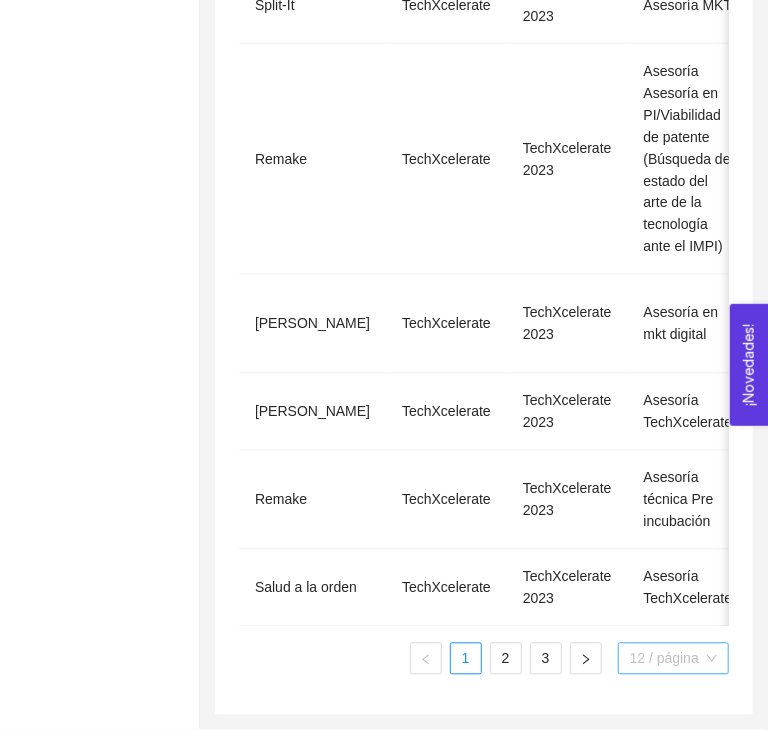 click on "12 / página" at bounding box center [673, 659] 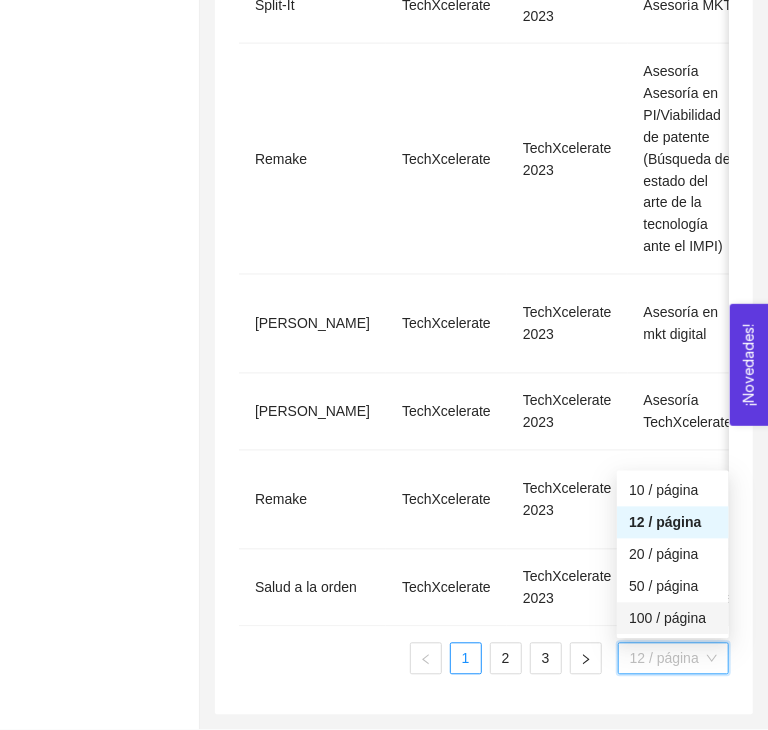 click on "100 / página" at bounding box center (673, 619) 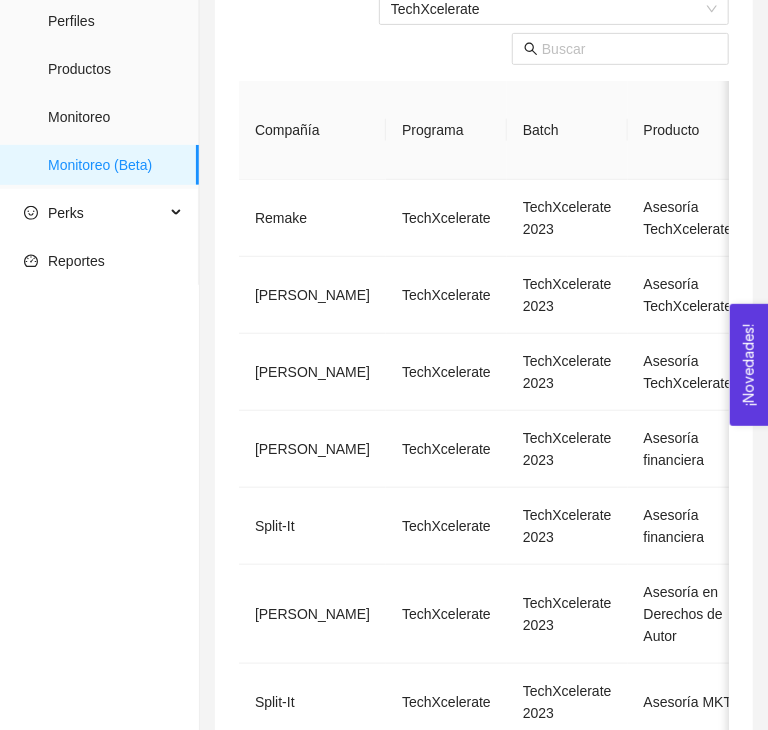 scroll, scrollTop: 220, scrollLeft: 0, axis: vertical 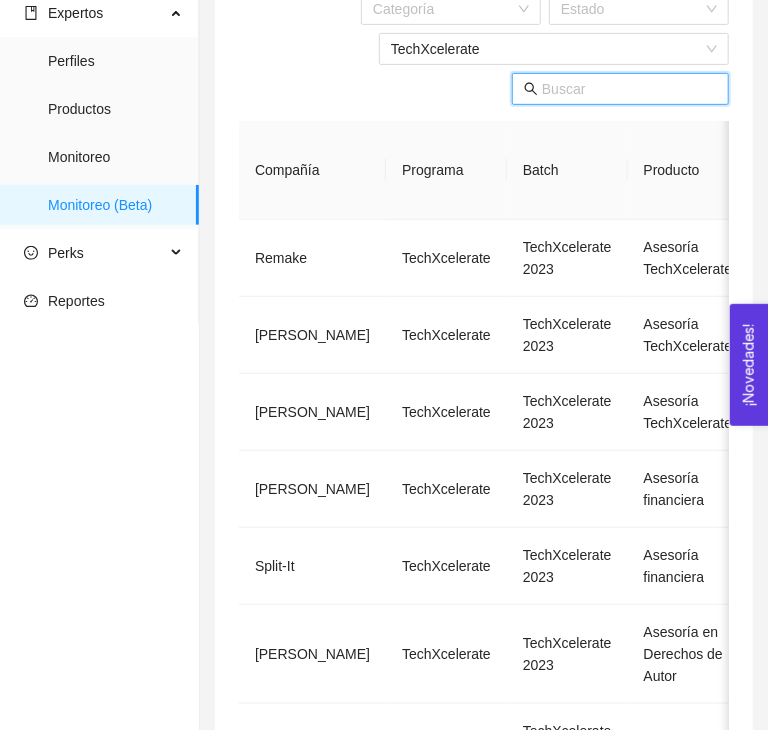 click at bounding box center [629, 89] 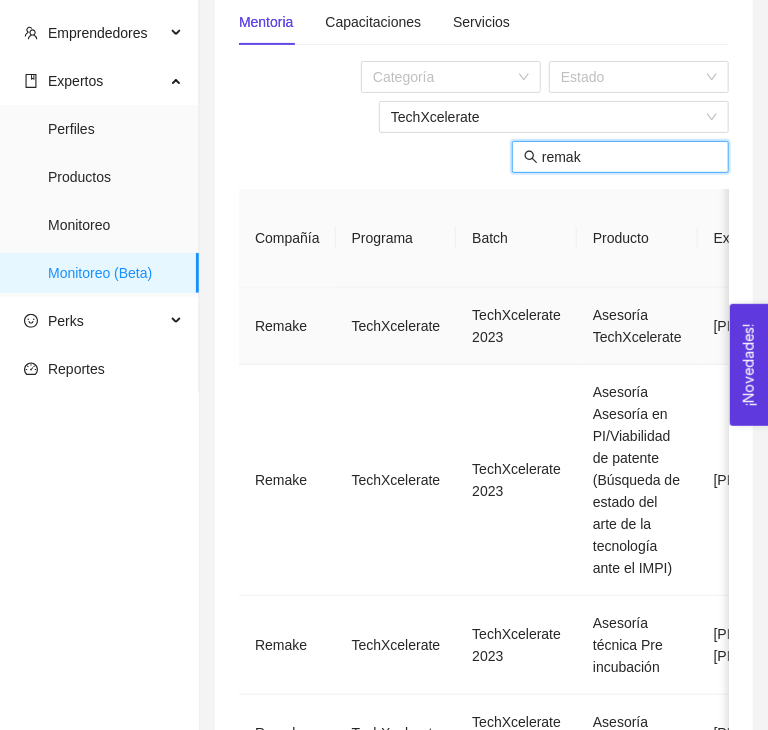 scroll, scrollTop: 150, scrollLeft: 0, axis: vertical 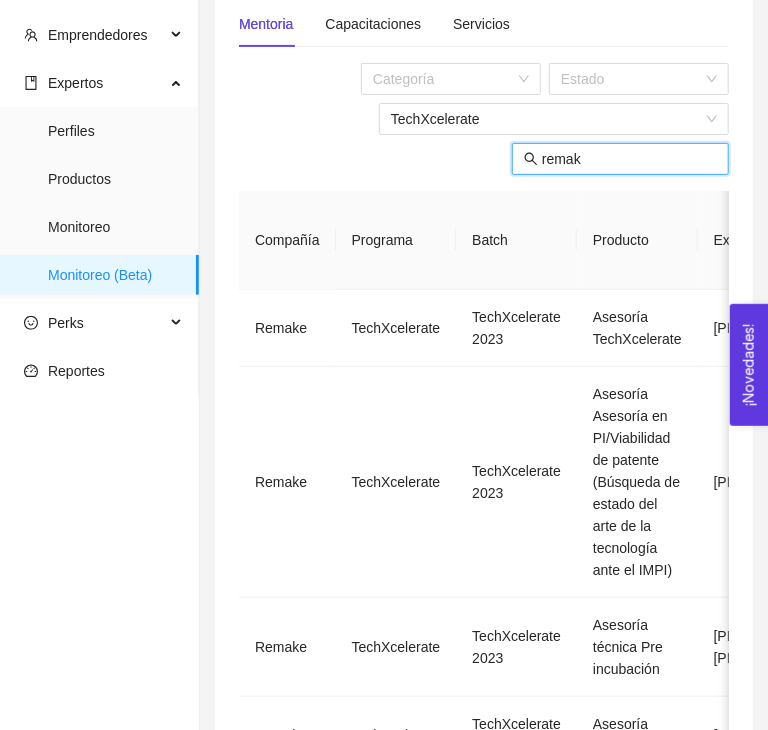 click on "remak" at bounding box center [629, 159] 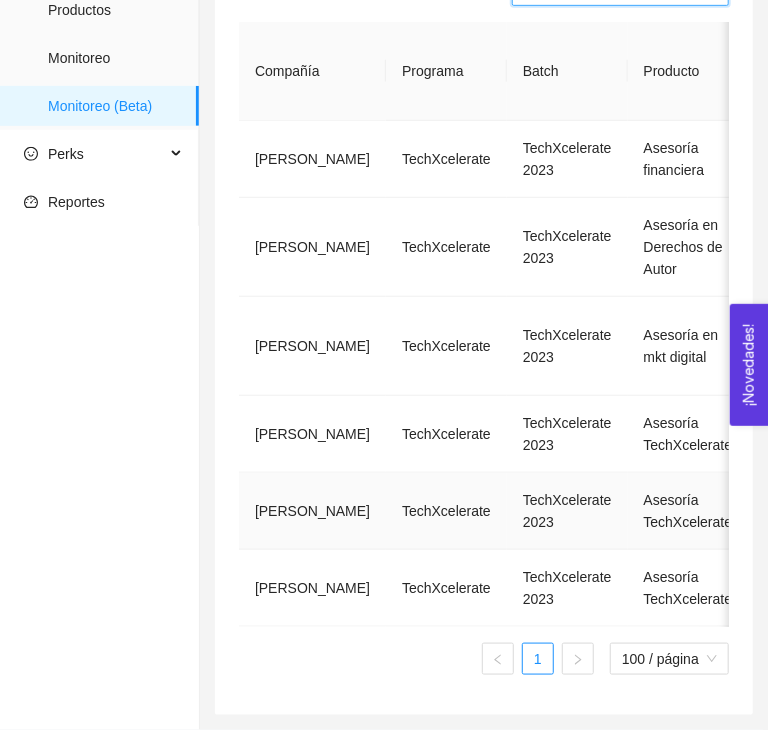 scroll, scrollTop: 339, scrollLeft: 0, axis: vertical 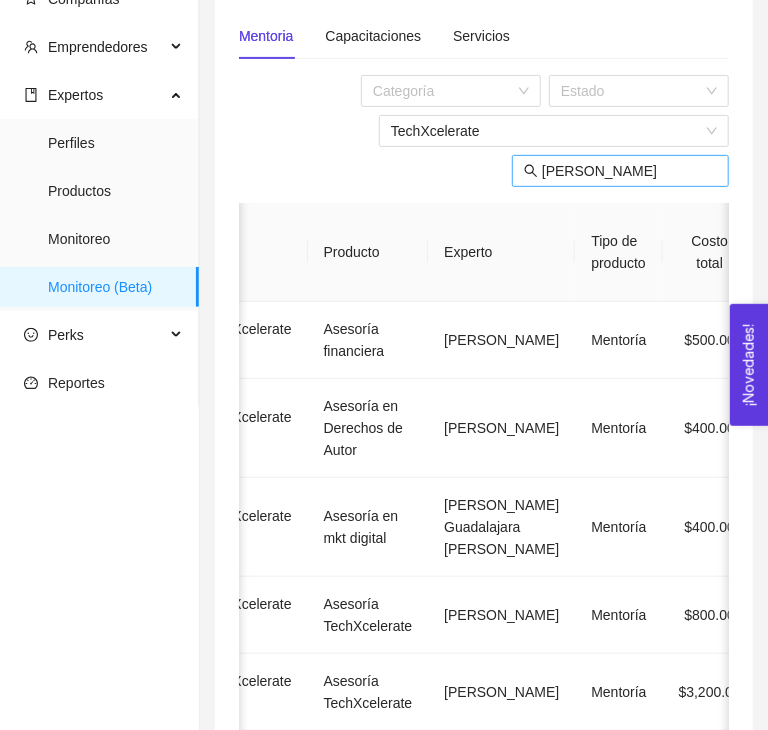 click on "breta" at bounding box center (629, 171) 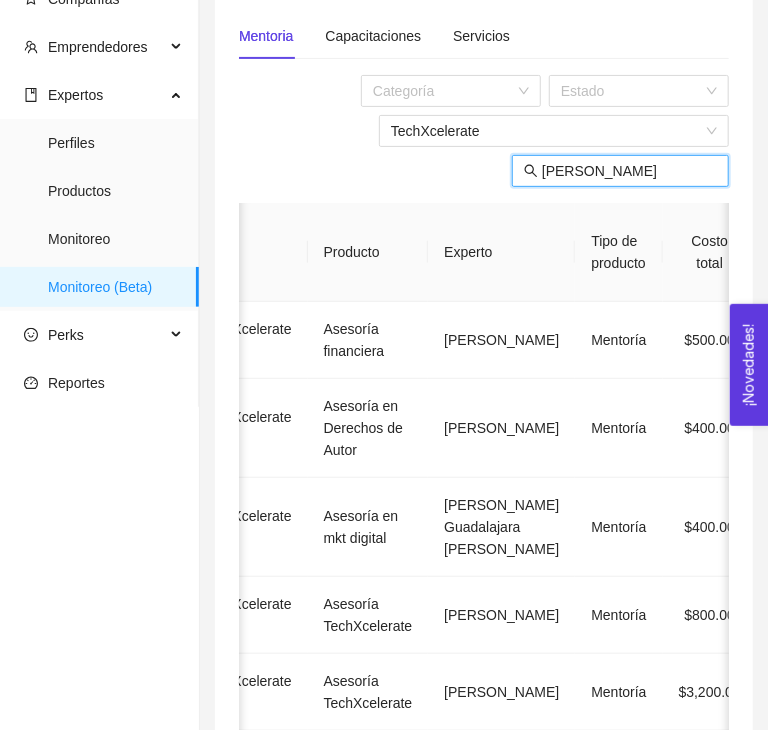 click on "breta" at bounding box center (629, 171) 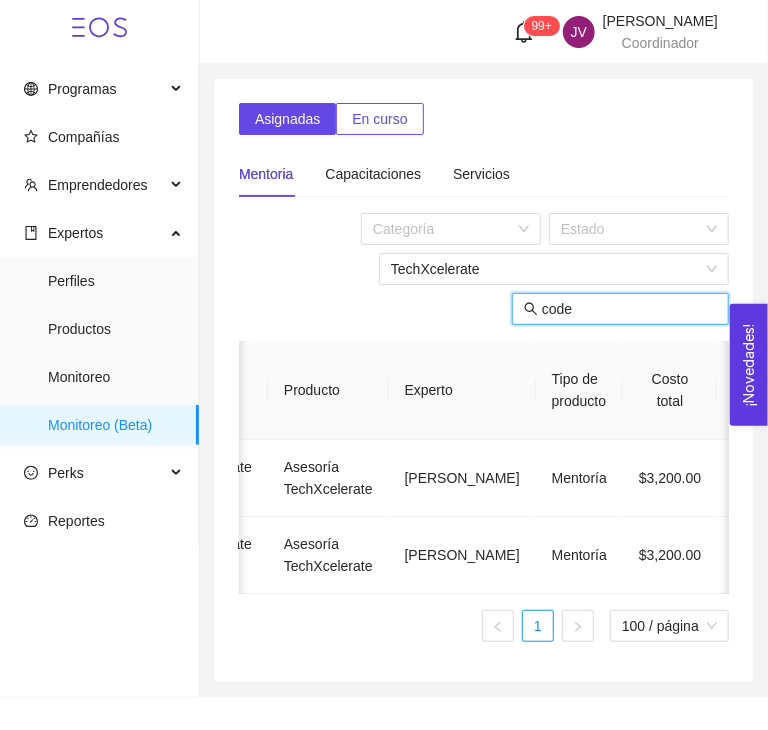 scroll, scrollTop: 0, scrollLeft: 0, axis: both 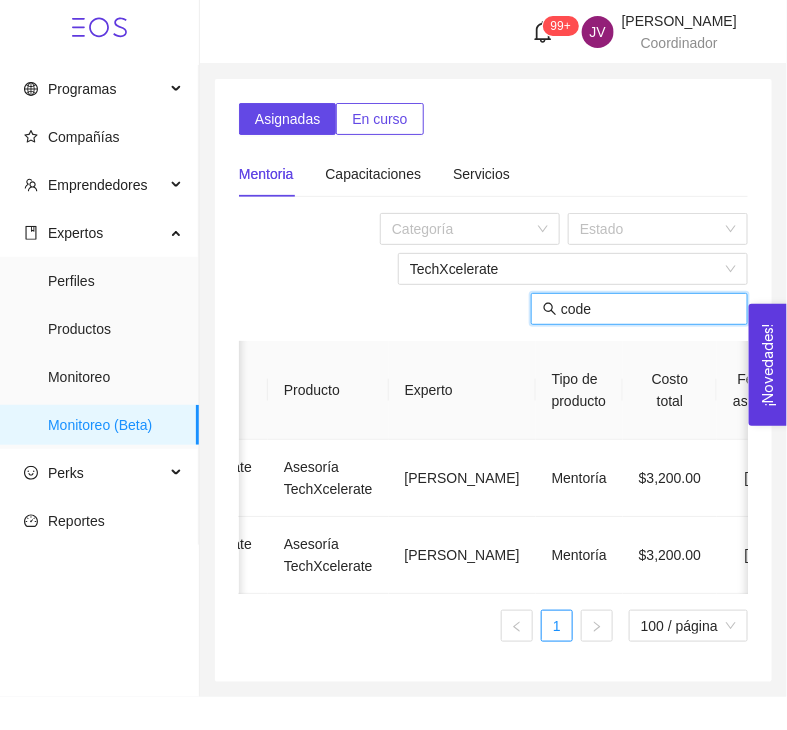 click on "code" at bounding box center (648, 309) 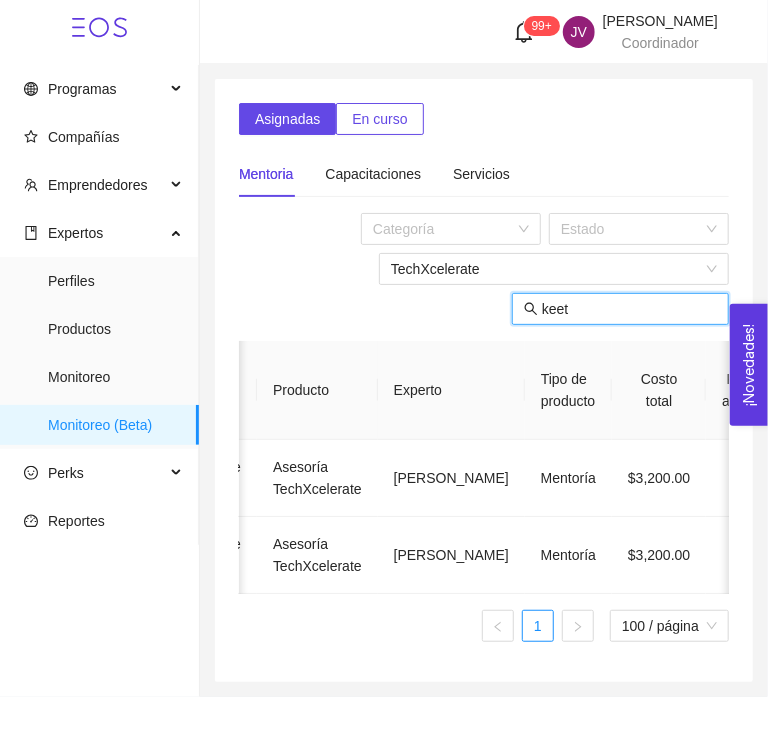 click on "keet" at bounding box center [629, 309] 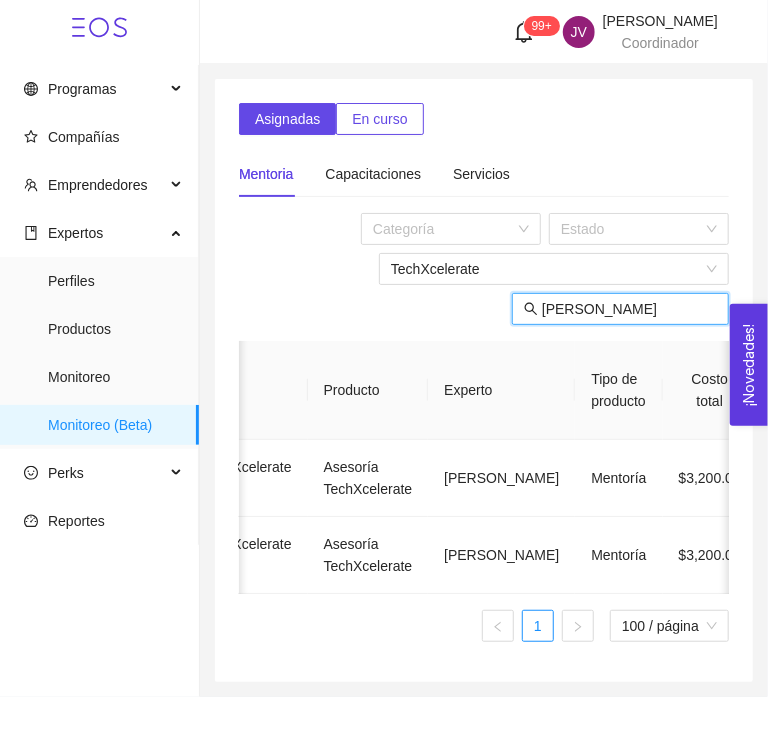 click on "krone" at bounding box center (629, 309) 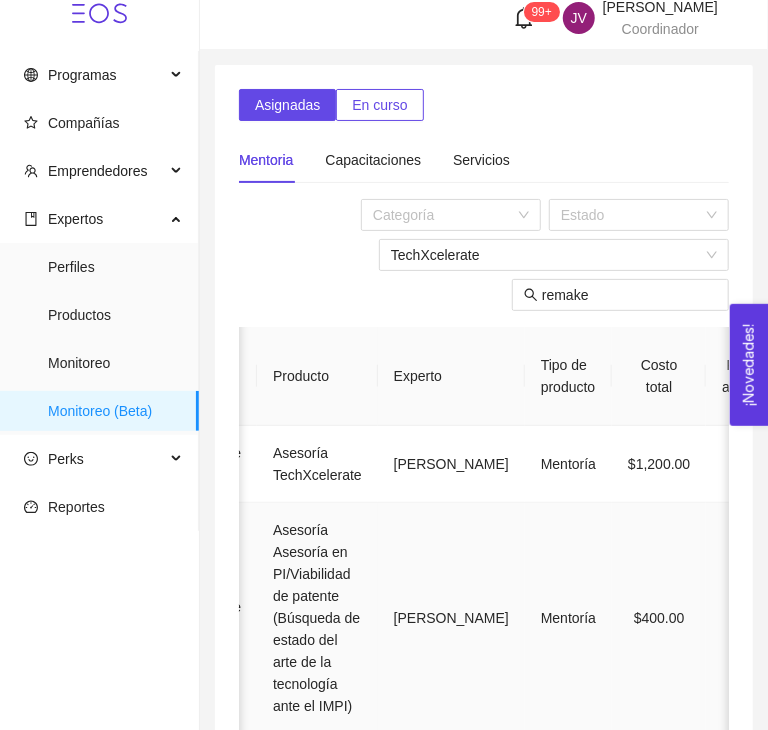 scroll, scrollTop: 0, scrollLeft: 0, axis: both 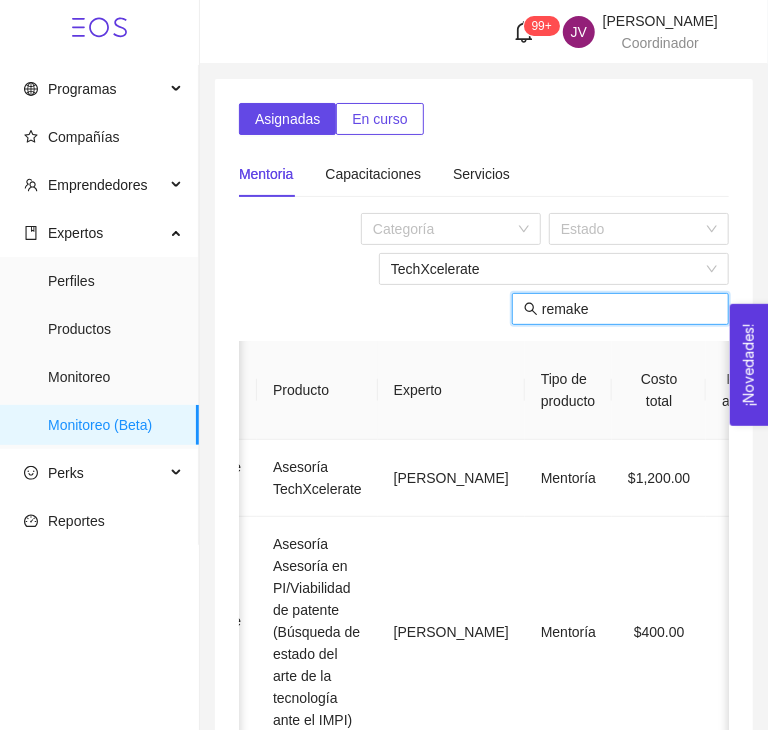 click on "remake" at bounding box center (629, 309) 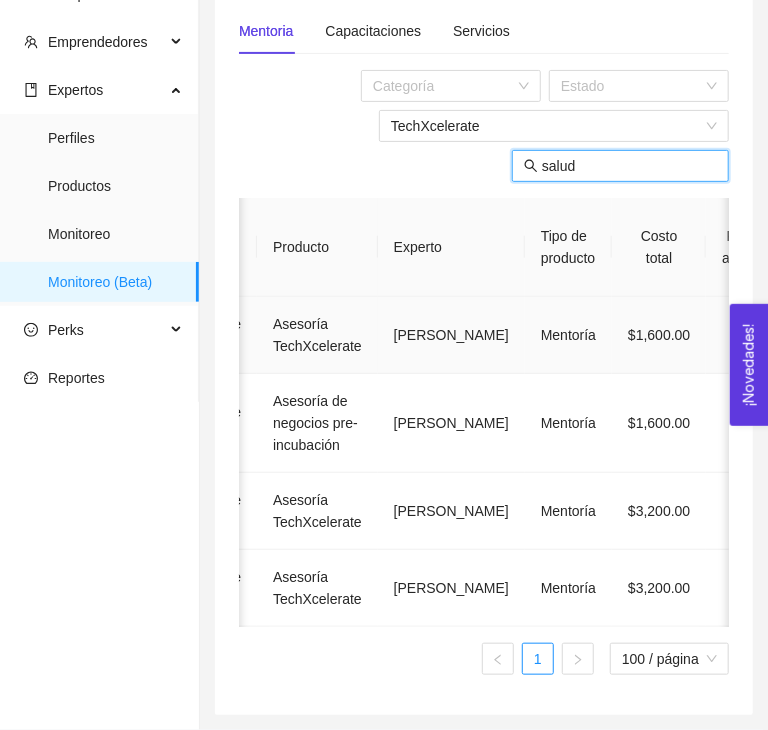 scroll, scrollTop: 277, scrollLeft: 0, axis: vertical 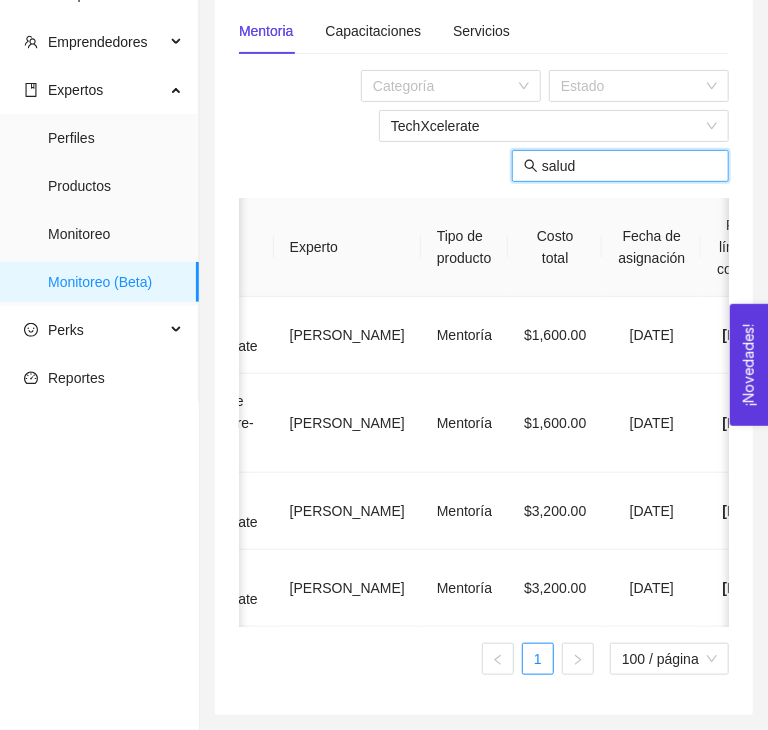 click on "salud" at bounding box center [629, 166] 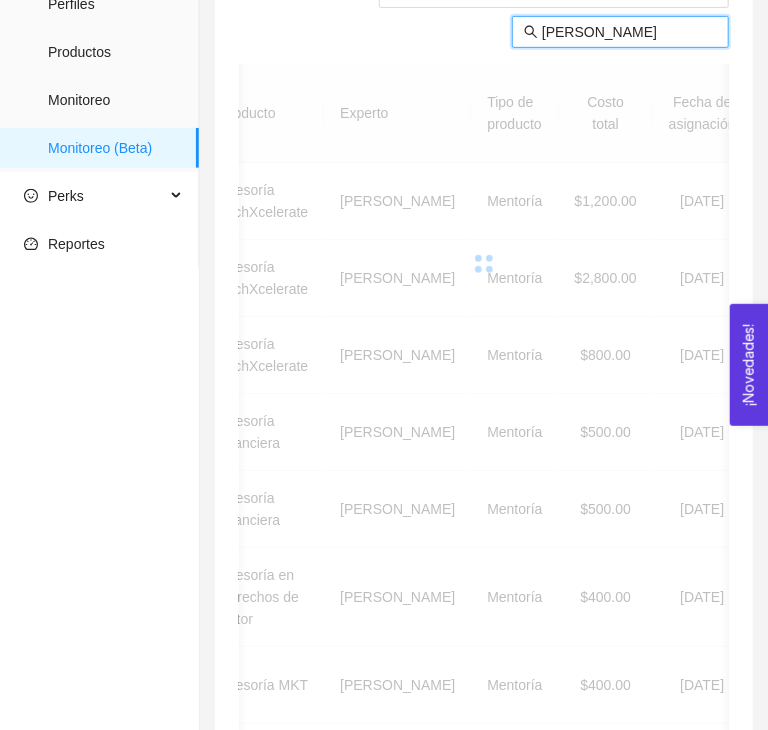 scroll, scrollTop: 248, scrollLeft: 0, axis: vertical 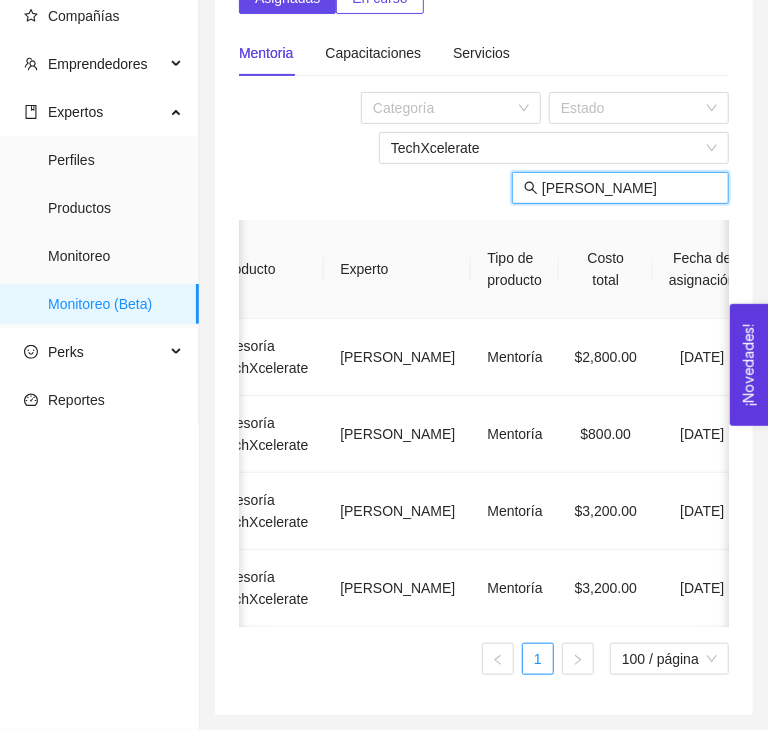 click on "senz" at bounding box center [629, 188] 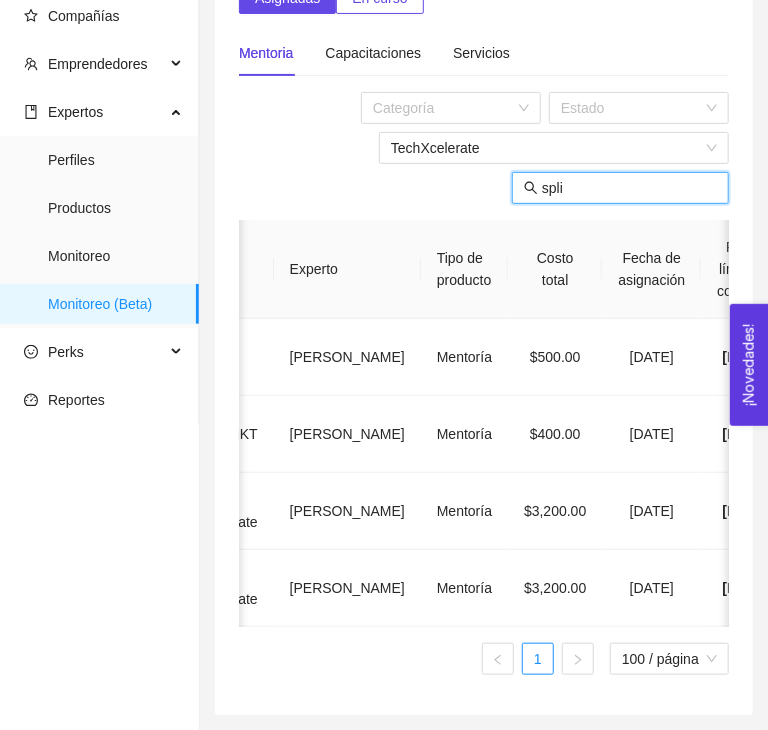 scroll, scrollTop: 226, scrollLeft: 0, axis: vertical 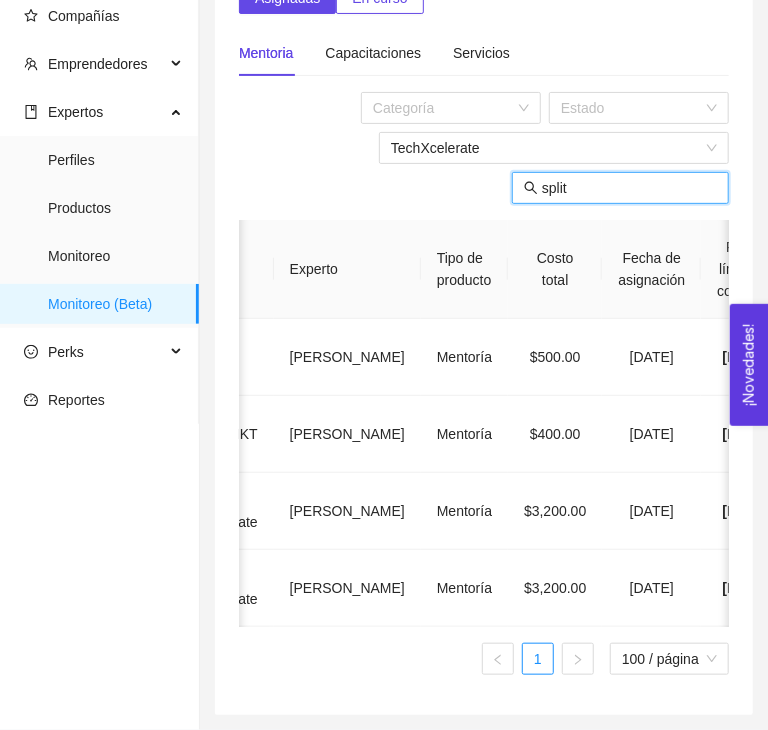 type on "split" 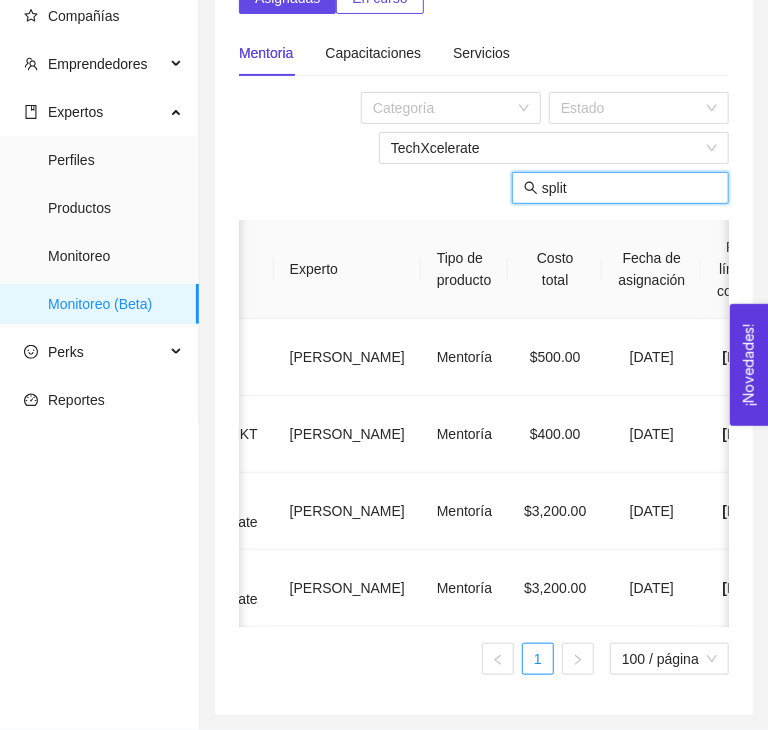 click on "split" at bounding box center [629, 188] 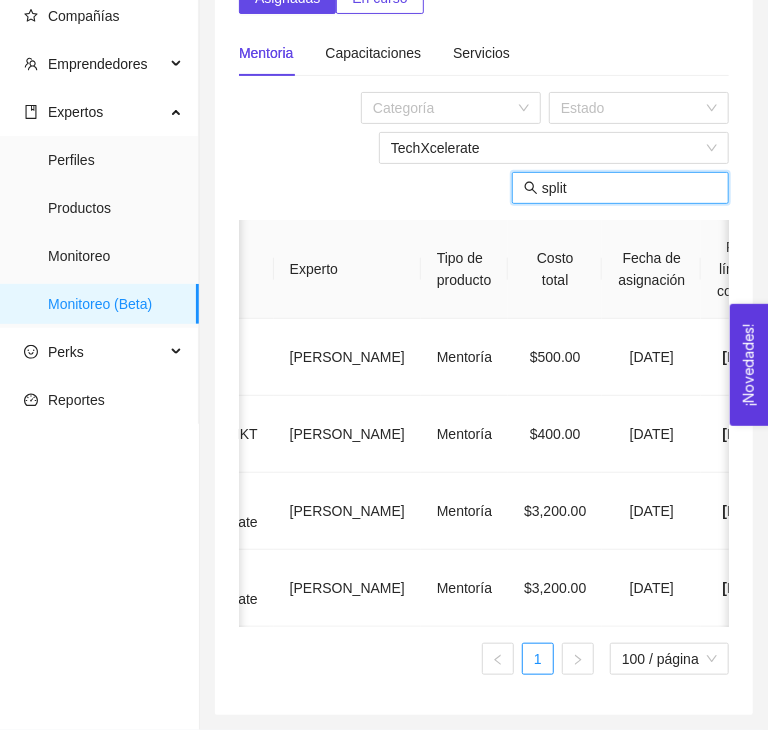 click on "split" at bounding box center [629, 188] 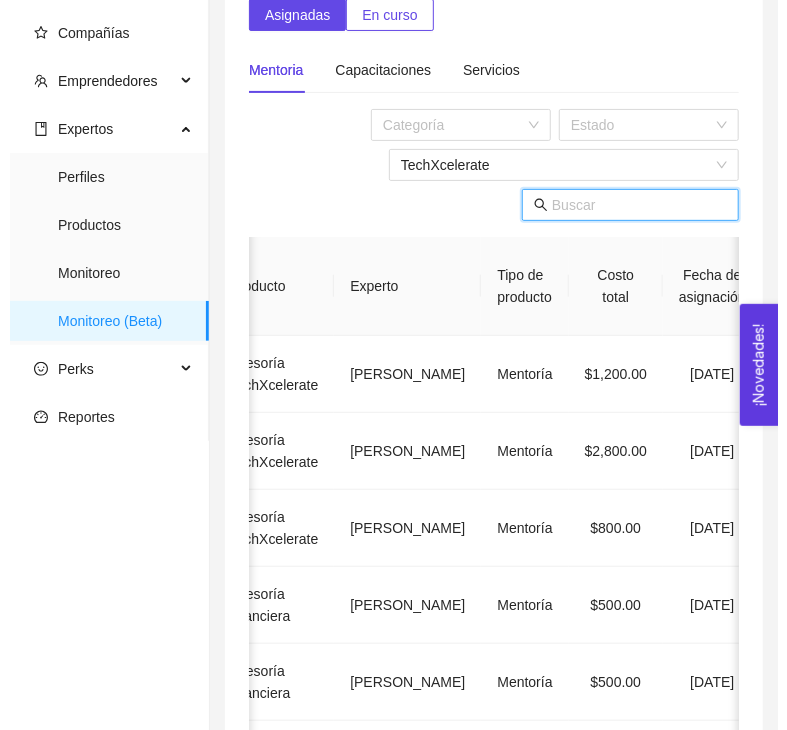 scroll, scrollTop: 0, scrollLeft: 0, axis: both 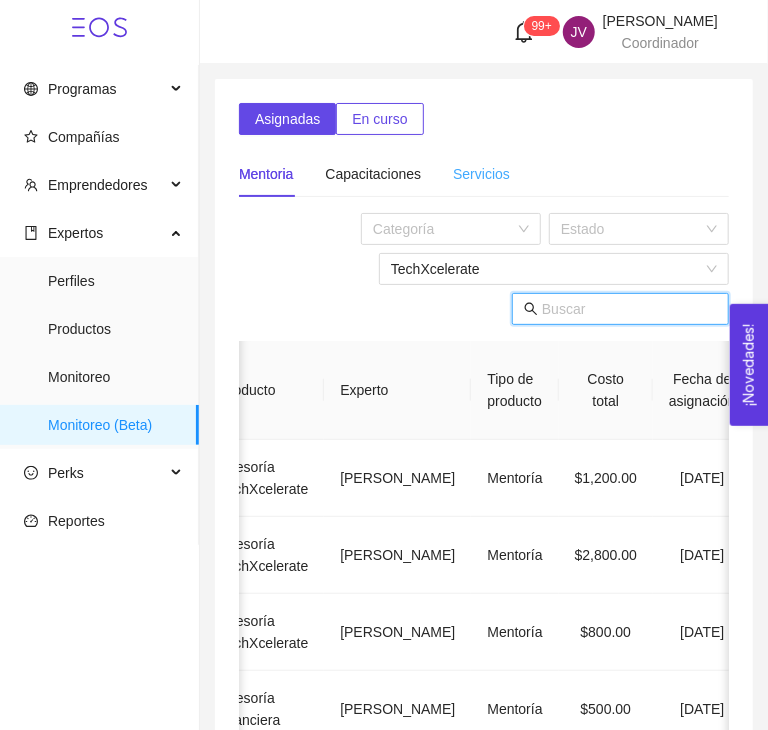 type 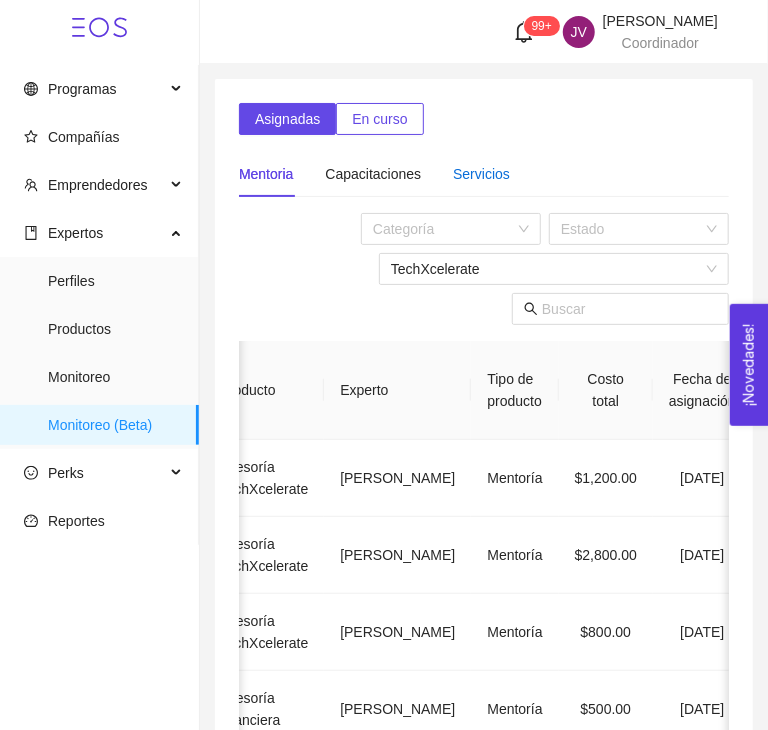 click on "Servicios" at bounding box center [481, 174] 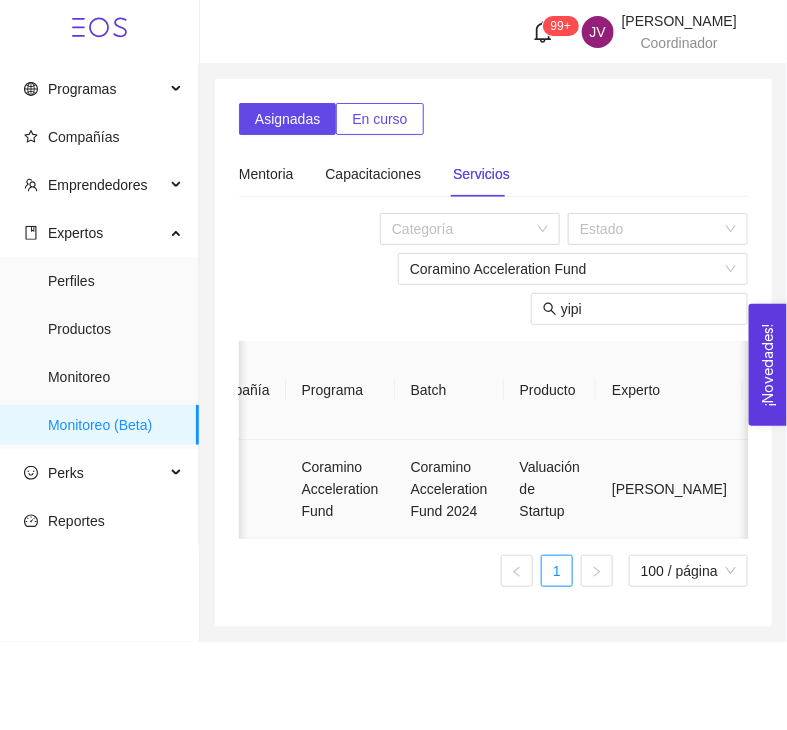 scroll, scrollTop: 0, scrollLeft: 0, axis: both 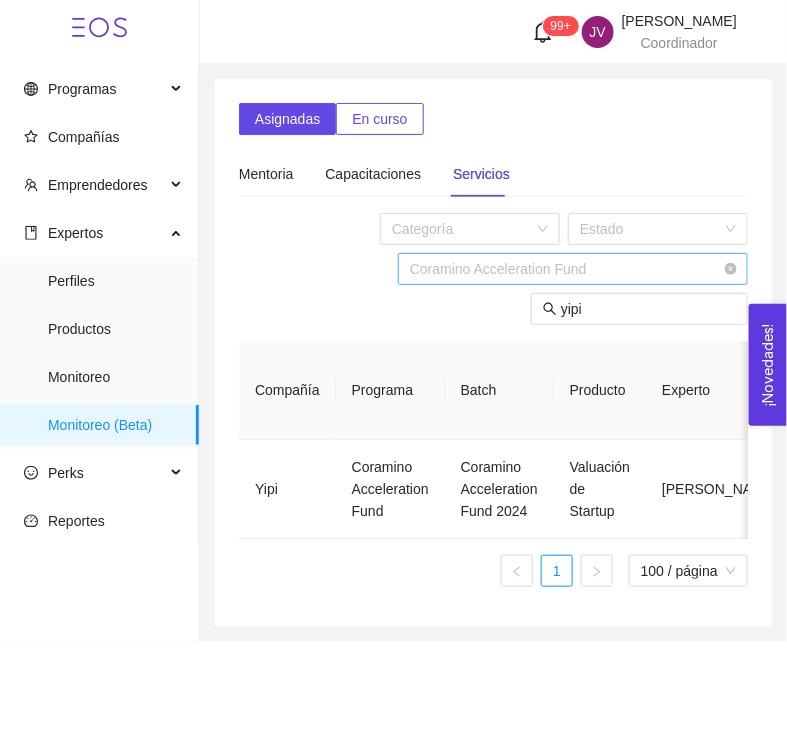 click on "Coramino Acceleration Fund" at bounding box center [573, 269] 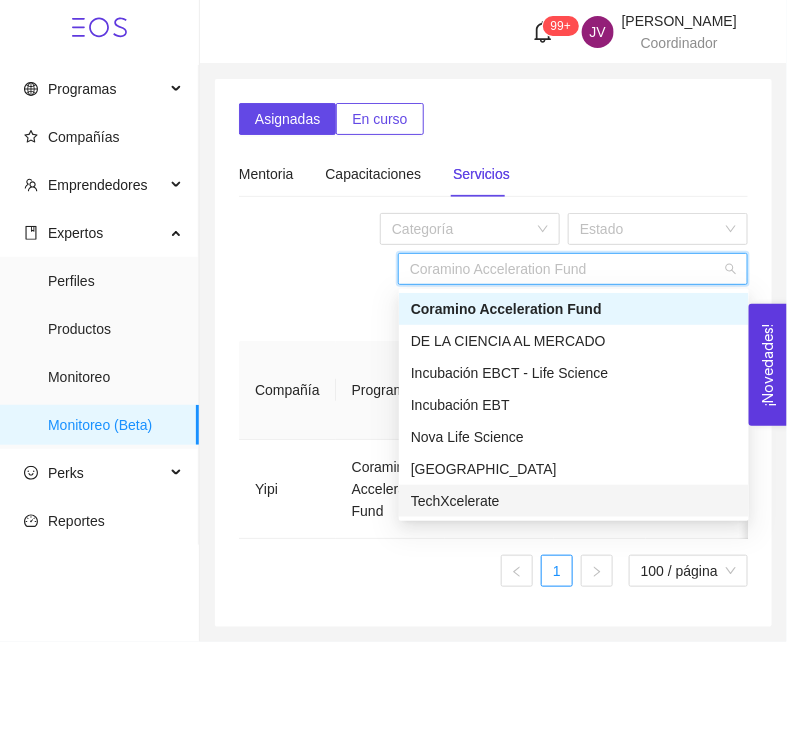 click on "TechXcelerate" at bounding box center (574, 501) 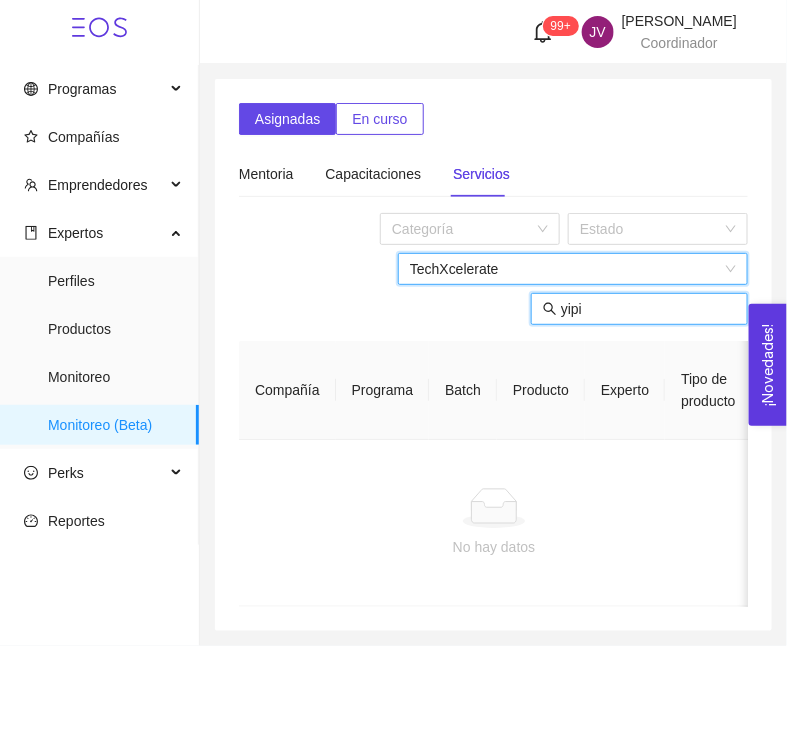 click on "yipi" at bounding box center [648, 309] 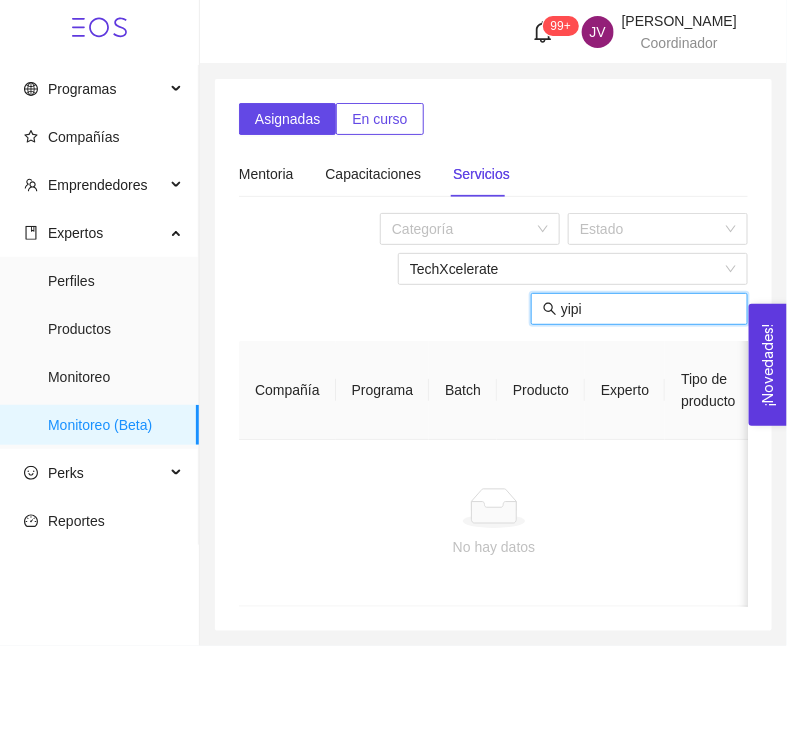click on "yipi" at bounding box center (648, 309) 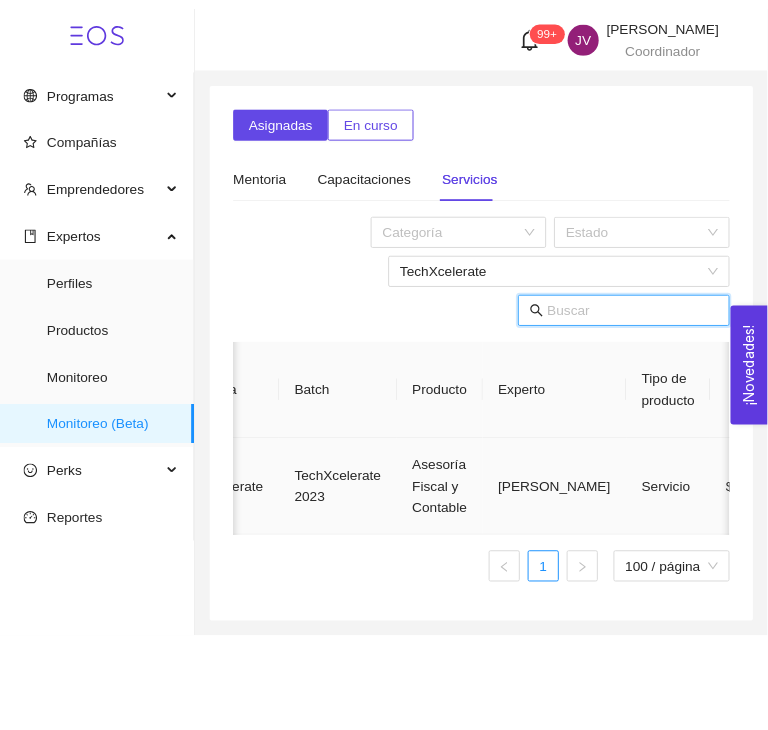 scroll, scrollTop: 0, scrollLeft: 229, axis: horizontal 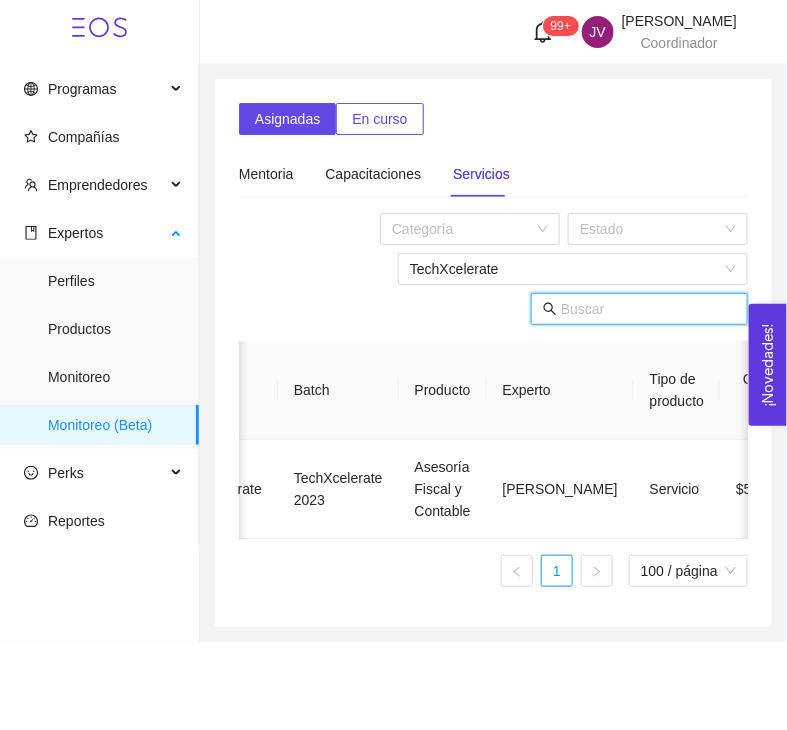 type 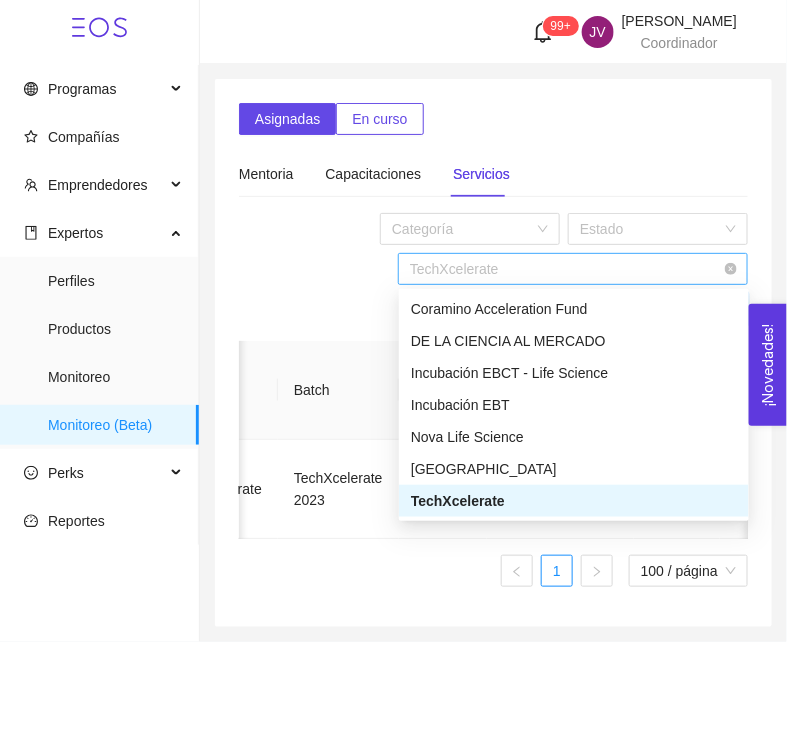 click on "TechXcelerate" at bounding box center [573, 269] 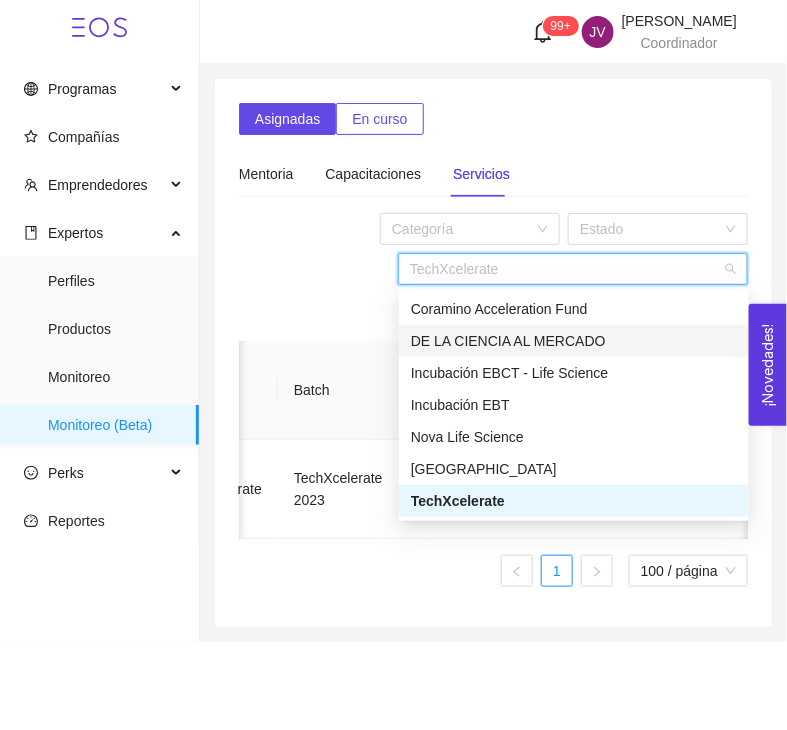 click on "DE LA CIENCIA AL MERCADO" at bounding box center [574, 341] 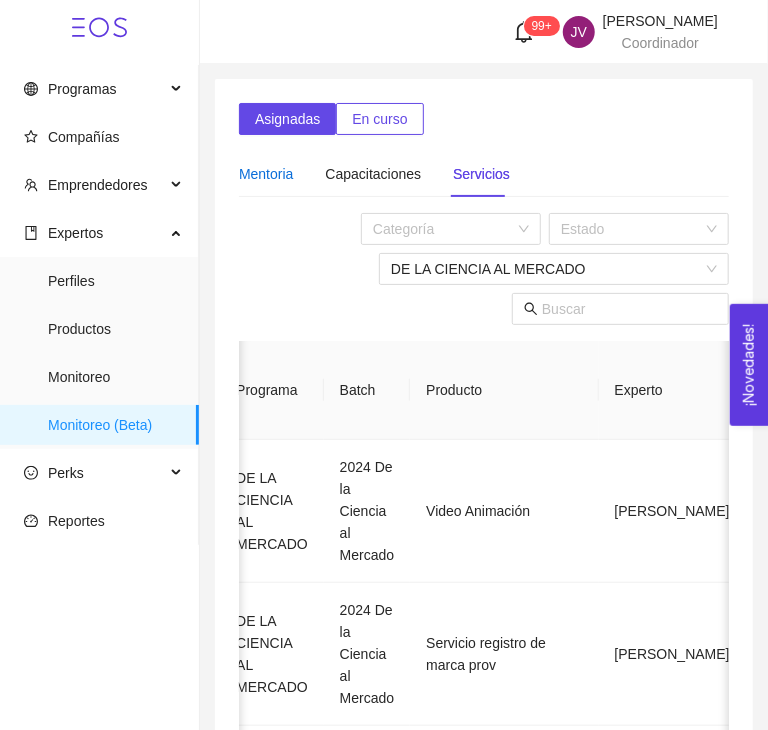click on "Mentoria" at bounding box center (266, 174) 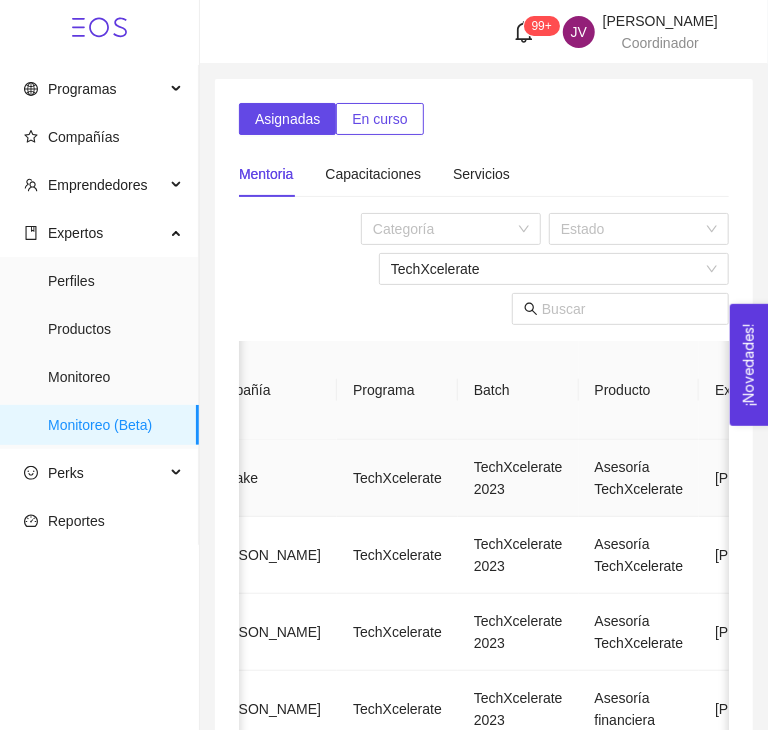 scroll, scrollTop: 0, scrollLeft: 49, axis: horizontal 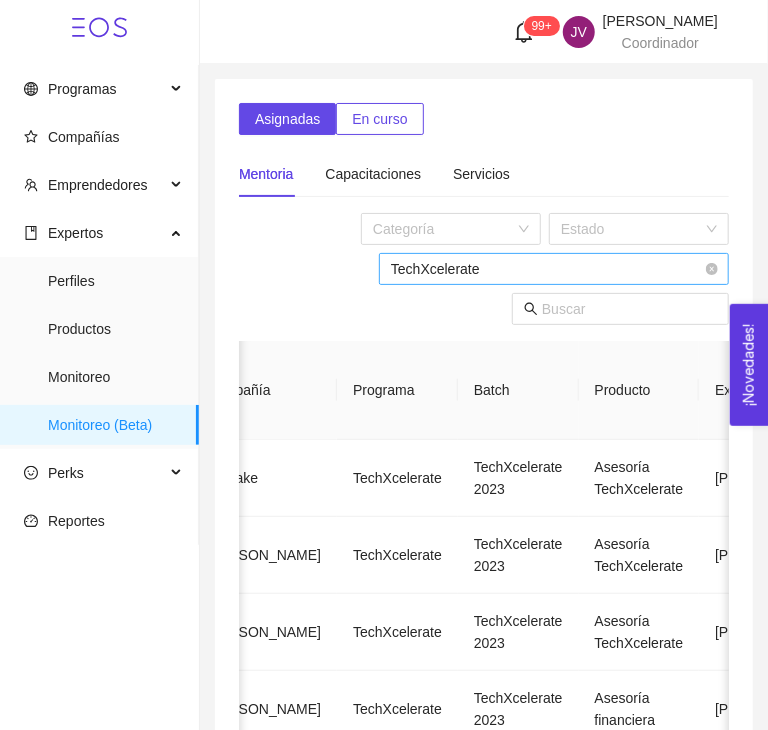 click on "TechXcelerate" at bounding box center [554, 269] 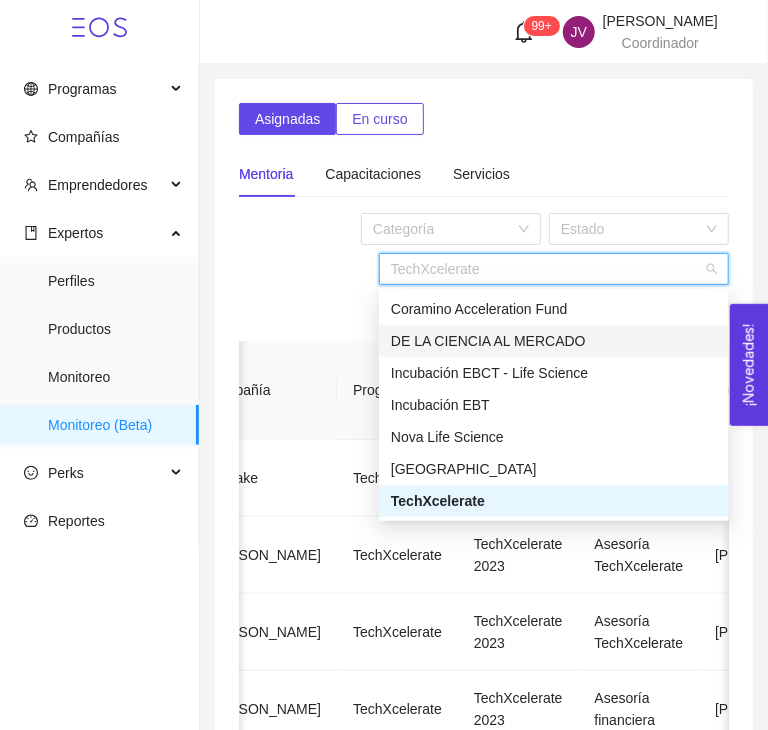 click on "DE LA CIENCIA AL MERCADO" at bounding box center (554, 341) 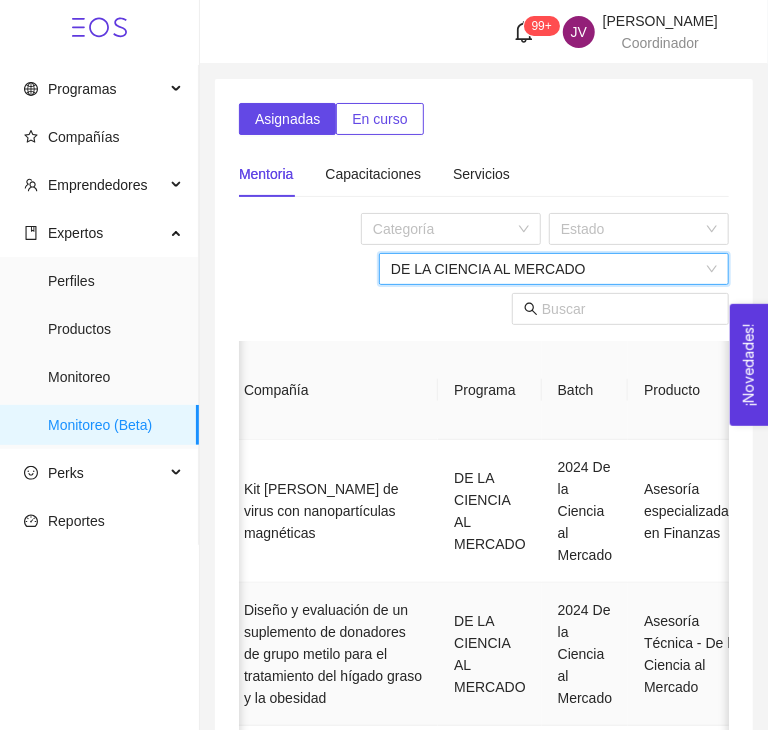 scroll, scrollTop: 0, scrollLeft: 0, axis: both 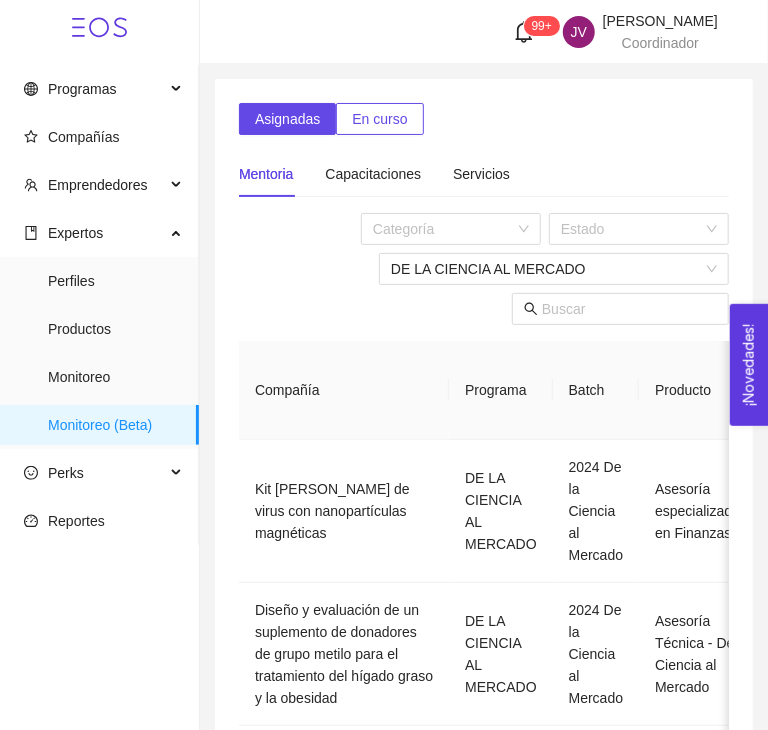 click on "Categoría Estado DE LA CIENCIA AL MERCADO" at bounding box center [484, 269] 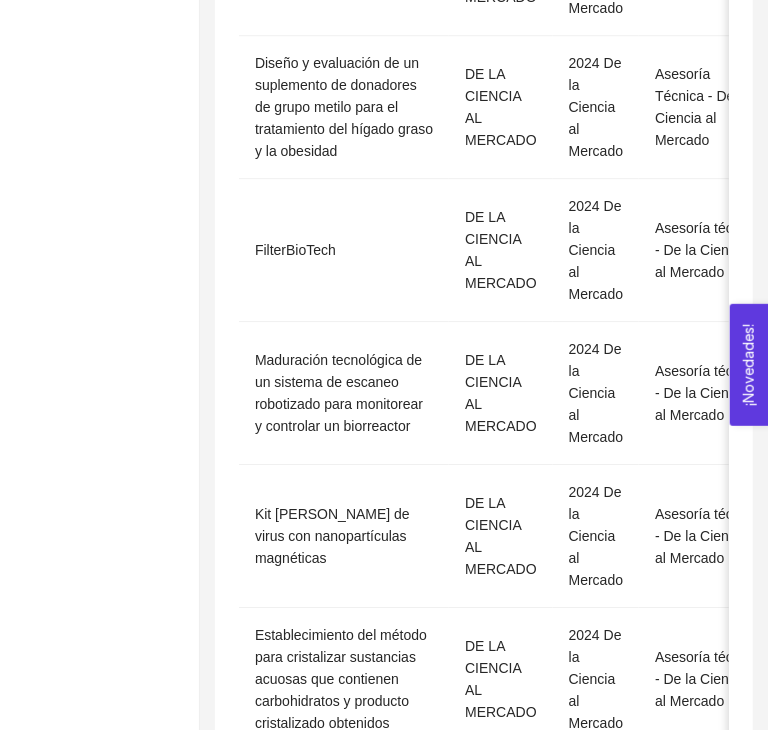 scroll, scrollTop: 8610, scrollLeft: 0, axis: vertical 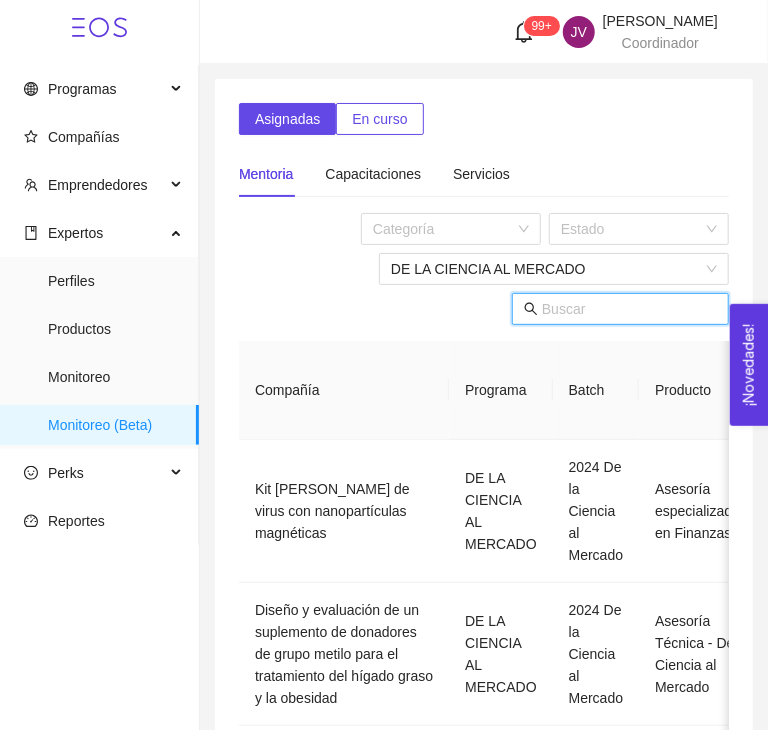 click at bounding box center (629, 309) 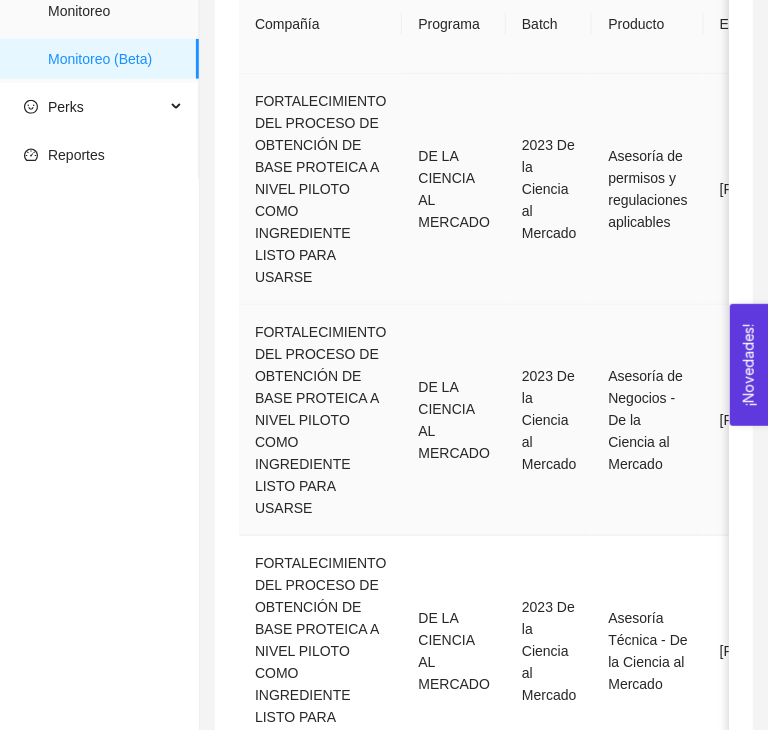 scroll, scrollTop: 385, scrollLeft: 0, axis: vertical 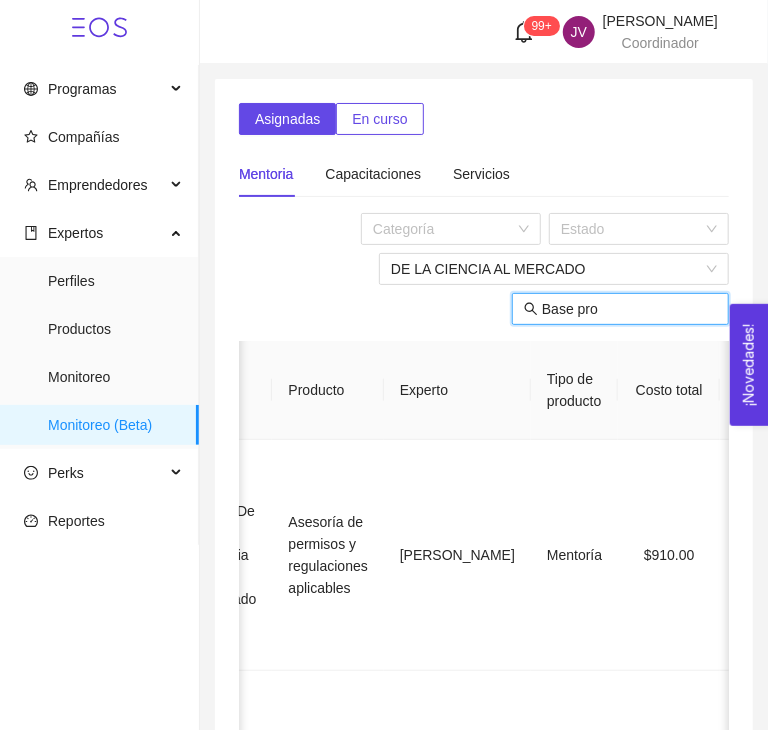 click on "Base pro" at bounding box center [629, 309] 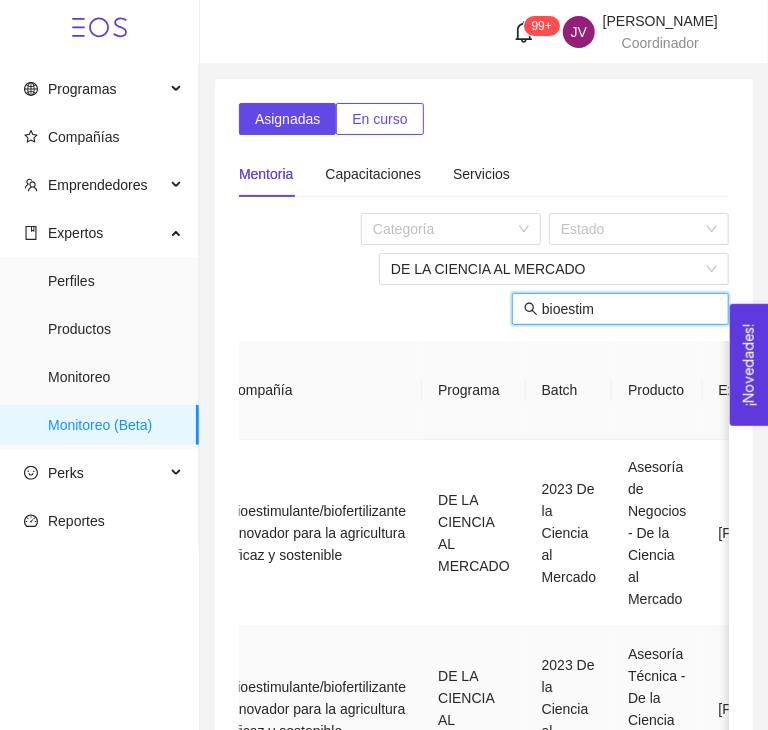 scroll, scrollTop: 0, scrollLeft: 0, axis: both 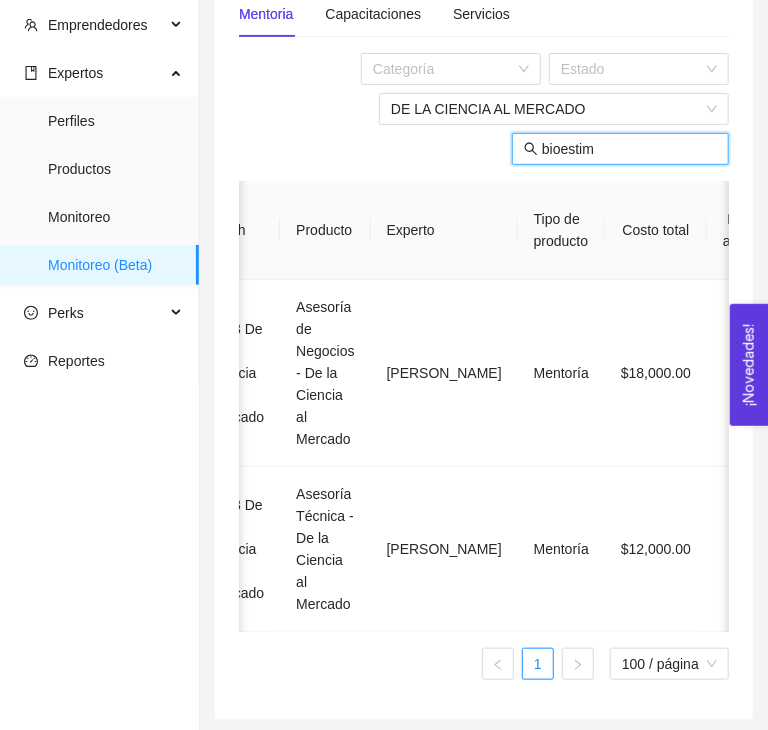 click on "bioestim" at bounding box center (629, 149) 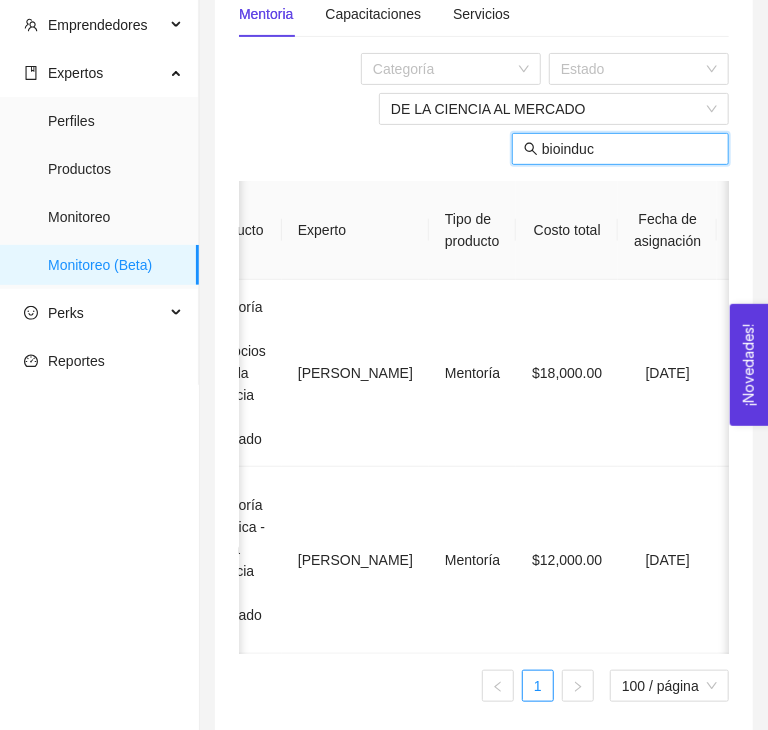 click on "bioinduc" at bounding box center (629, 149) 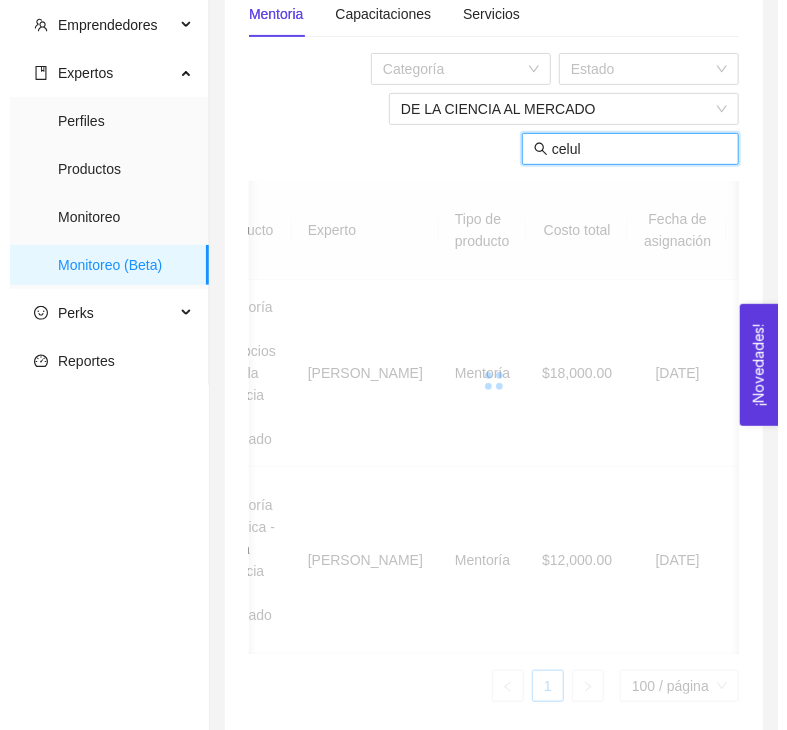 scroll, scrollTop: 0, scrollLeft: 0, axis: both 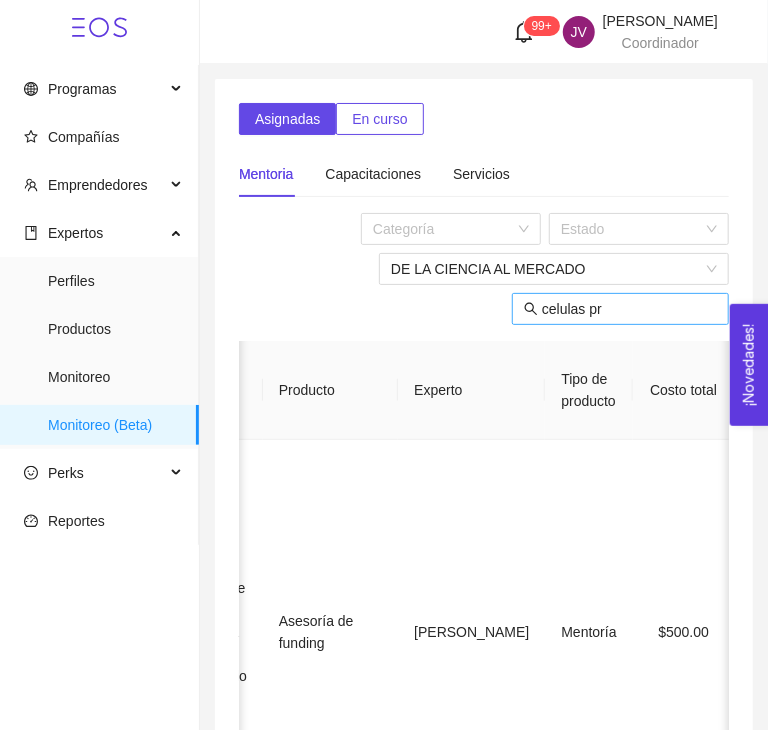 click on "celulas pr" at bounding box center [629, 309] 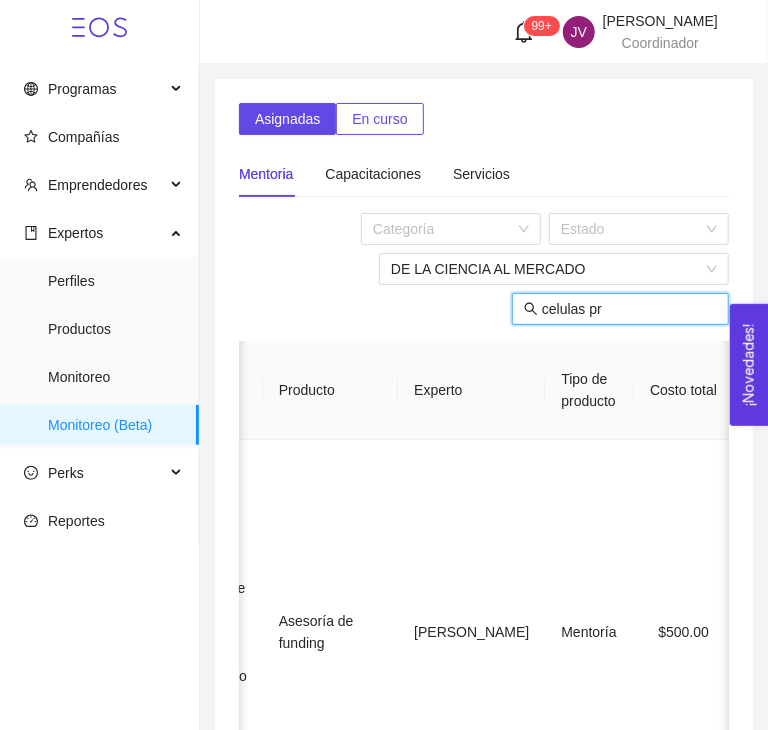 click on "celulas pr" at bounding box center (629, 309) 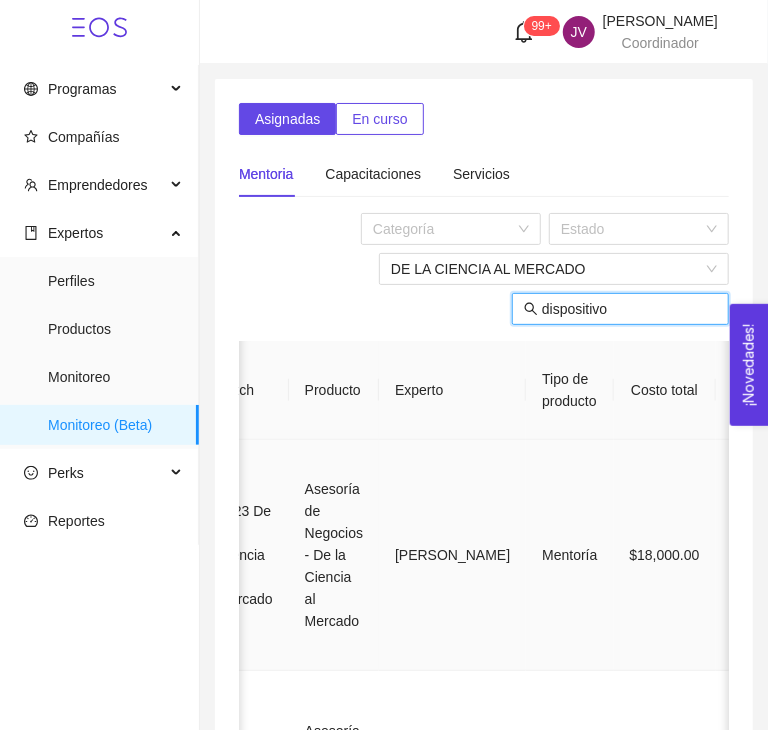 scroll, scrollTop: 0, scrollLeft: 0, axis: both 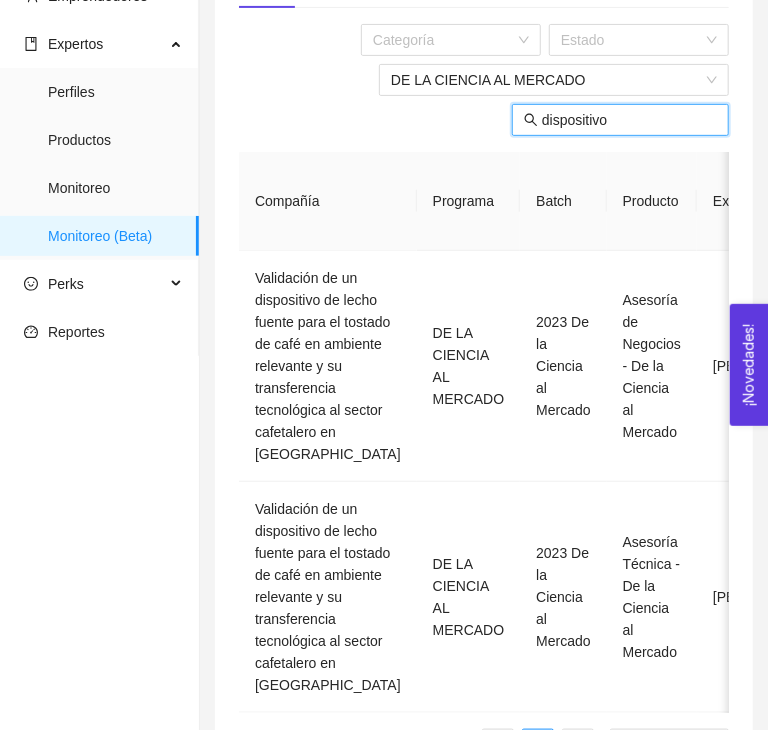 click on "dispositivo" at bounding box center [629, 120] 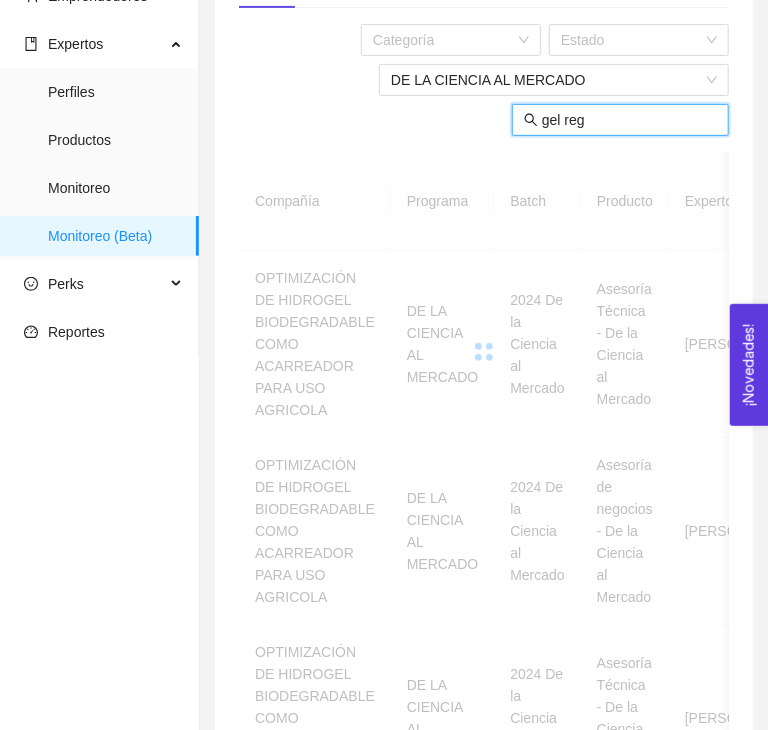 scroll, scrollTop: 0, scrollLeft: 0, axis: both 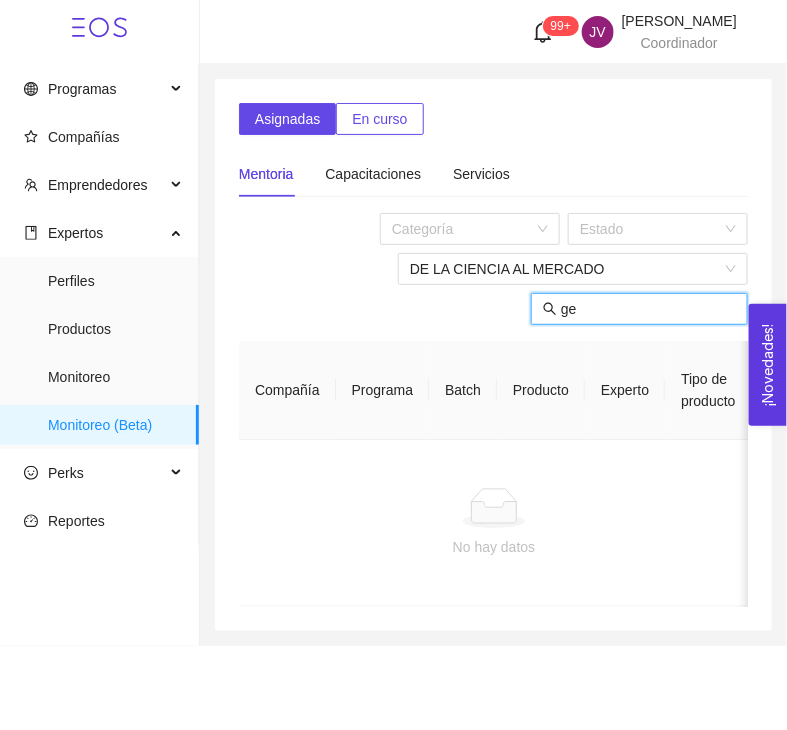 type on "g" 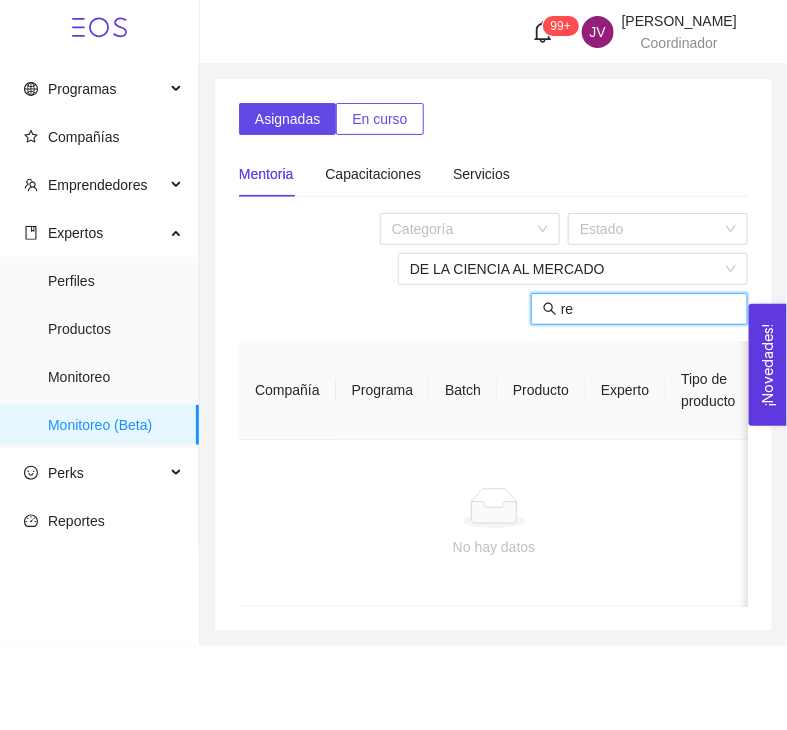 type on "r" 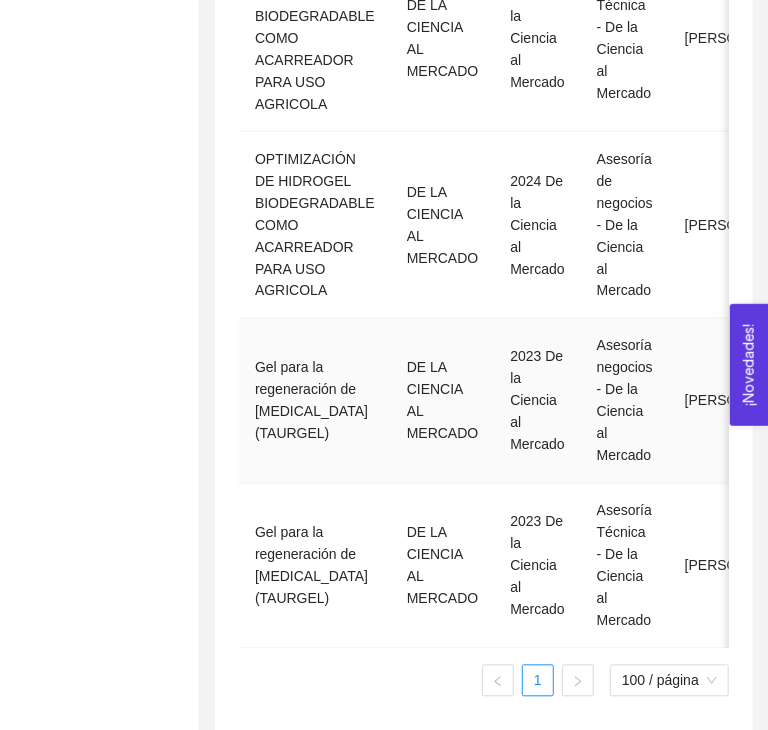 scroll, scrollTop: 876, scrollLeft: 0, axis: vertical 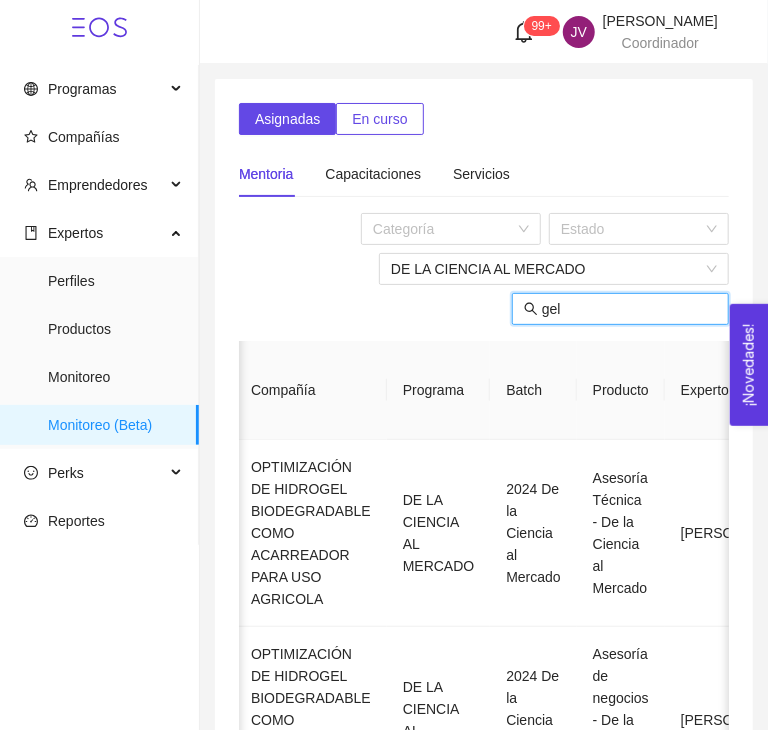 click on "gel" at bounding box center (629, 309) 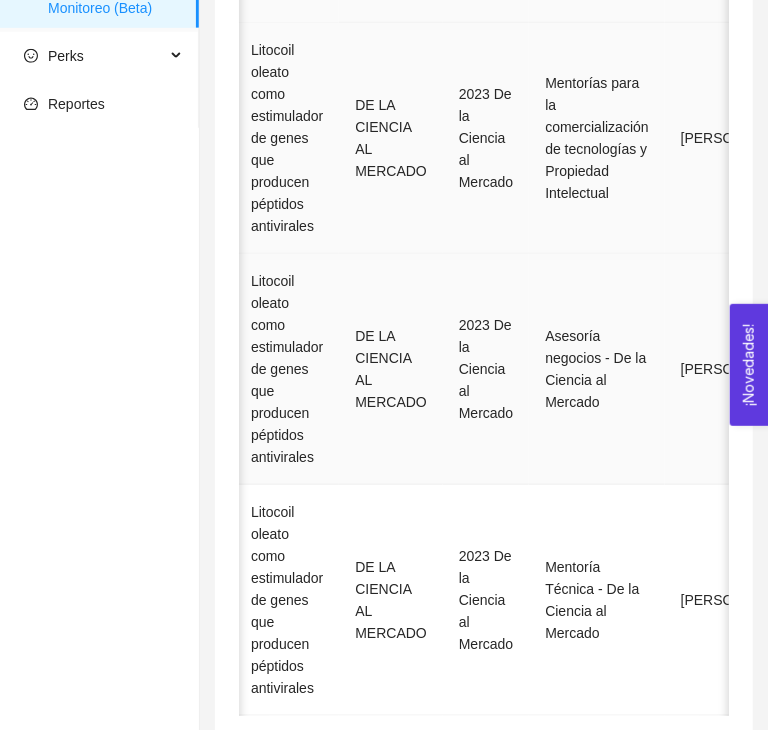 scroll, scrollTop: 419, scrollLeft: 0, axis: vertical 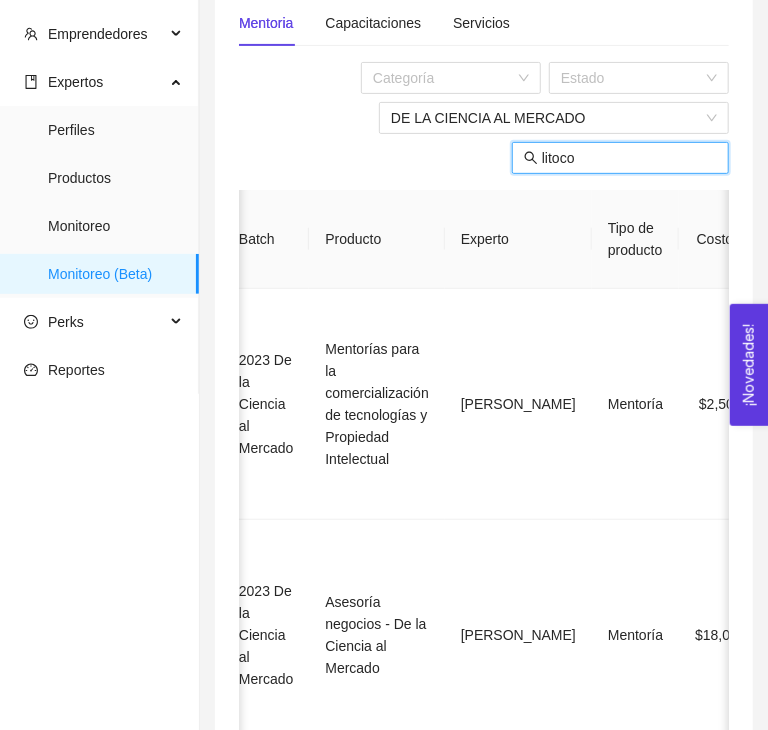 click on "litoco" at bounding box center [629, 158] 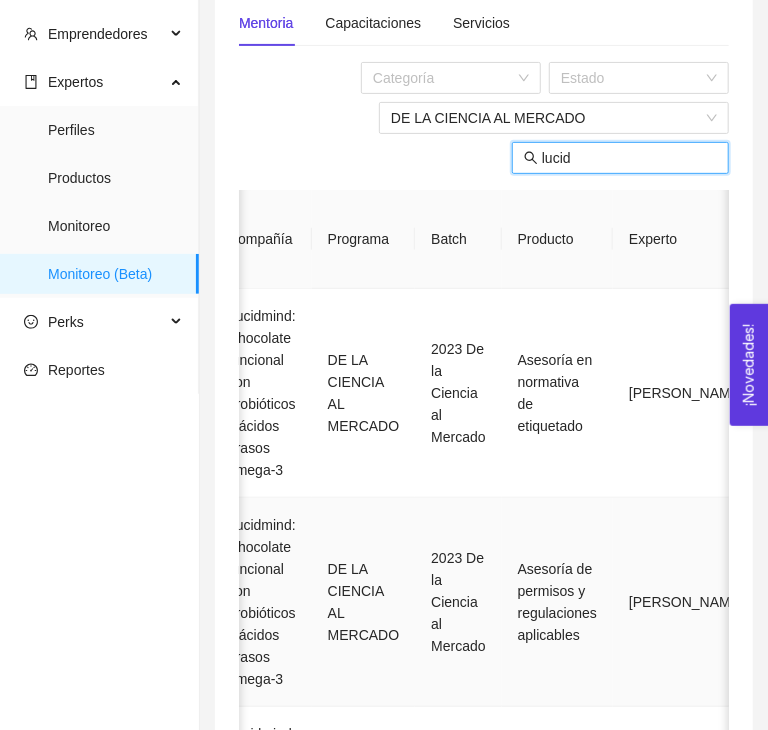 scroll, scrollTop: 0, scrollLeft: 4, axis: horizontal 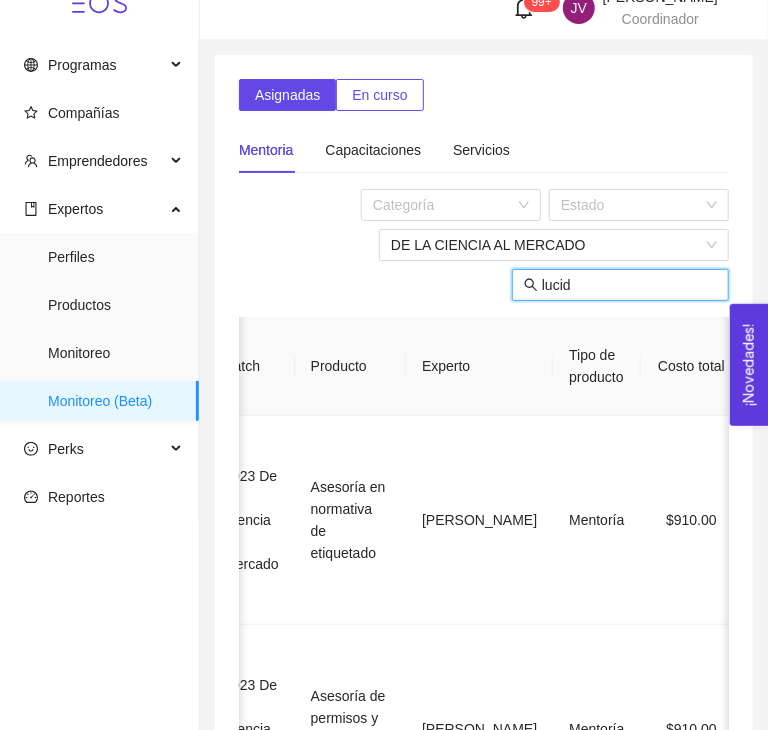 click on "lucid" at bounding box center [629, 285] 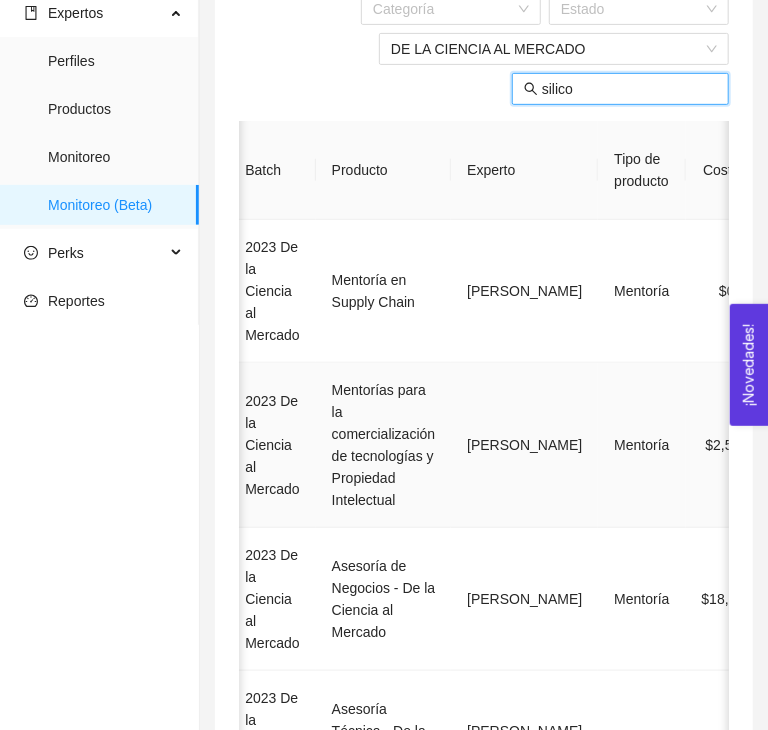 scroll, scrollTop: 233, scrollLeft: 0, axis: vertical 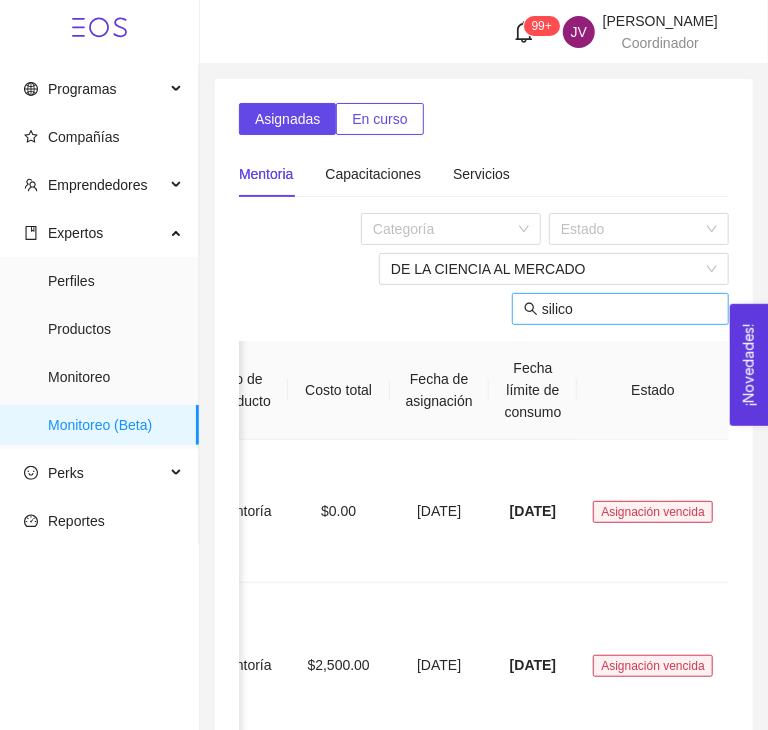click on "silico" at bounding box center (629, 309) 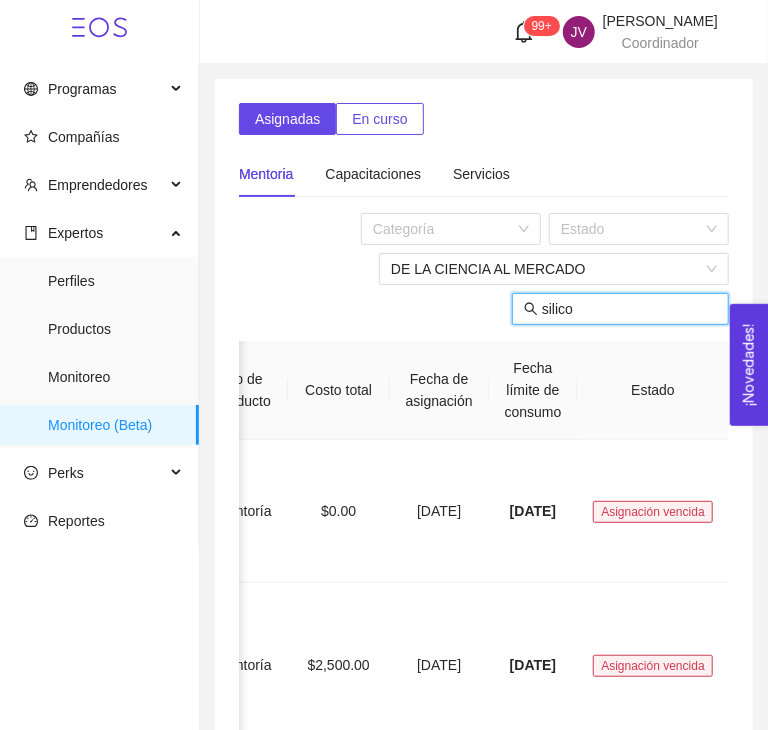 click on "silico" at bounding box center (629, 309) 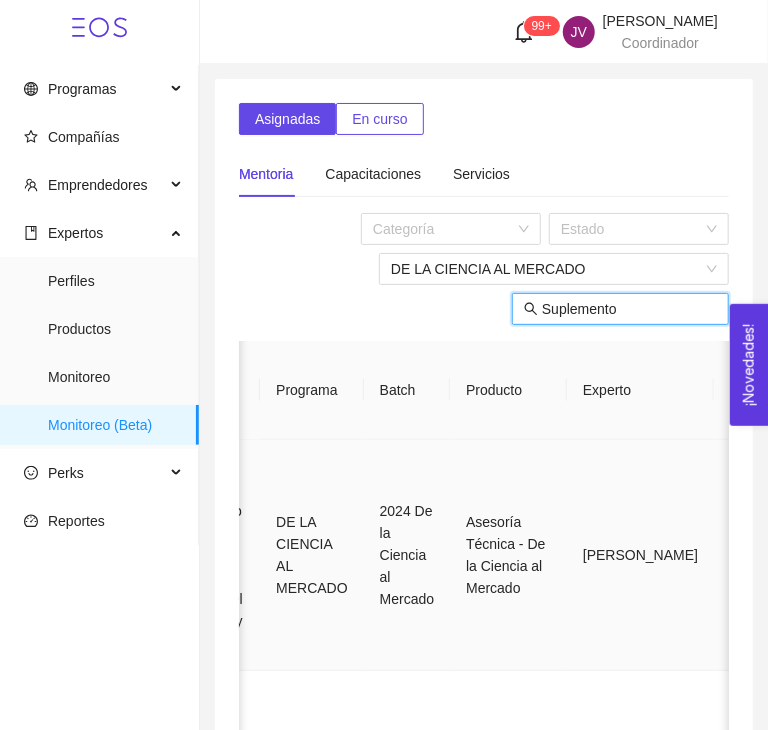 scroll, scrollTop: 0, scrollLeft: 0, axis: both 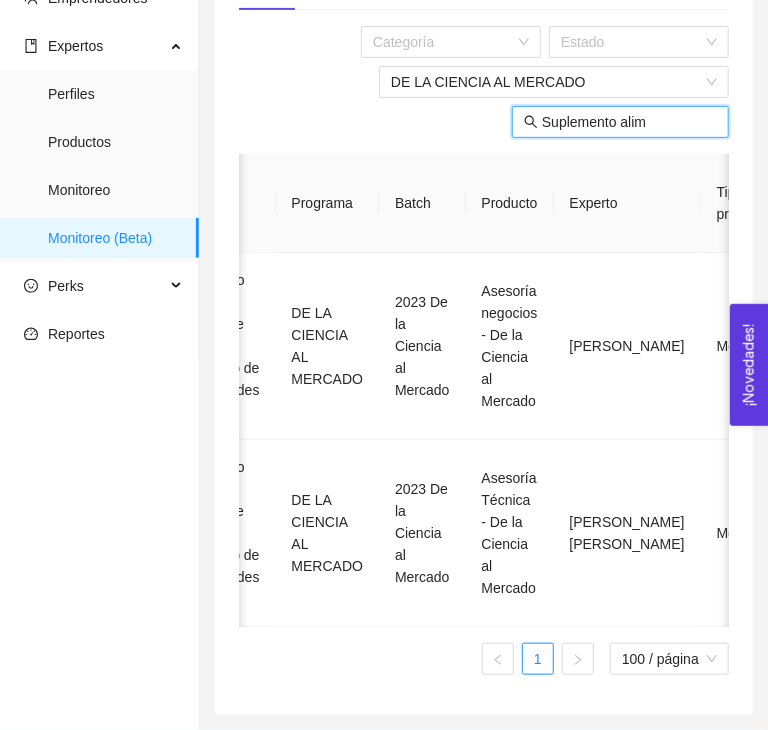 click on "Suplemento alim" at bounding box center [629, 122] 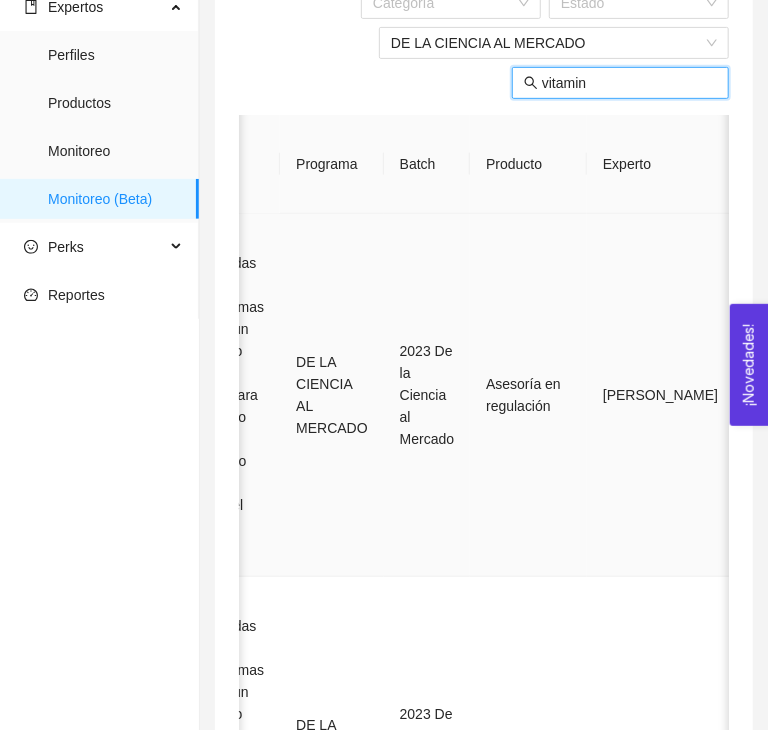 scroll, scrollTop: 0, scrollLeft: 0, axis: both 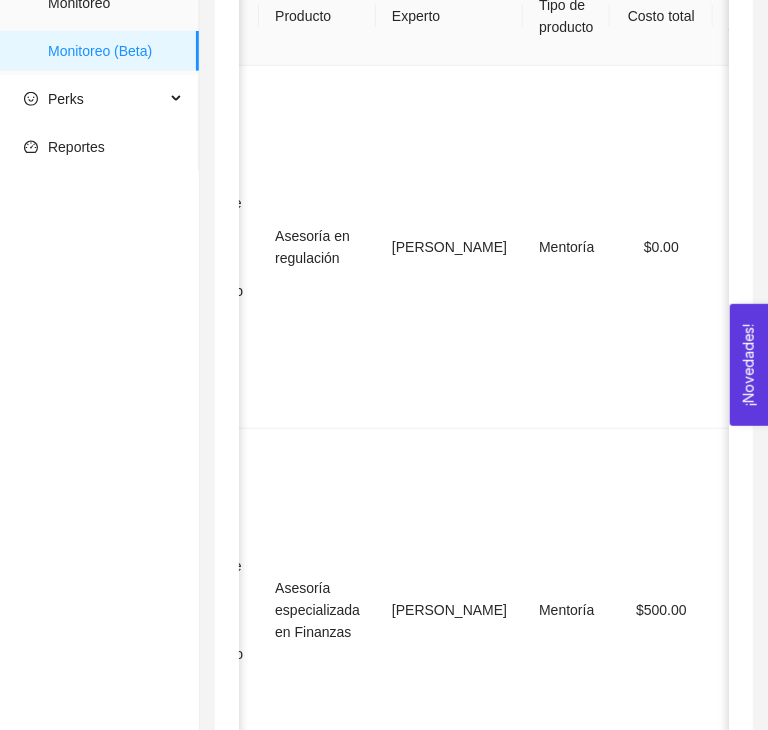type on "vitamin" 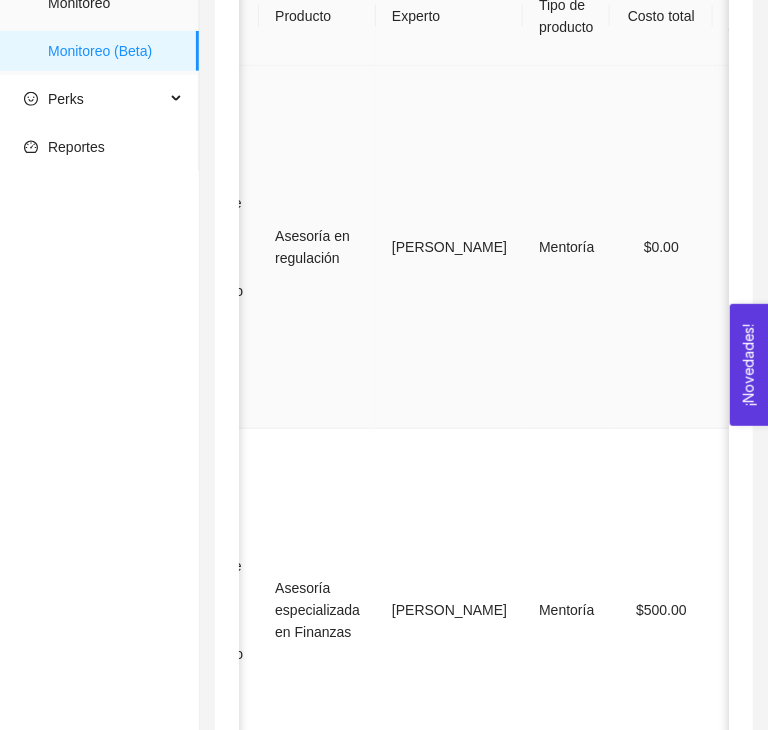 scroll, scrollTop: 0, scrollLeft: 0, axis: both 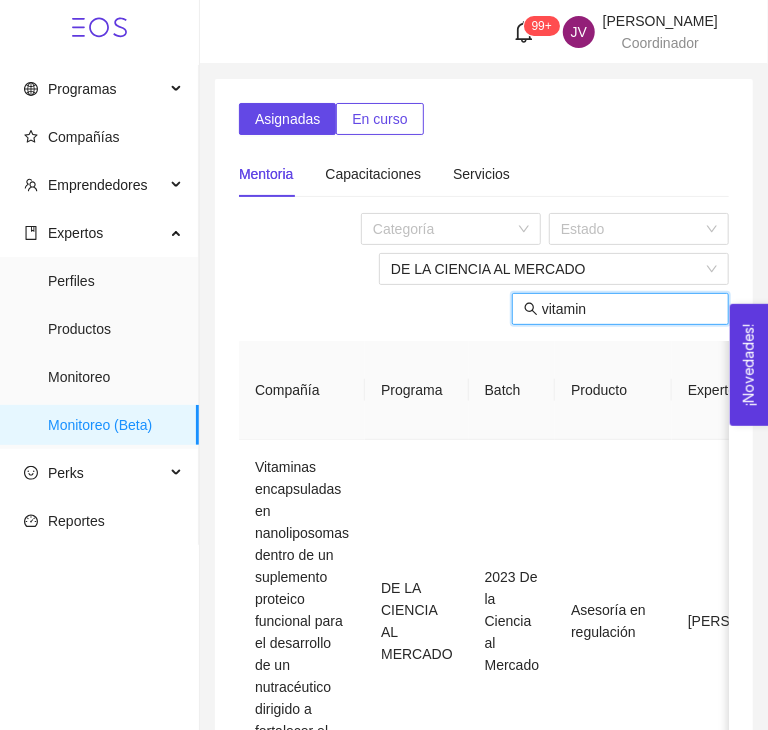 click on "vitamin" at bounding box center [629, 309] 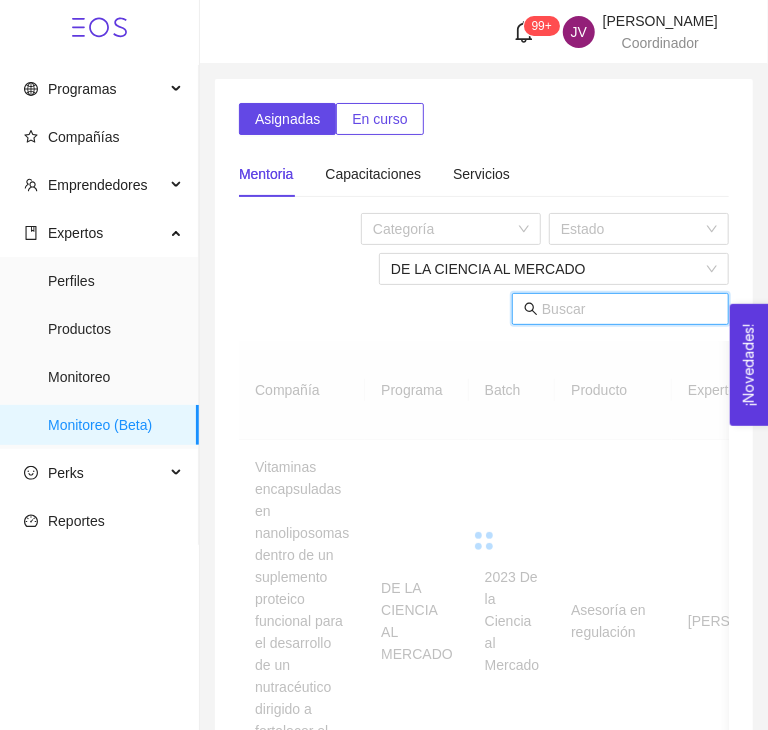 type 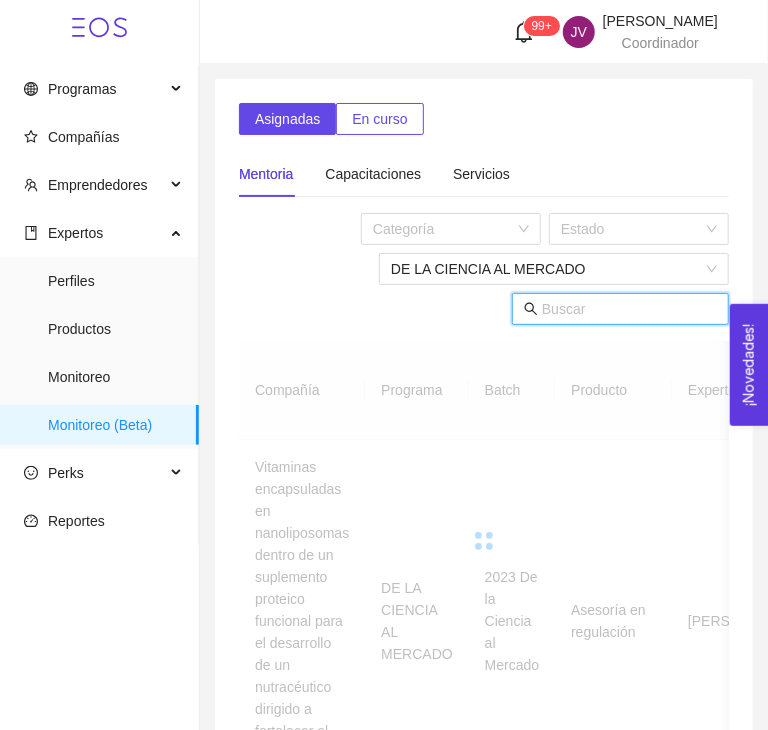 click on "Categoría Estado DE LA CIENCIA AL MERCADO" at bounding box center (484, 269) 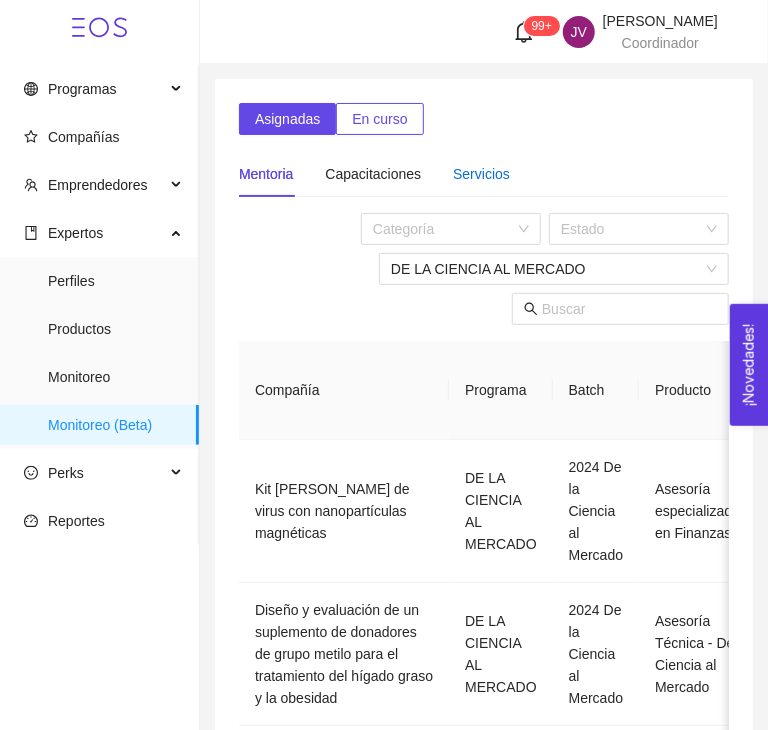 click on "Servicios" at bounding box center (481, 174) 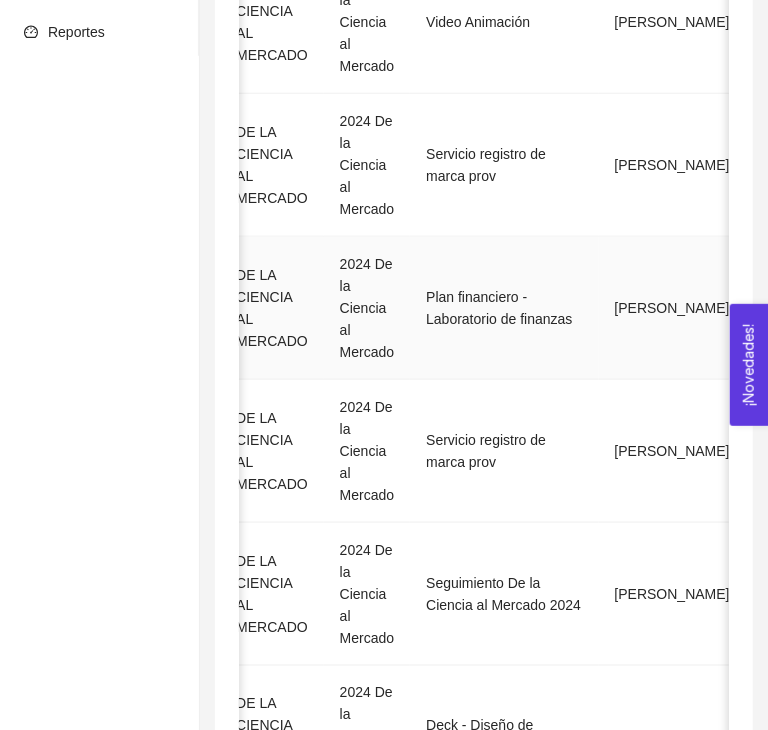 scroll, scrollTop: 489, scrollLeft: 0, axis: vertical 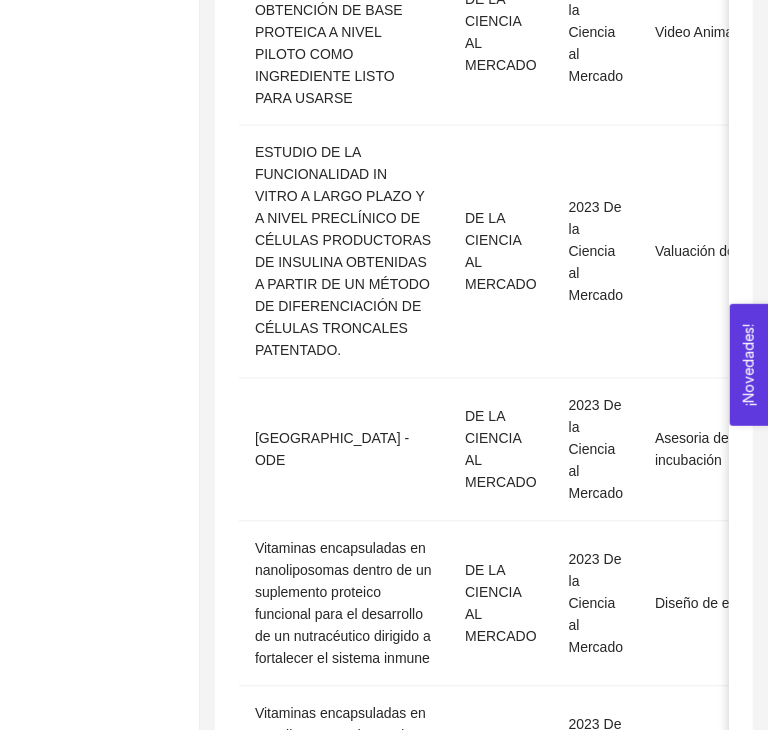 click on "DE LA CIENCIA AL MERCADO" at bounding box center (501, 1088) 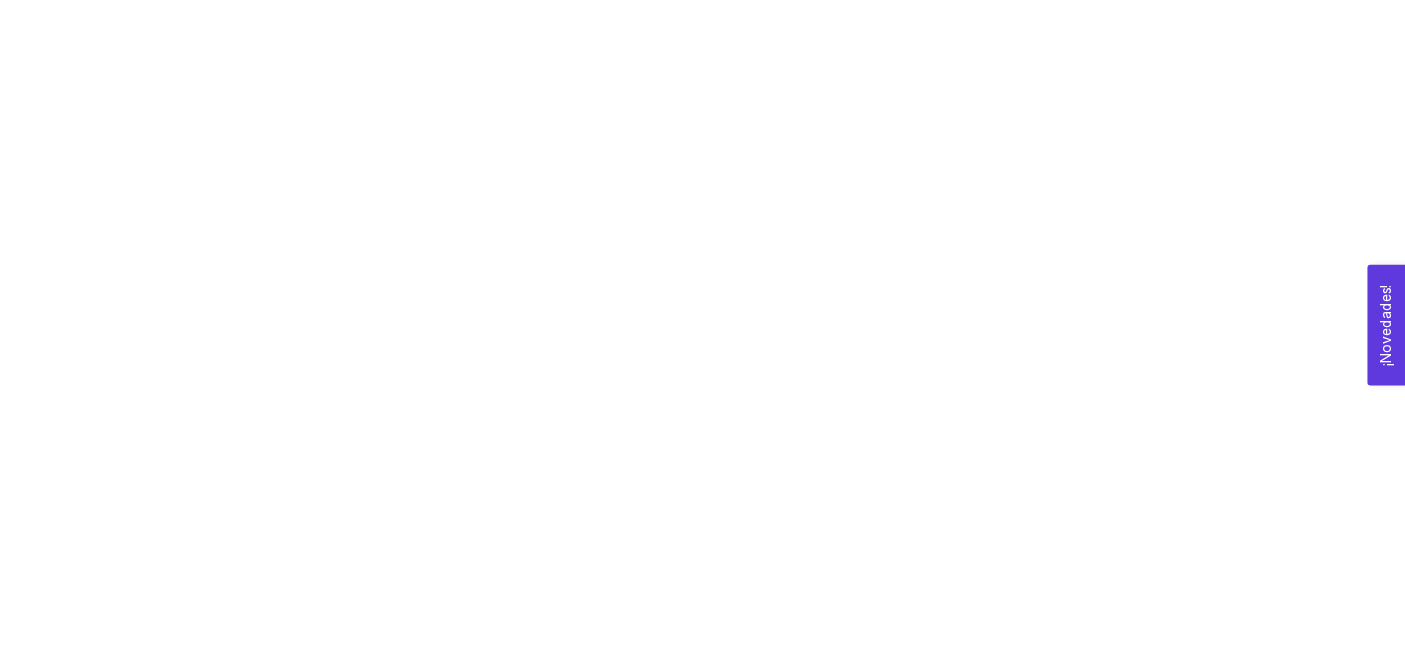 scroll, scrollTop: 0, scrollLeft: 0, axis: both 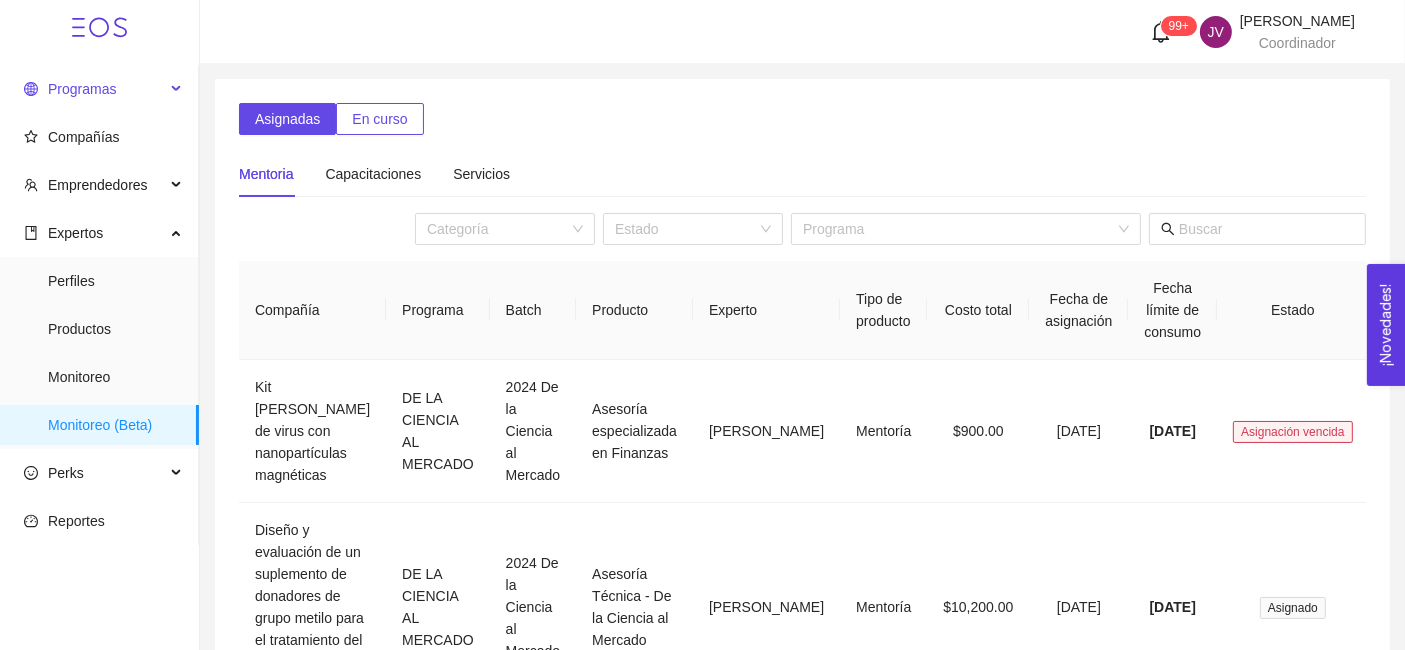 click on "Programas" at bounding box center (94, 89) 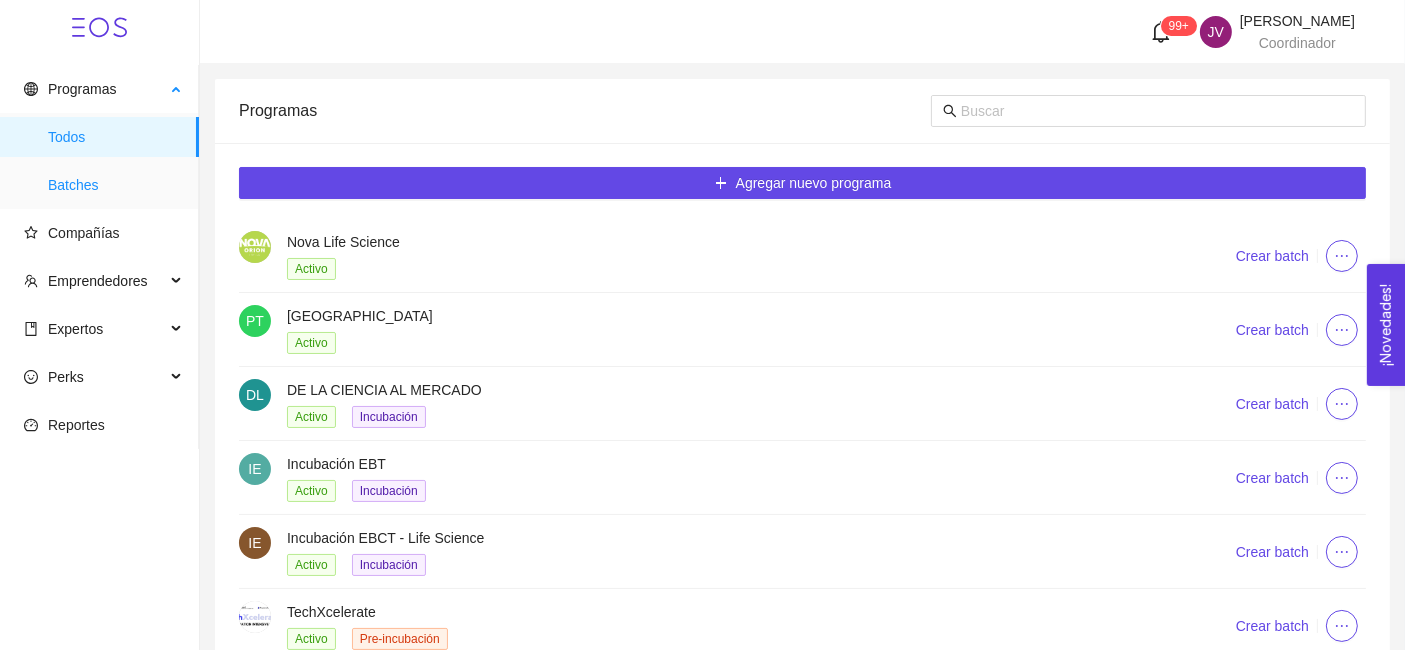 click on "Batches" at bounding box center [115, 185] 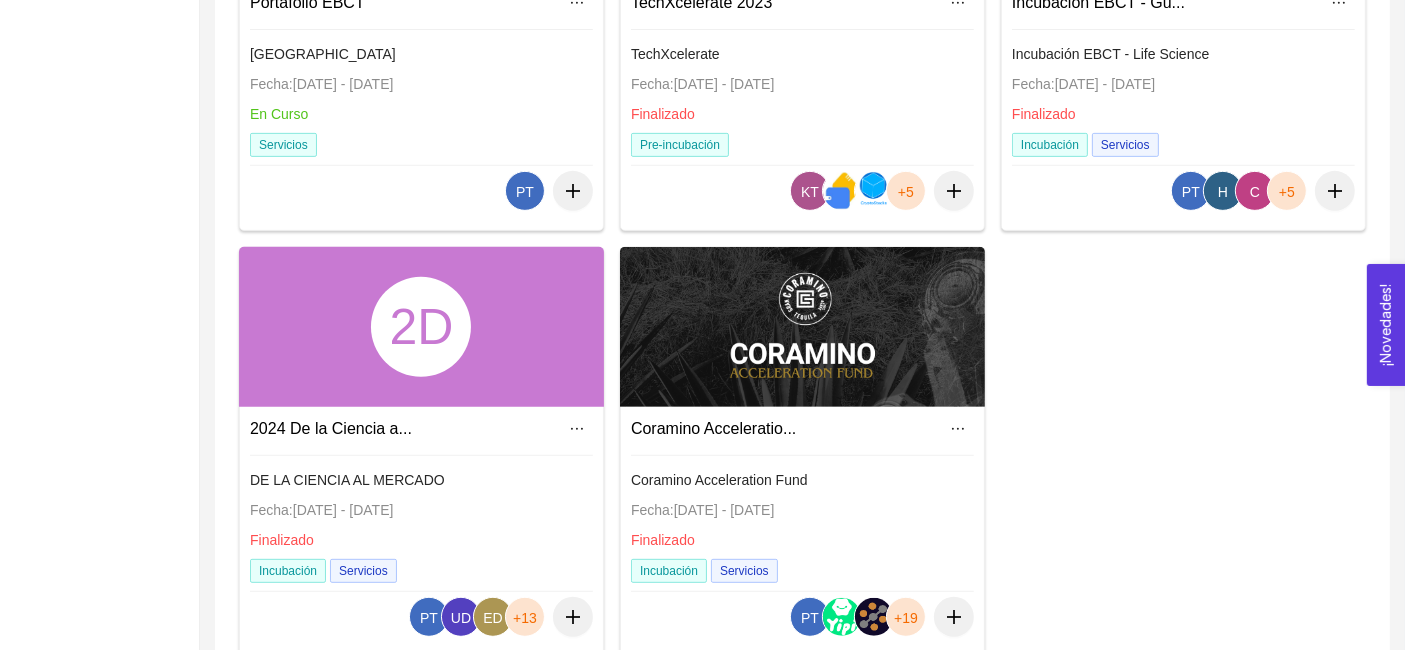 scroll, scrollTop: 945, scrollLeft: 0, axis: vertical 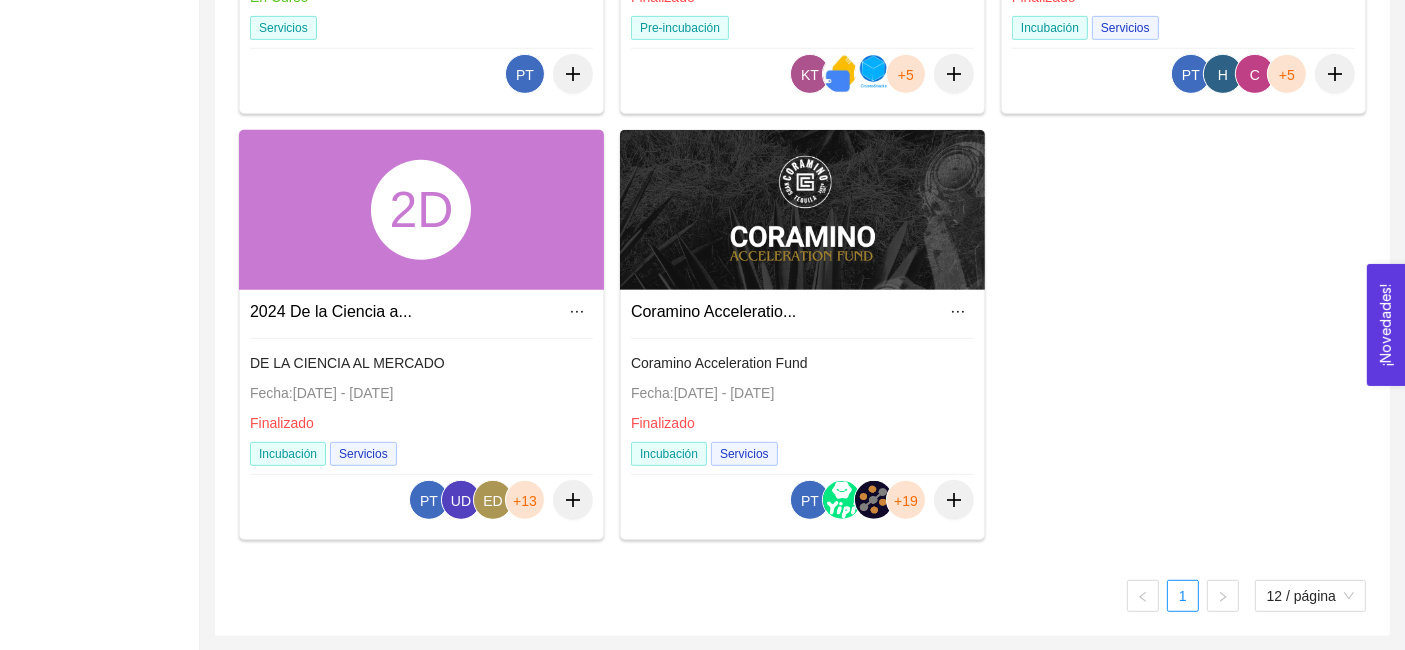 click on "Coramino Acceleration Fund" at bounding box center [719, 363] 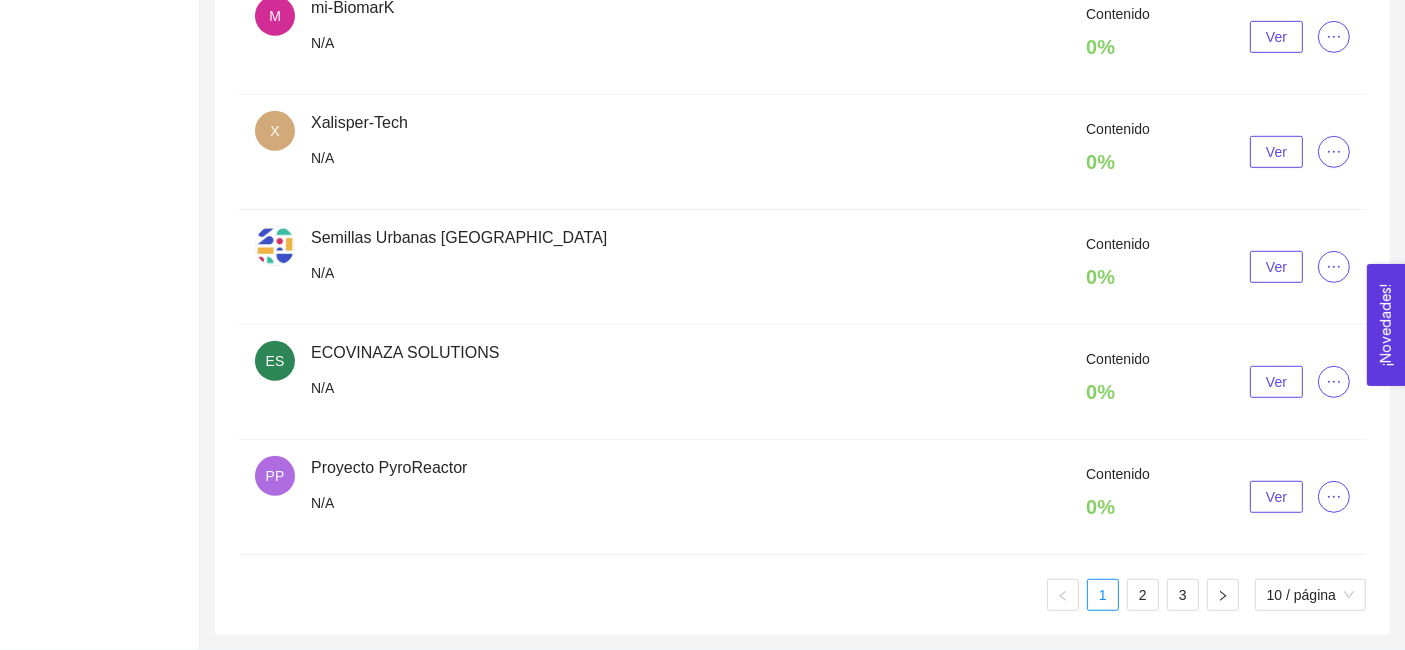 scroll, scrollTop: 1208, scrollLeft: 0, axis: vertical 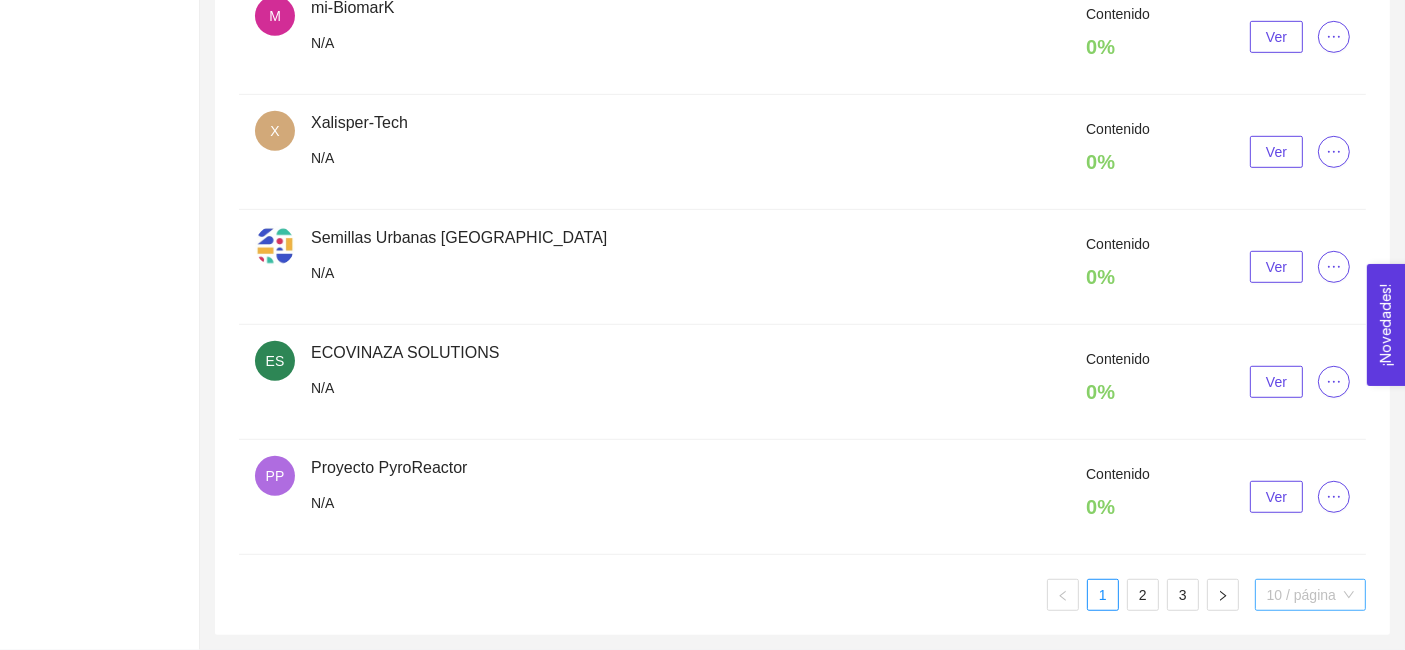 click on "10 / página" at bounding box center (1310, 595) 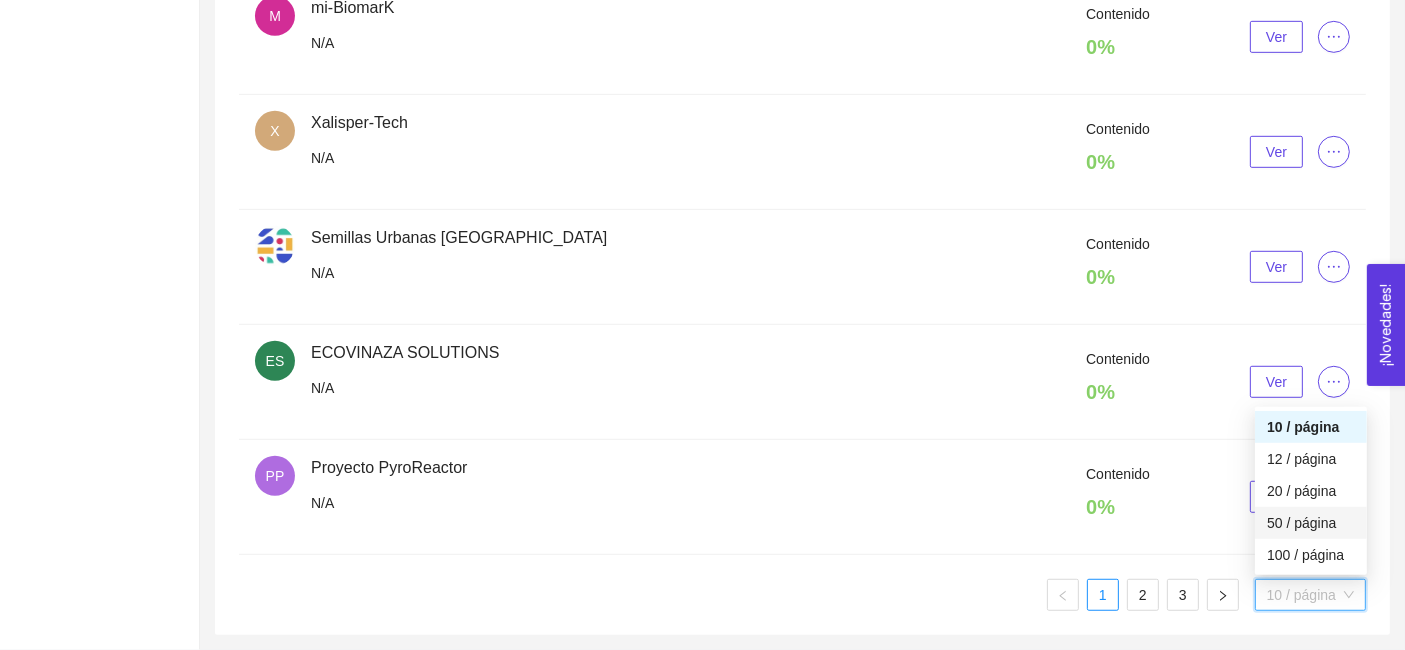 click on "50 / página" at bounding box center (1311, 523) 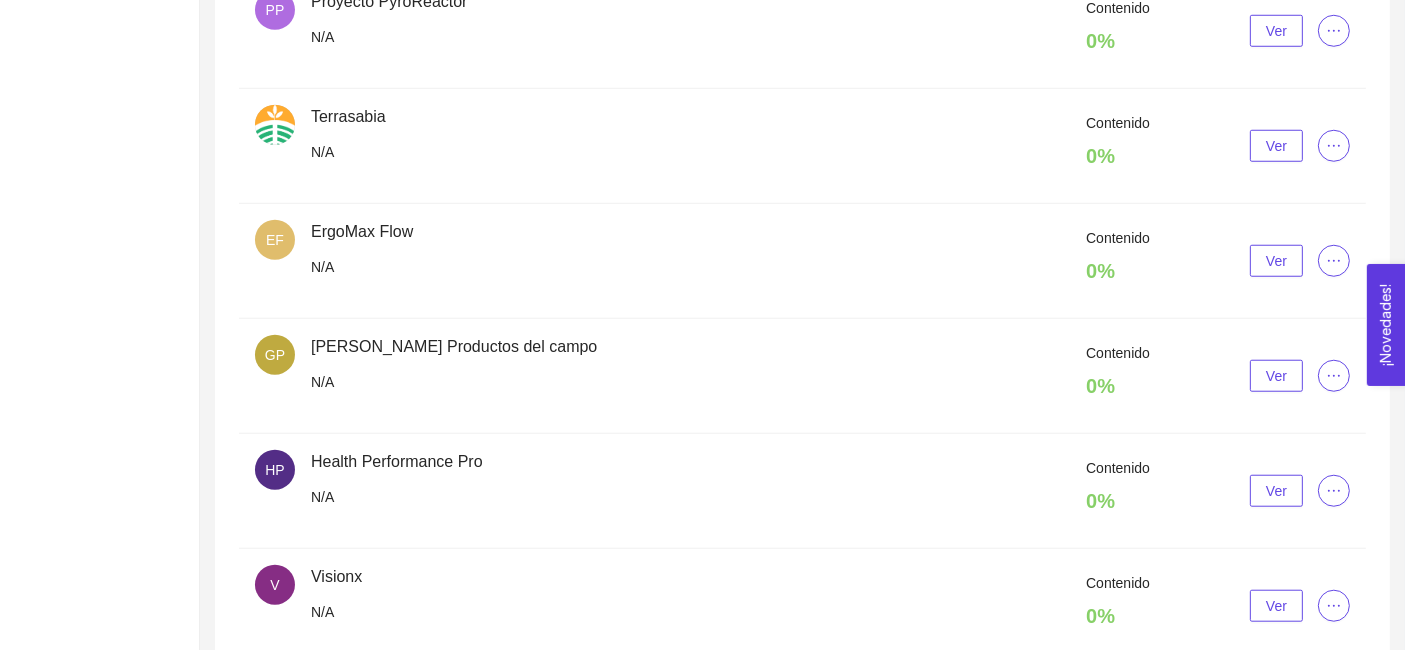 scroll, scrollTop: 1659, scrollLeft: 0, axis: vertical 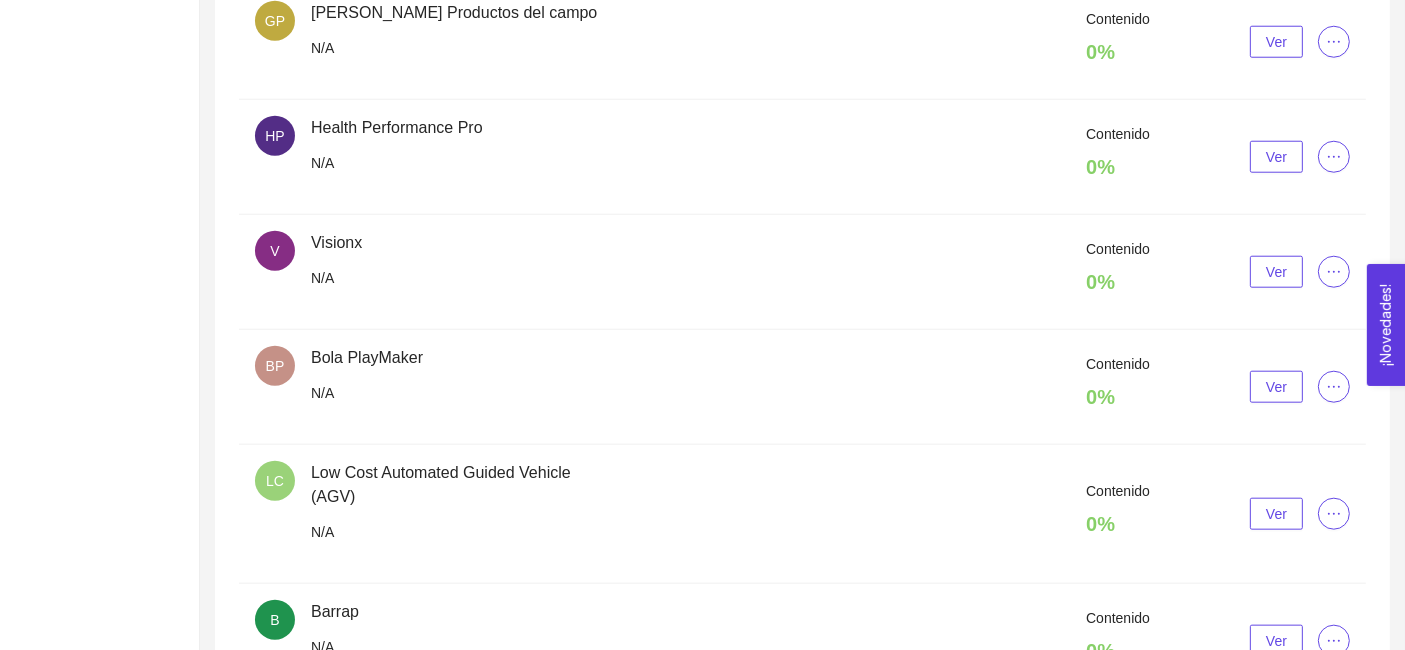 click on "Ver" at bounding box center (1276, 387) 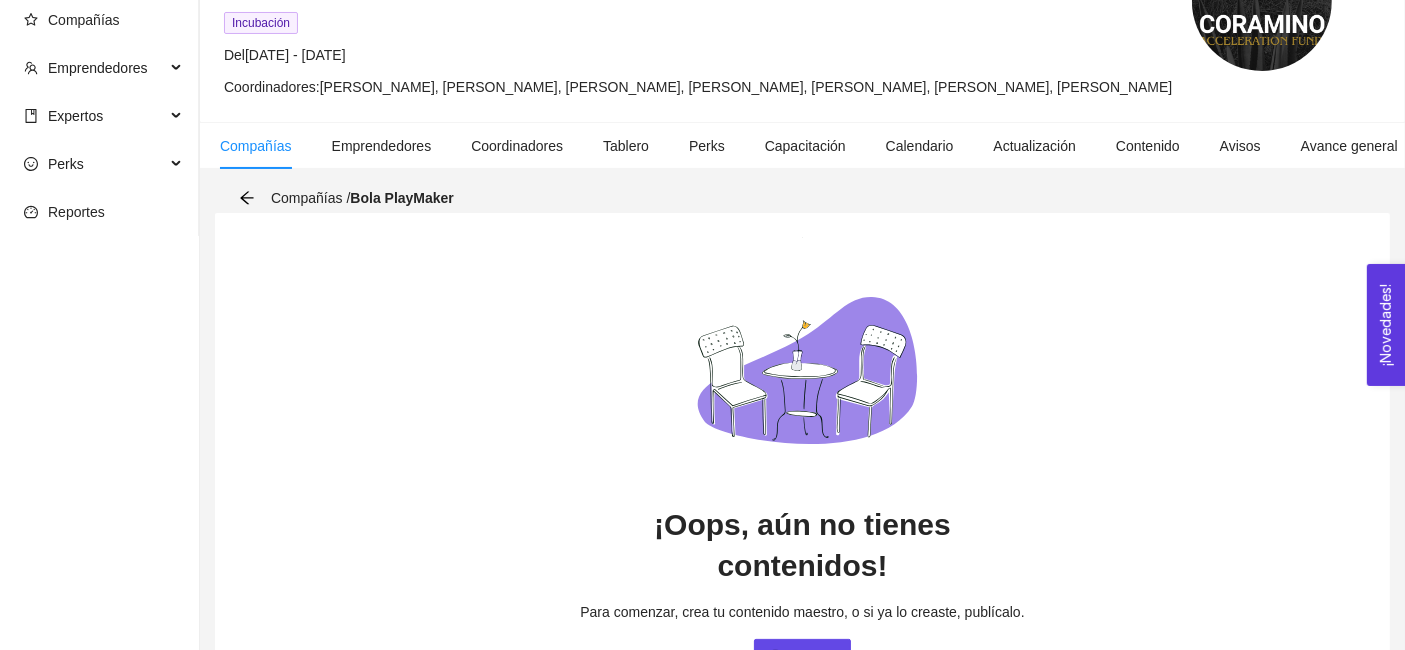 scroll, scrollTop: 252, scrollLeft: 0, axis: vertical 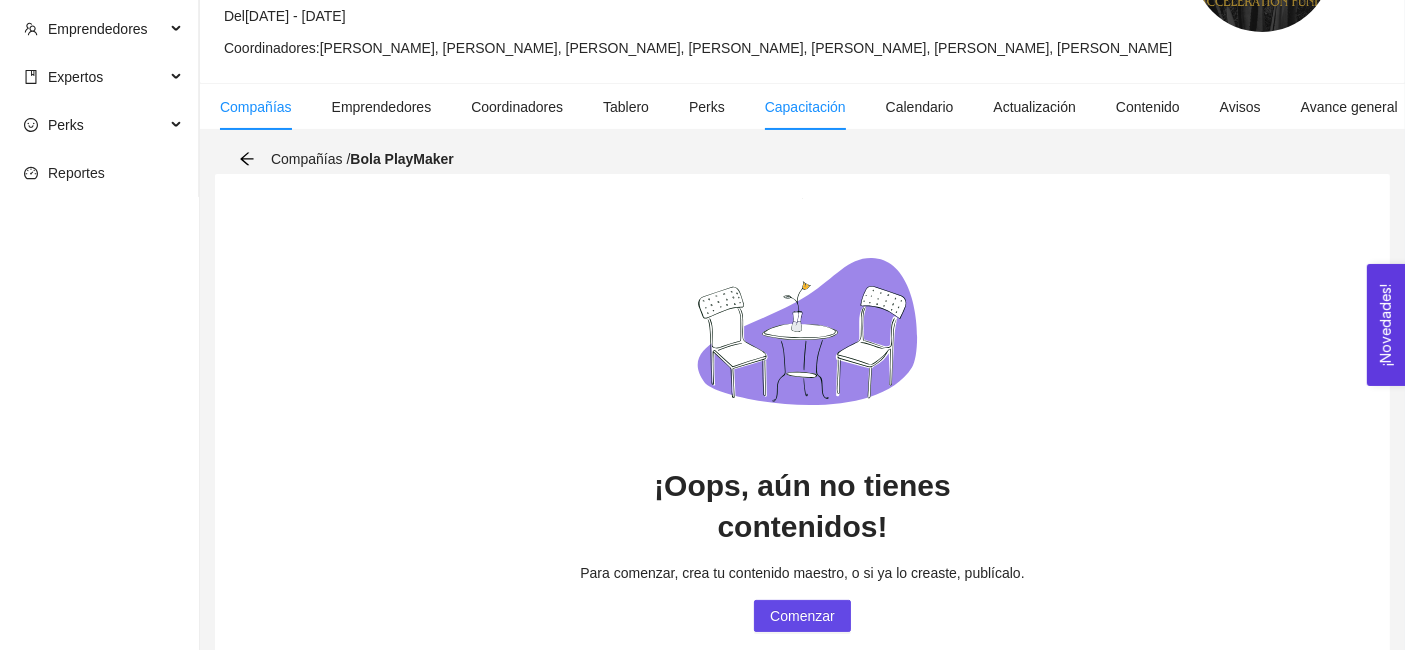 click on "Capacitación" at bounding box center [805, 107] 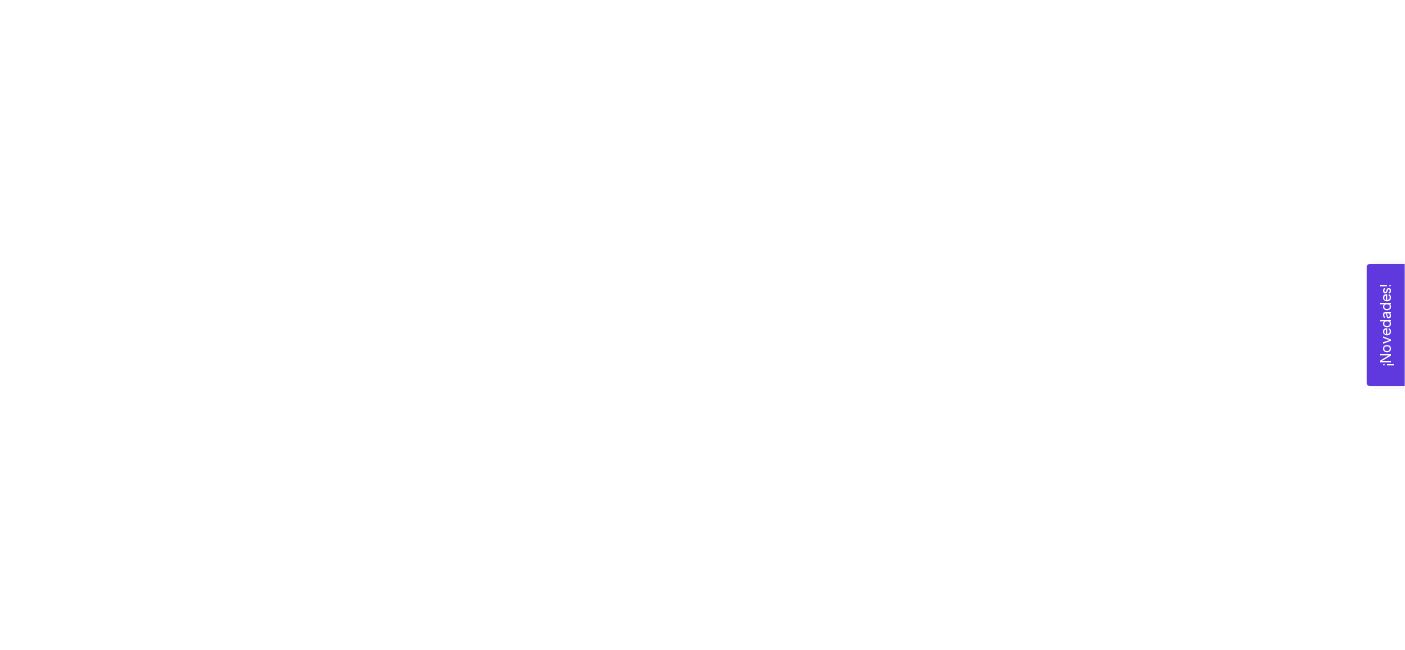 scroll, scrollTop: 0, scrollLeft: 0, axis: both 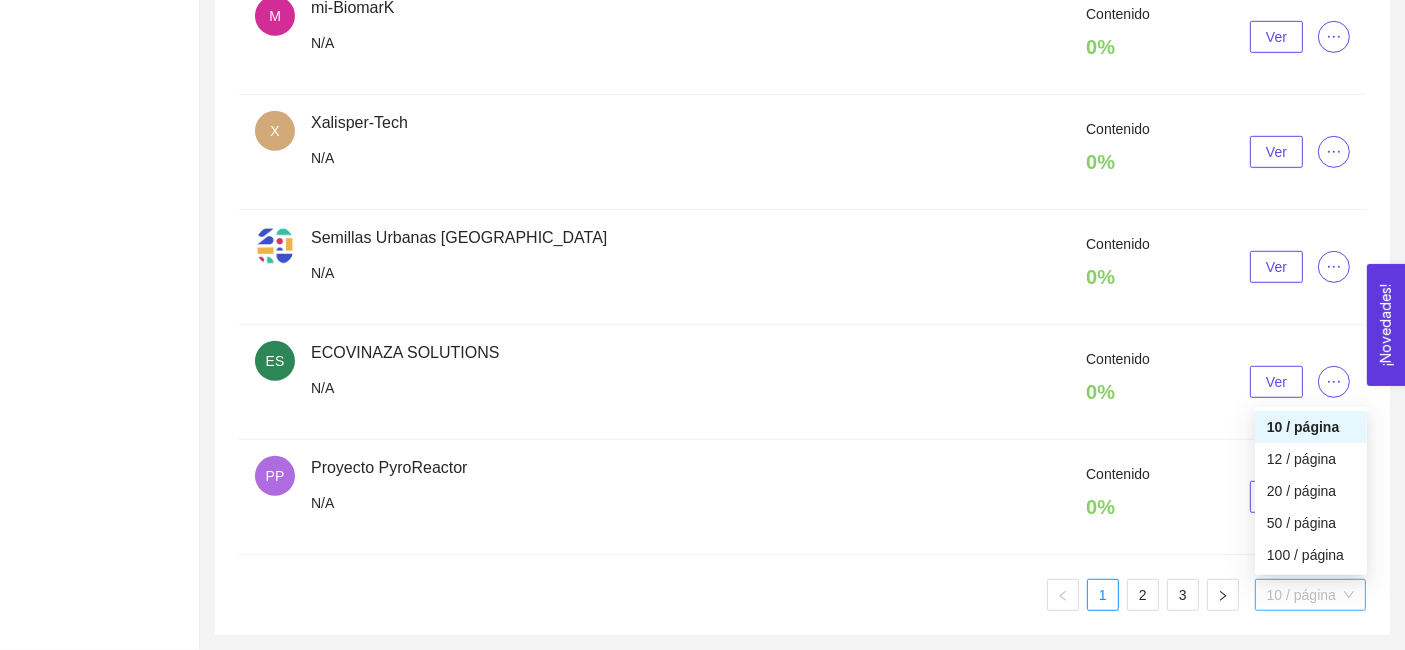 click on "10 / página" at bounding box center [1310, 595] 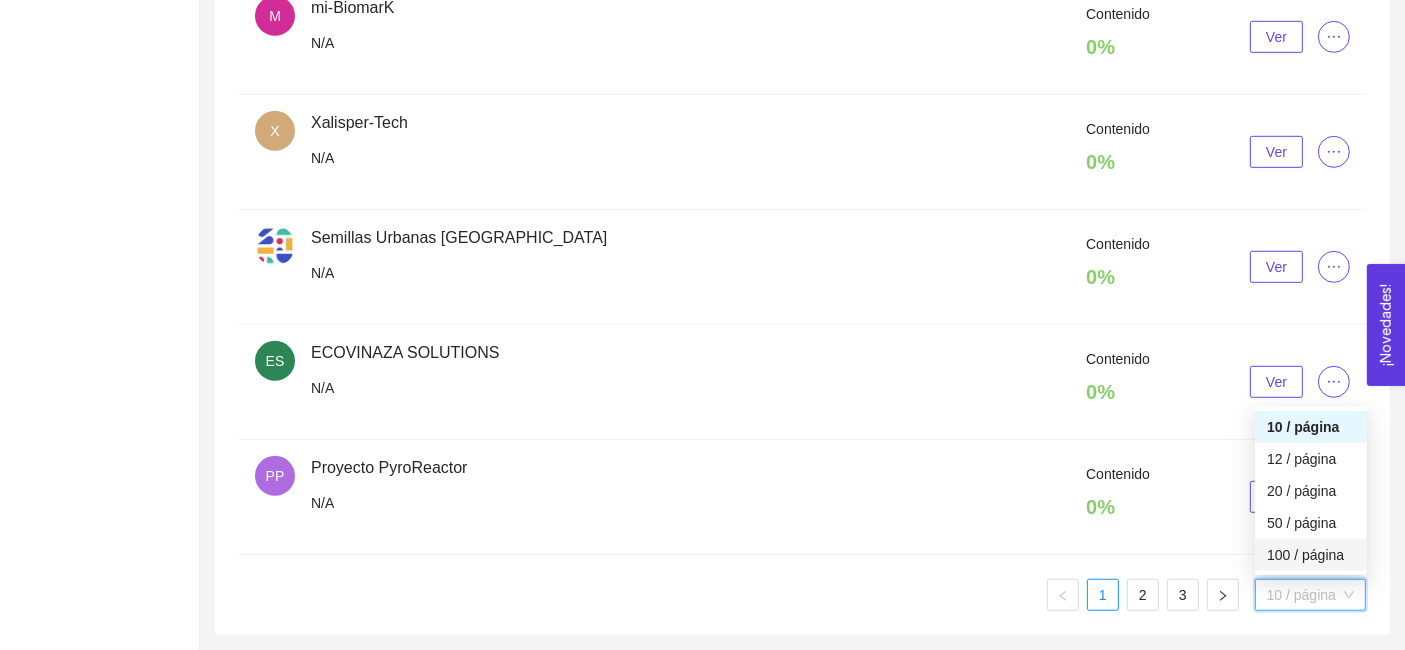 click on "100 / página" at bounding box center (1311, 555) 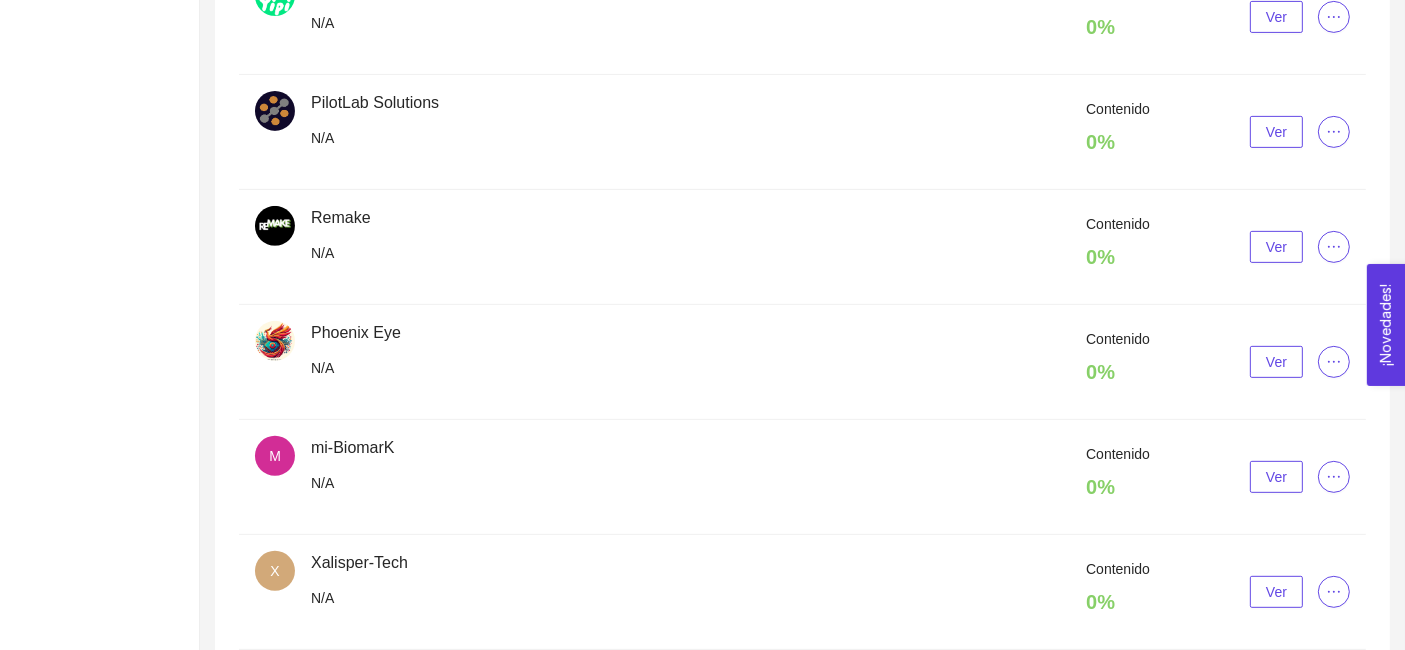 scroll, scrollTop: 771, scrollLeft: 0, axis: vertical 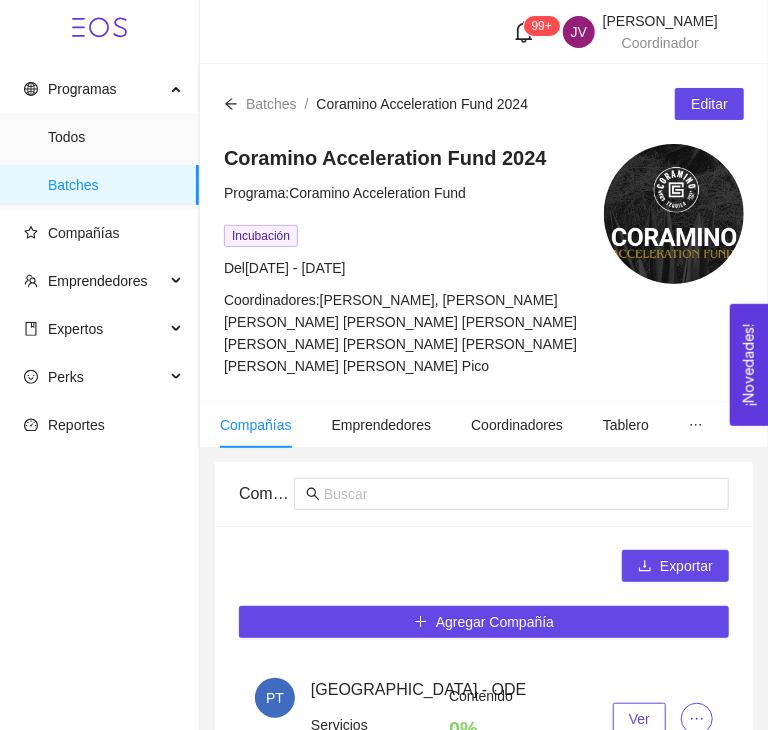 click 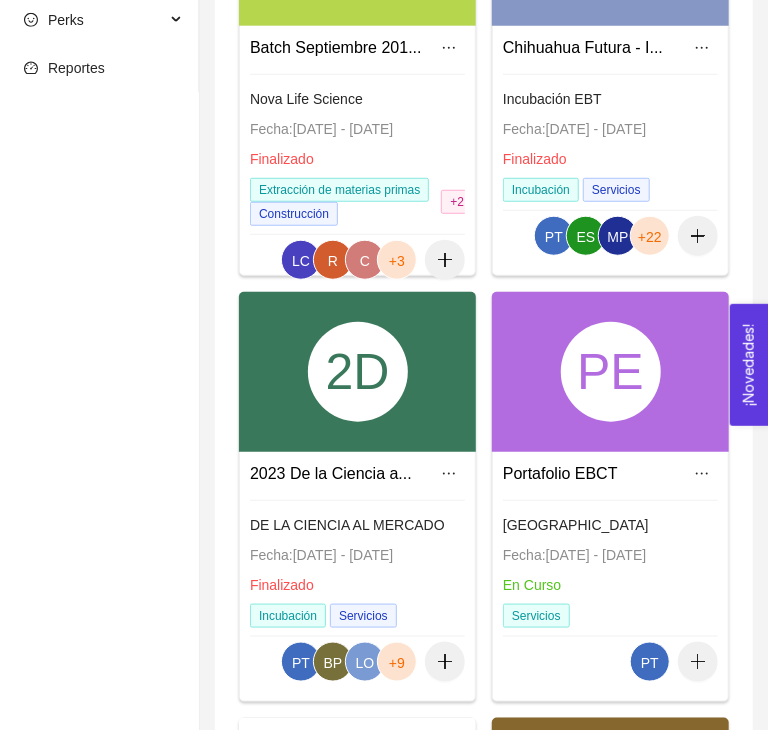 scroll, scrollTop: 356, scrollLeft: 0, axis: vertical 